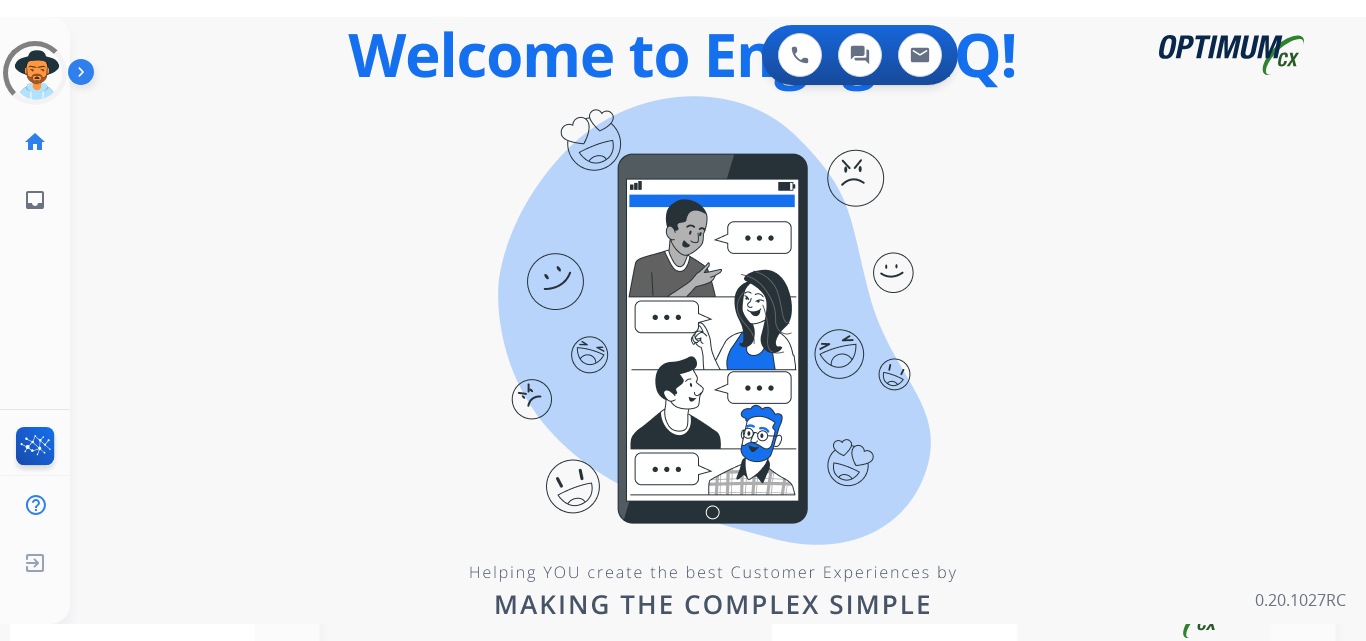 scroll, scrollTop: 0, scrollLeft: 0, axis: both 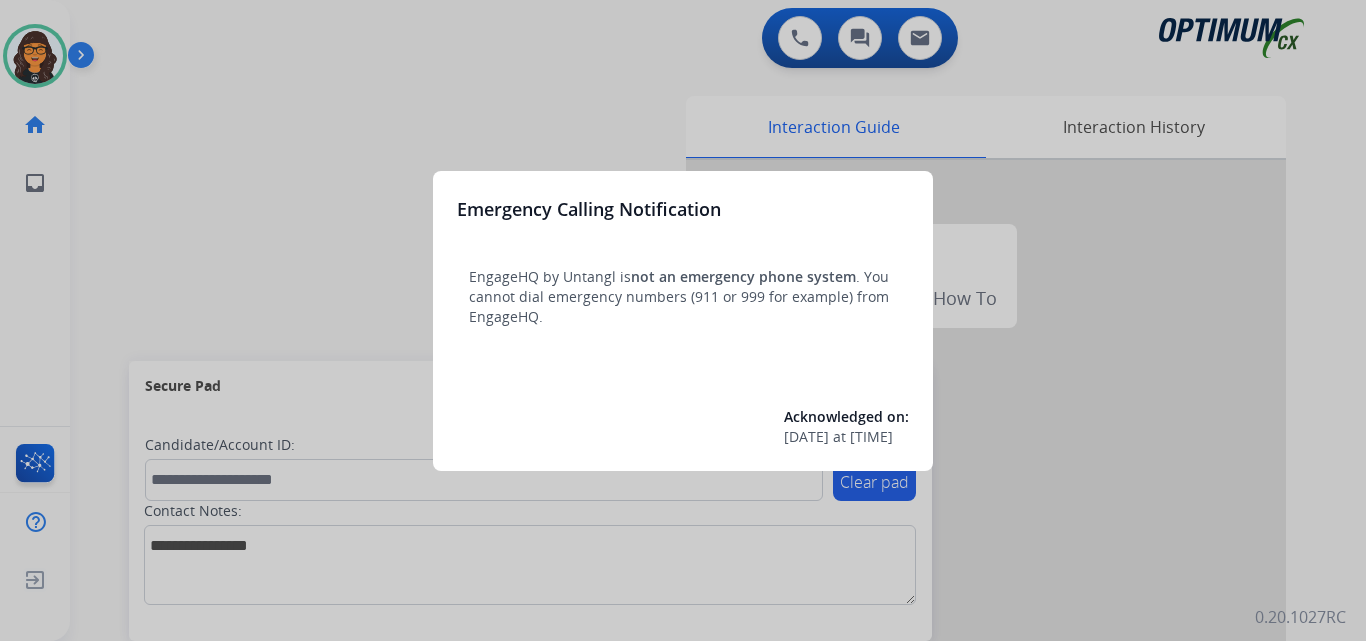 click at bounding box center (683, 320) 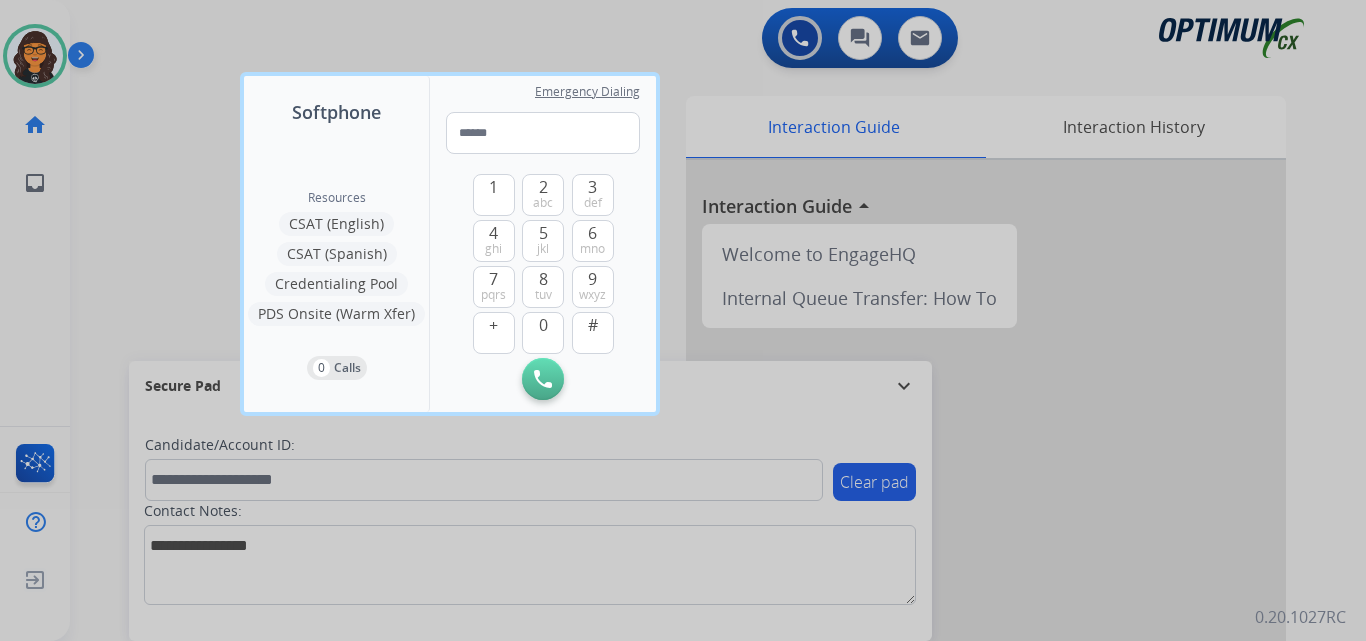click at bounding box center (683, 320) 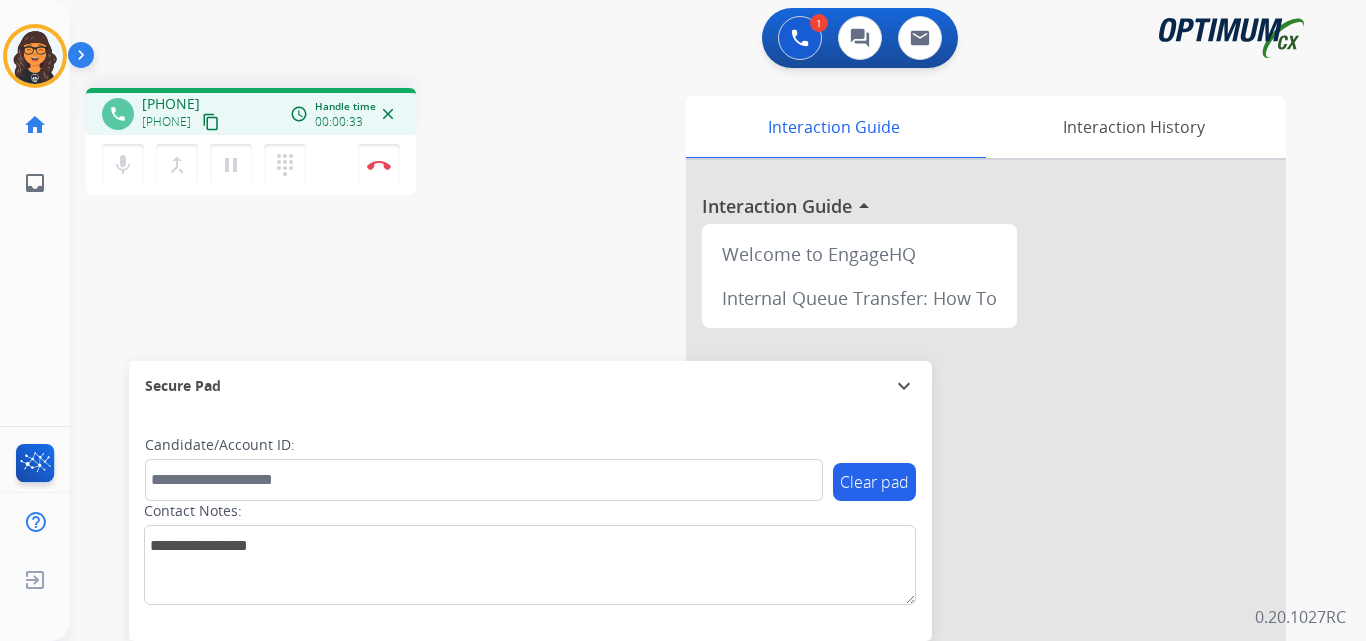 click on "content_copy" at bounding box center (211, 122) 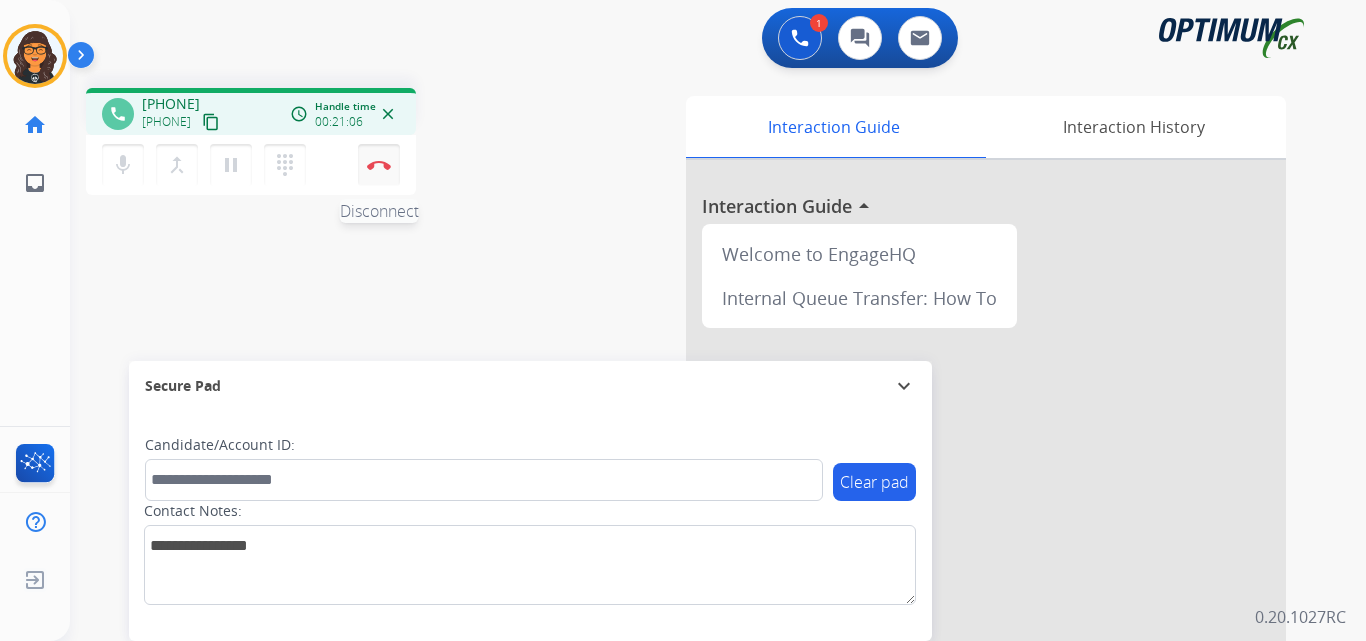 click on "Disconnect" at bounding box center (379, 165) 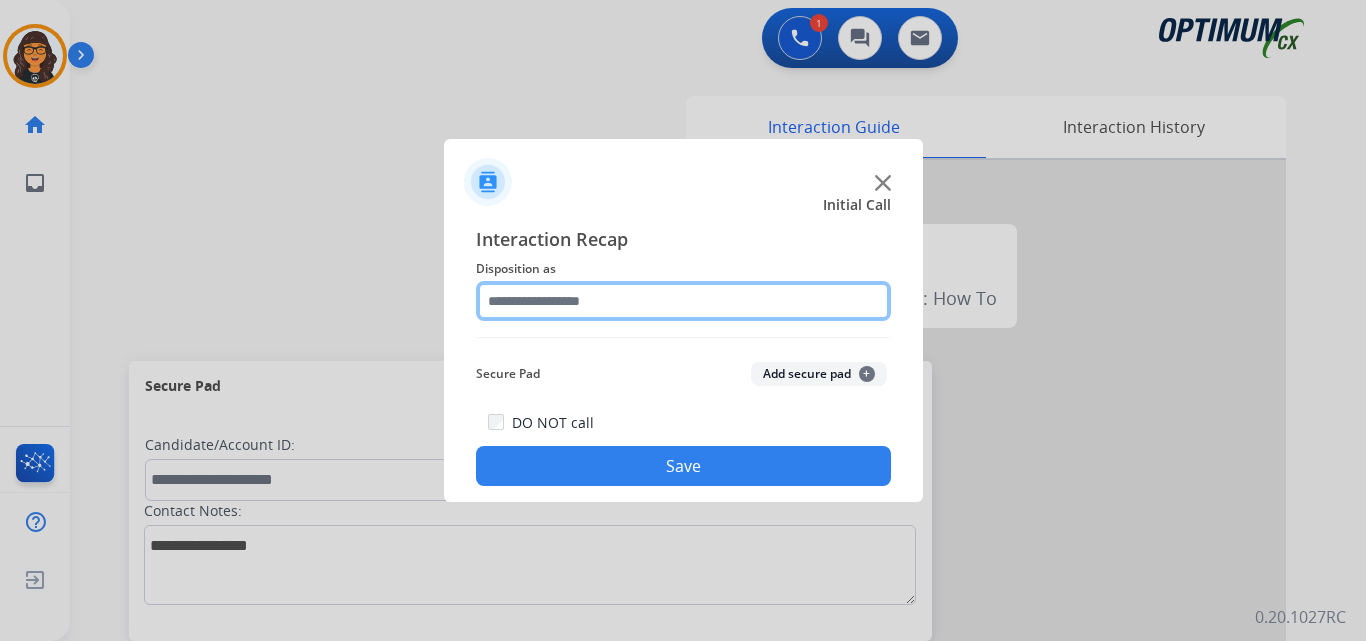 click 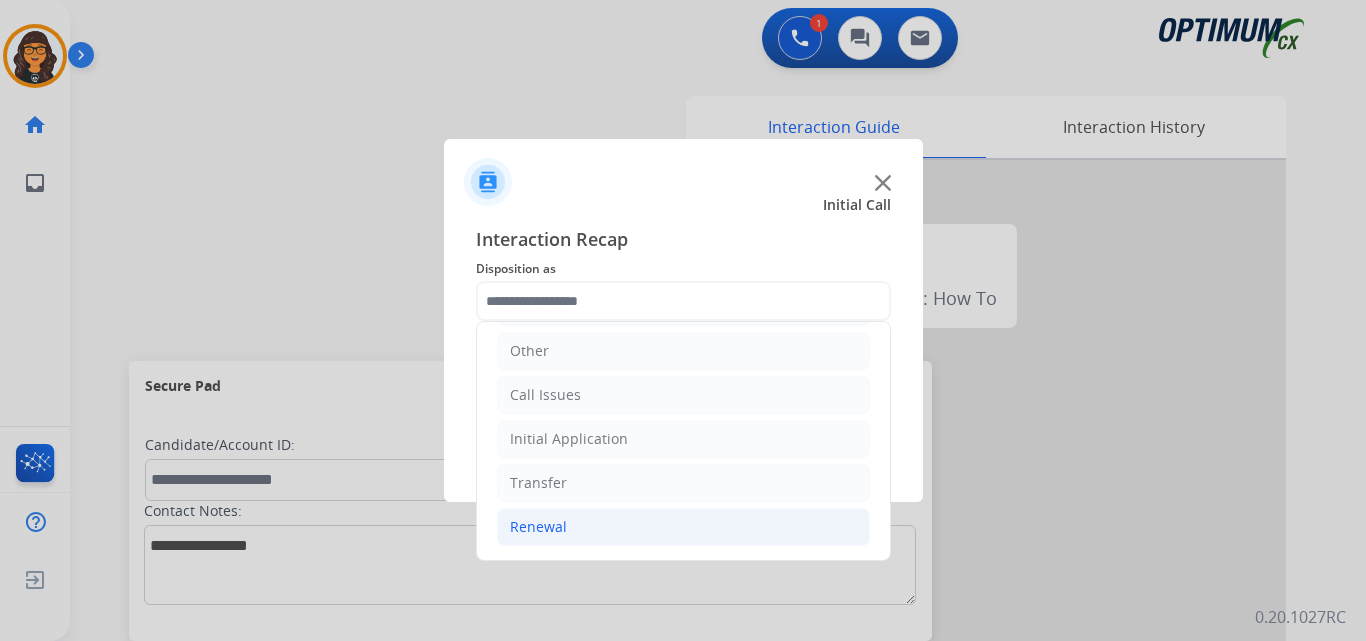 click on "Renewal" 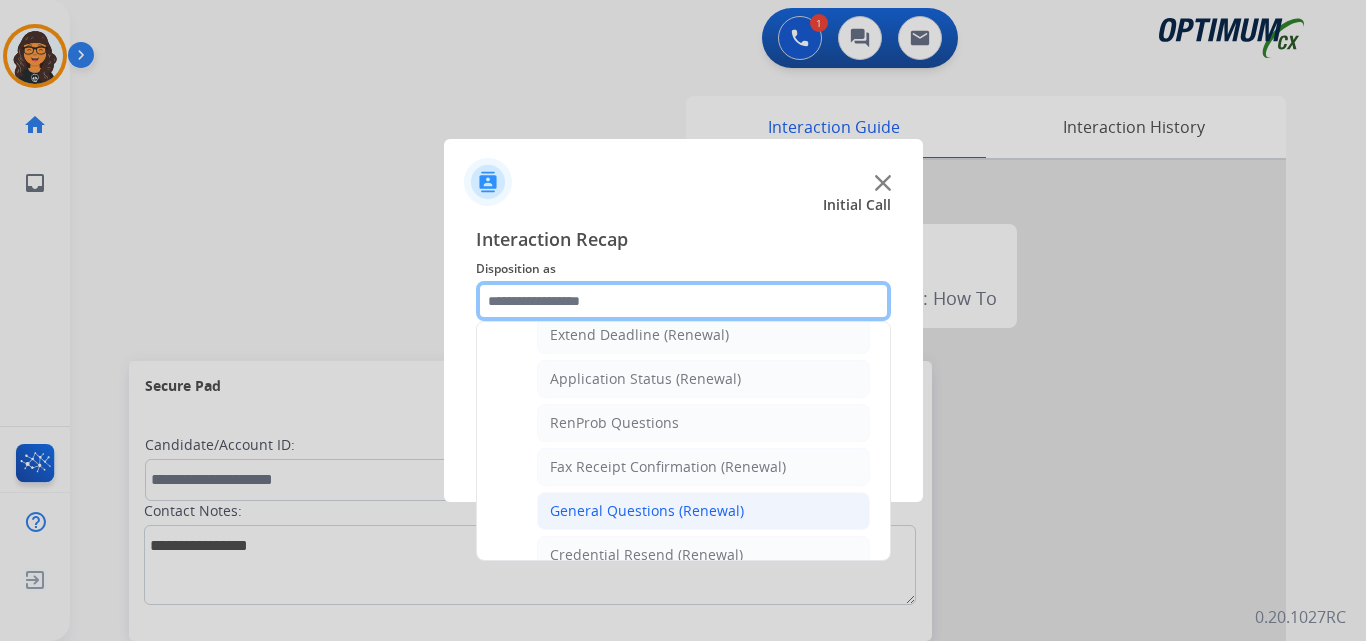 scroll, scrollTop: 336, scrollLeft: 0, axis: vertical 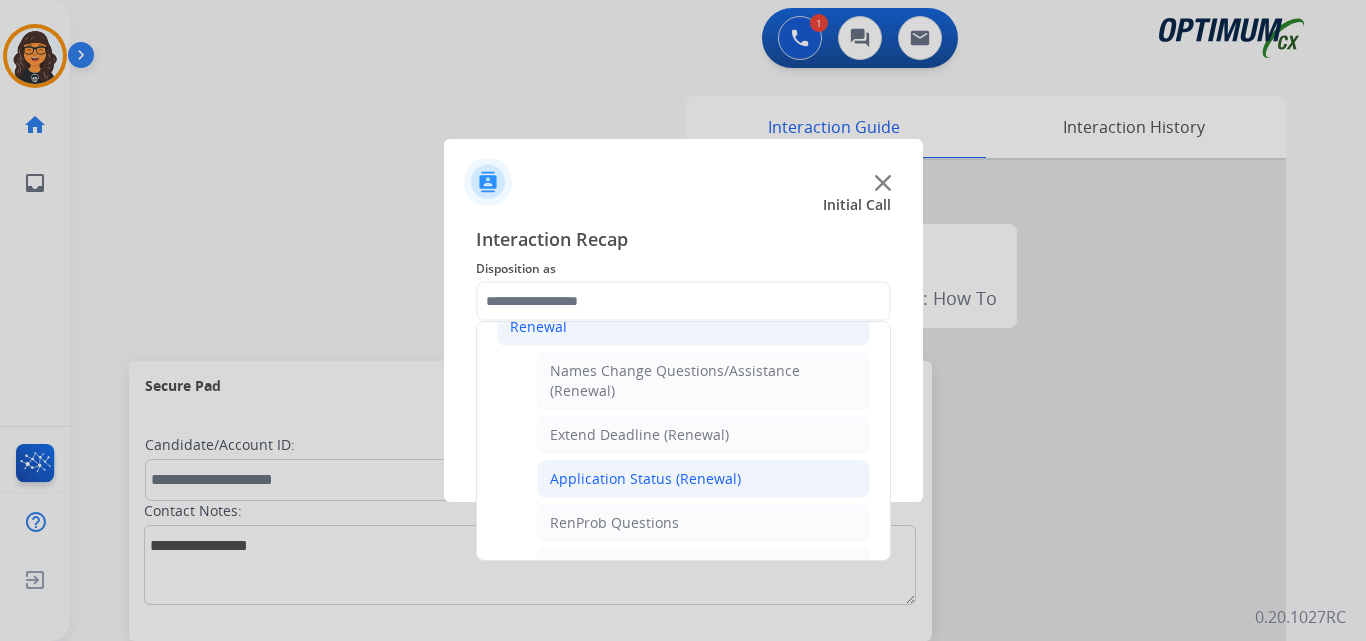 click on "Application Status (Renewal)" 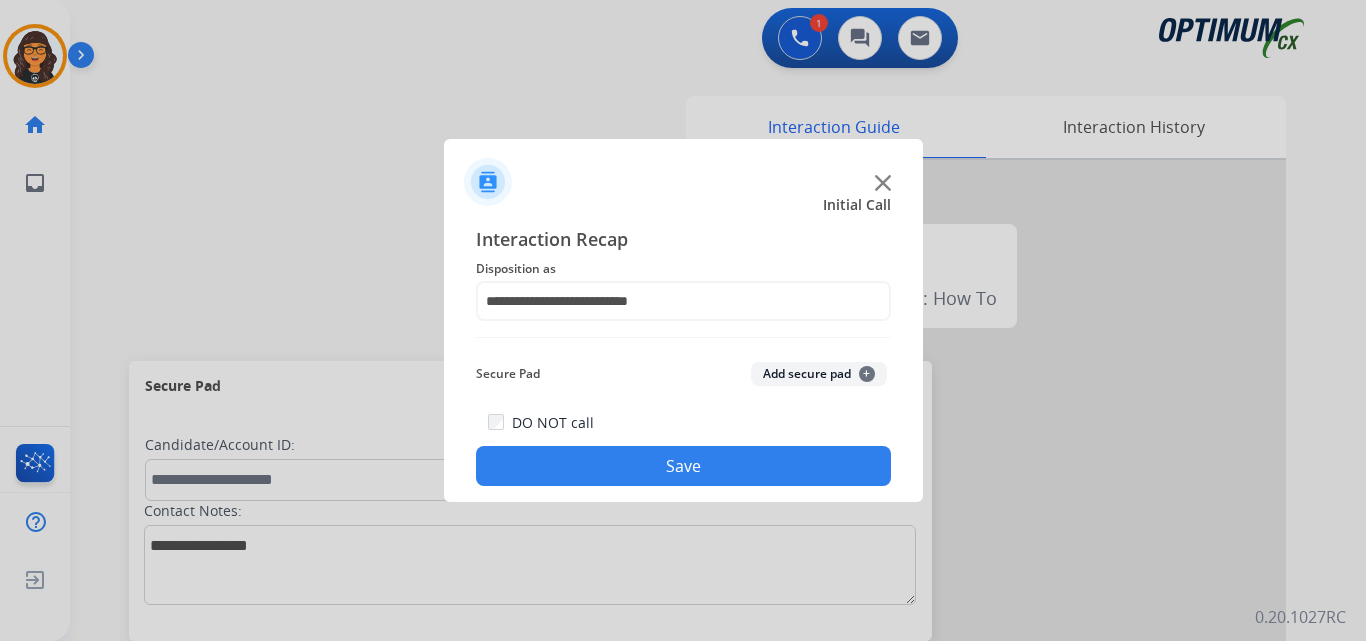 click on "Save" 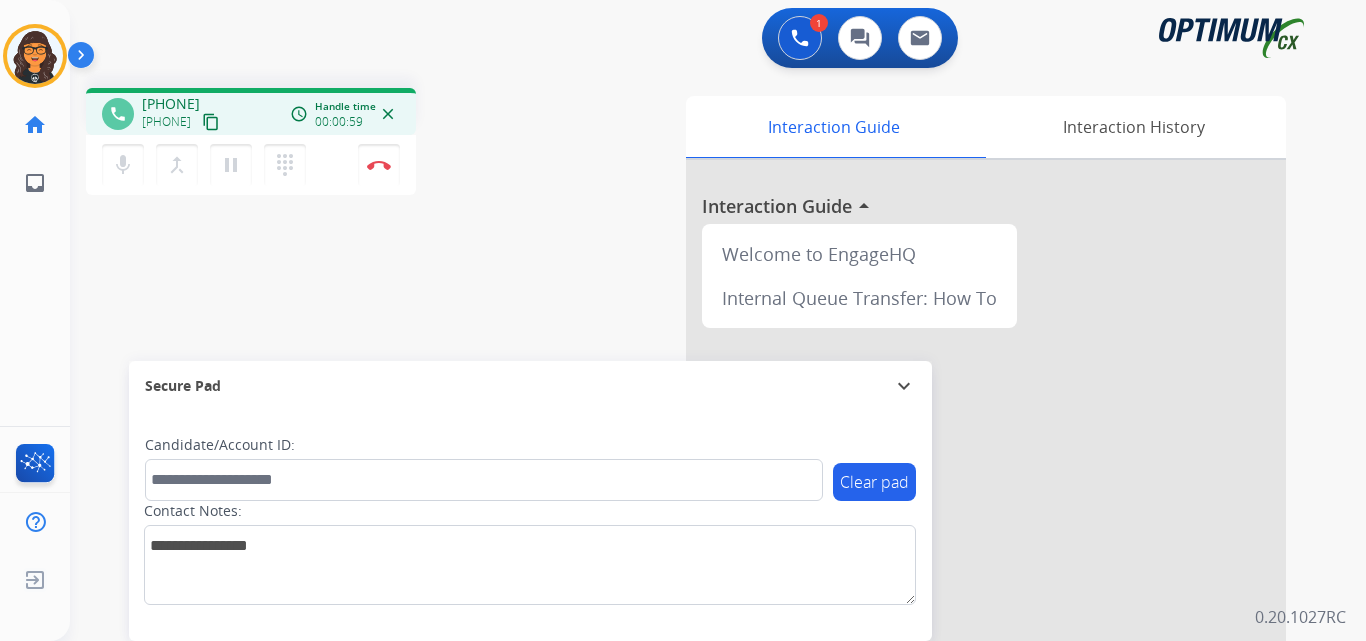 click on "content_copy" at bounding box center (211, 122) 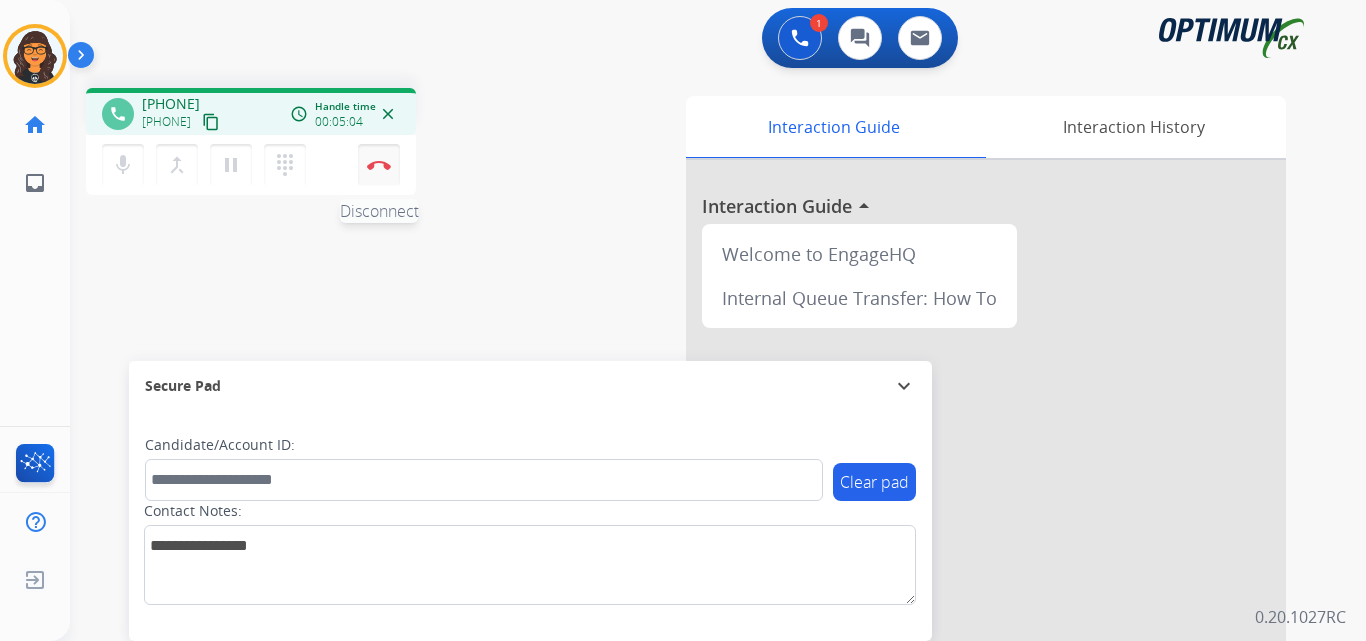 click at bounding box center [379, 165] 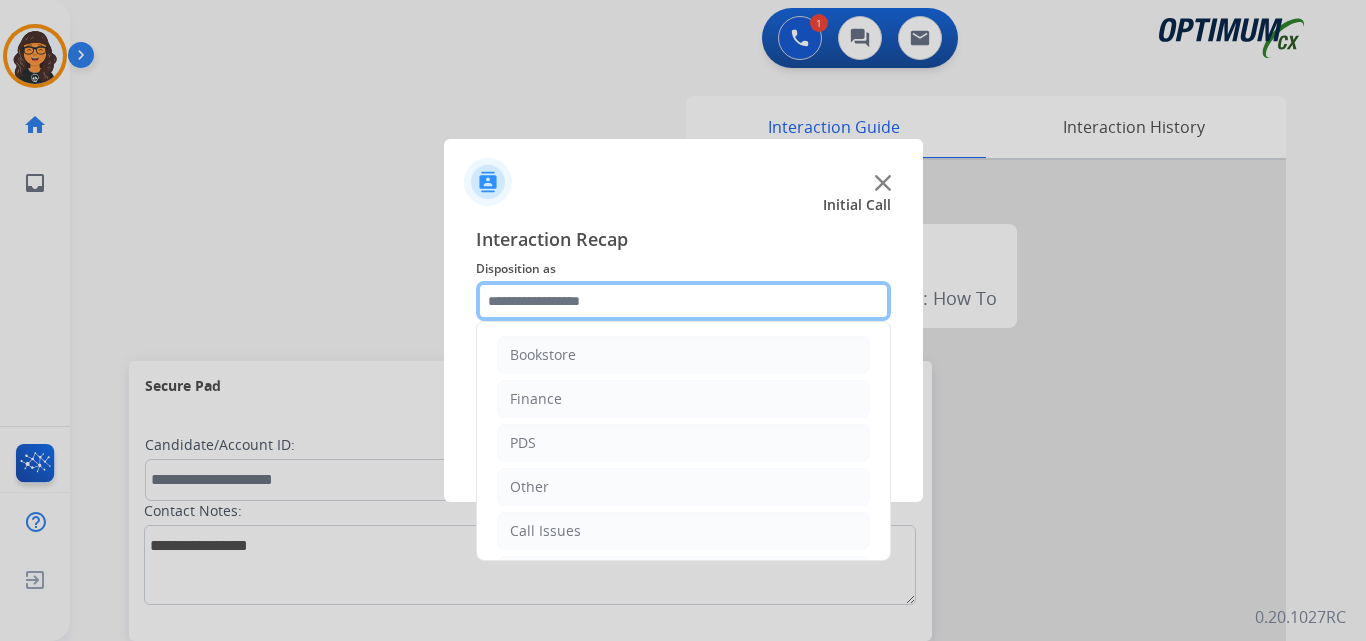 click 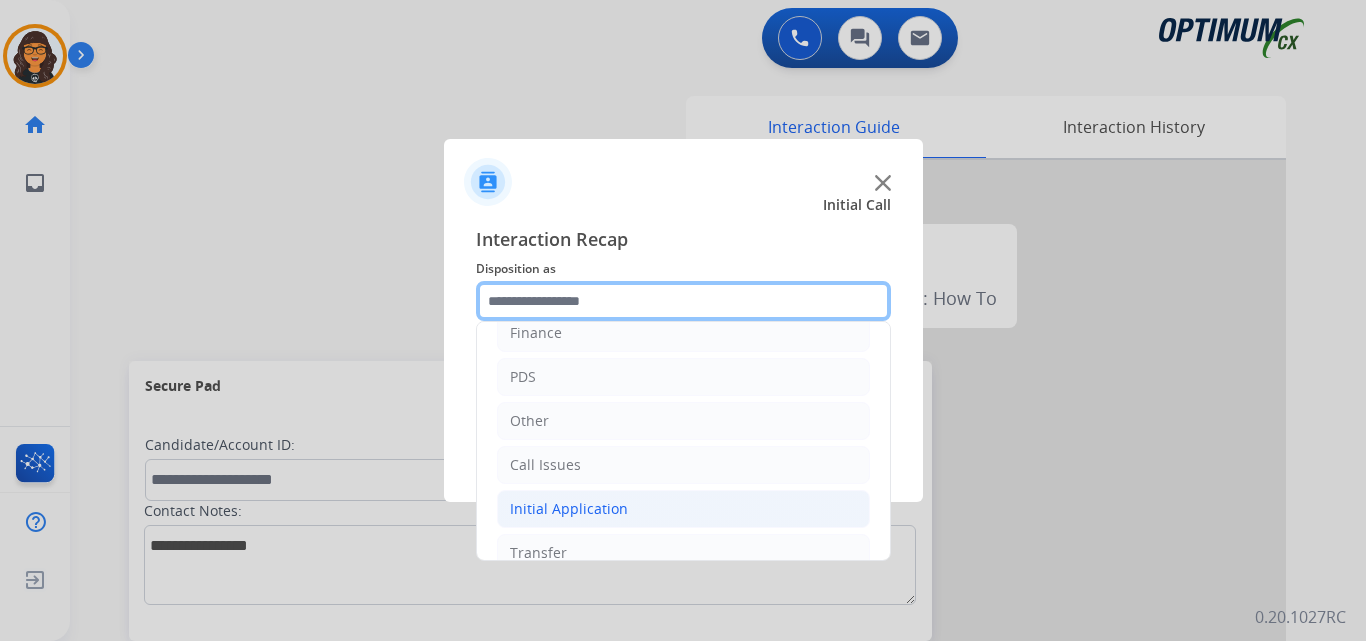 scroll, scrollTop: 136, scrollLeft: 0, axis: vertical 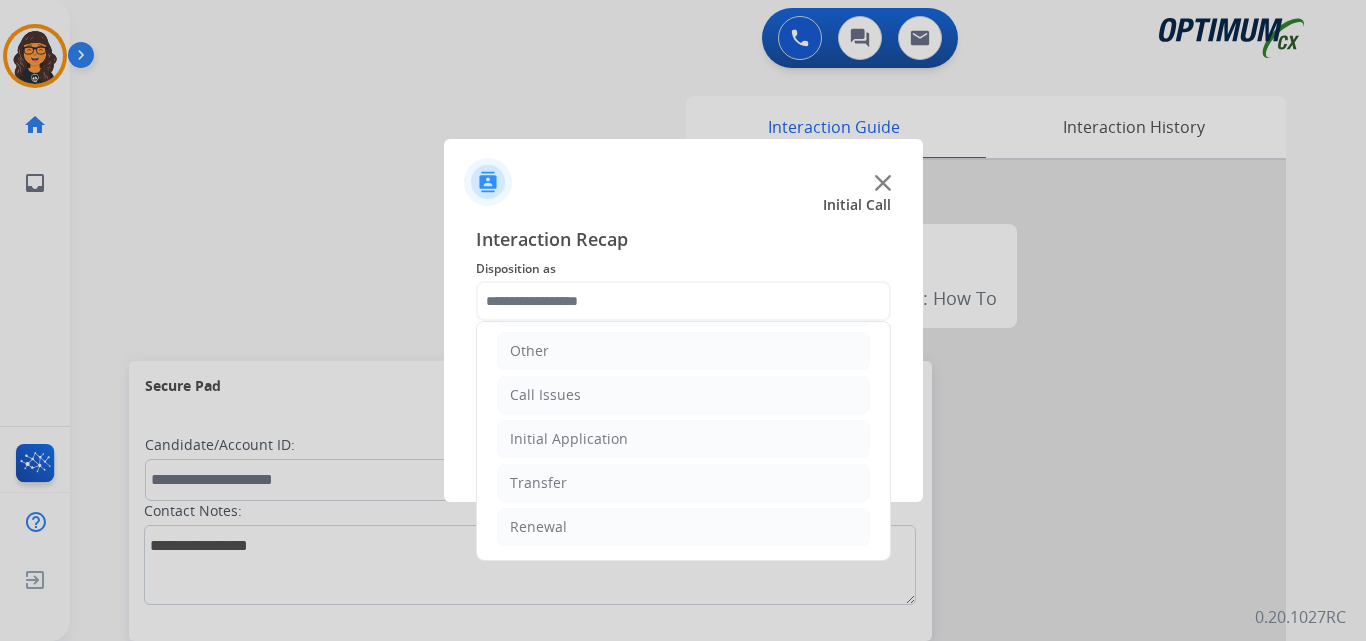 click on "Bookstore   Finance   PDS   Other   Call Issues   Initial Application   Transfer   Renewal" 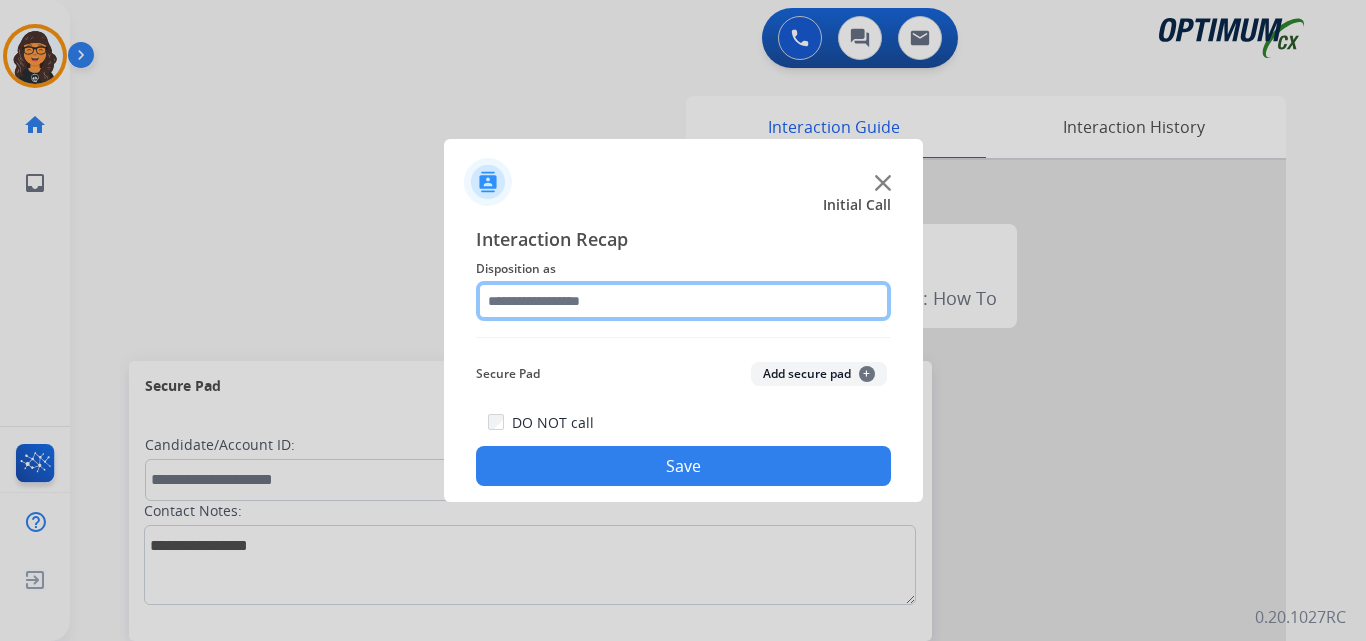 click 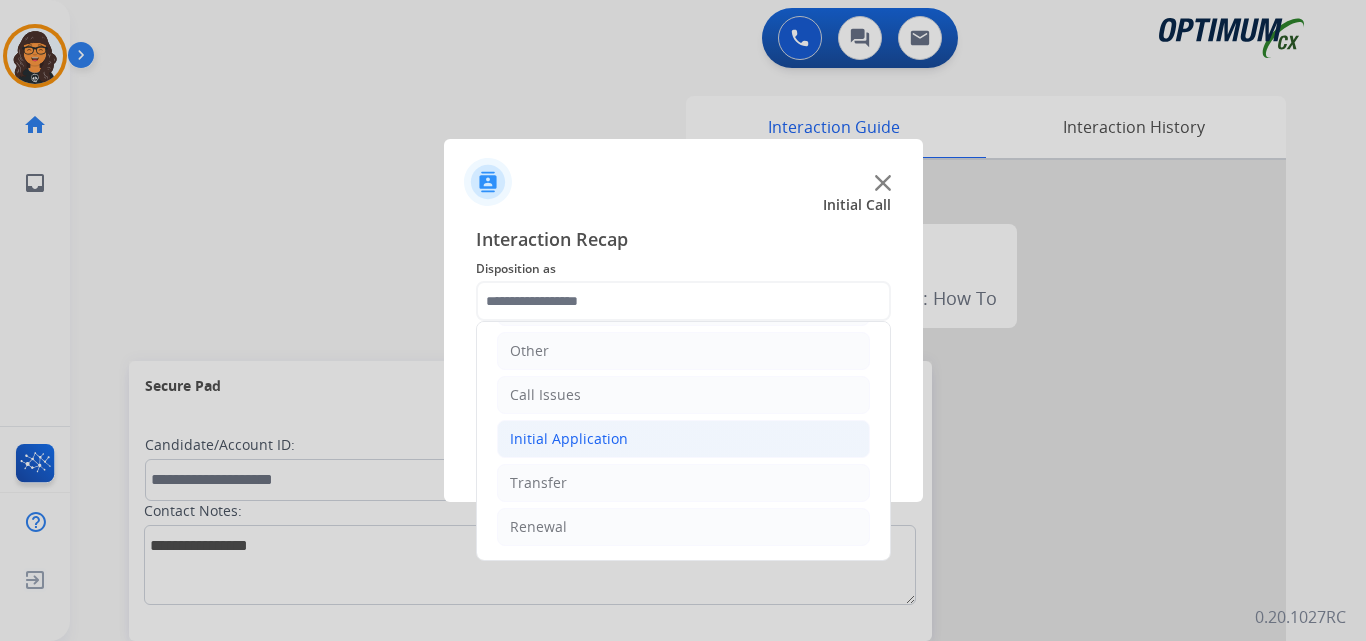 click on "Initial Application" 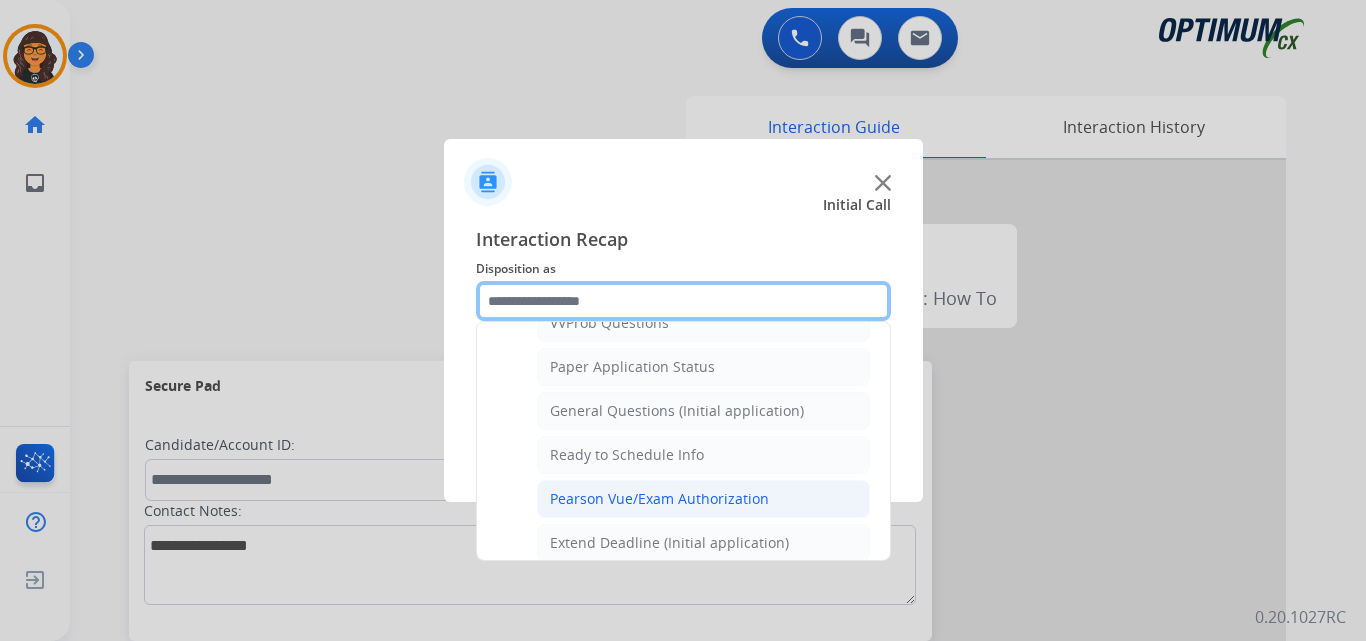 scroll, scrollTop: 1136, scrollLeft: 0, axis: vertical 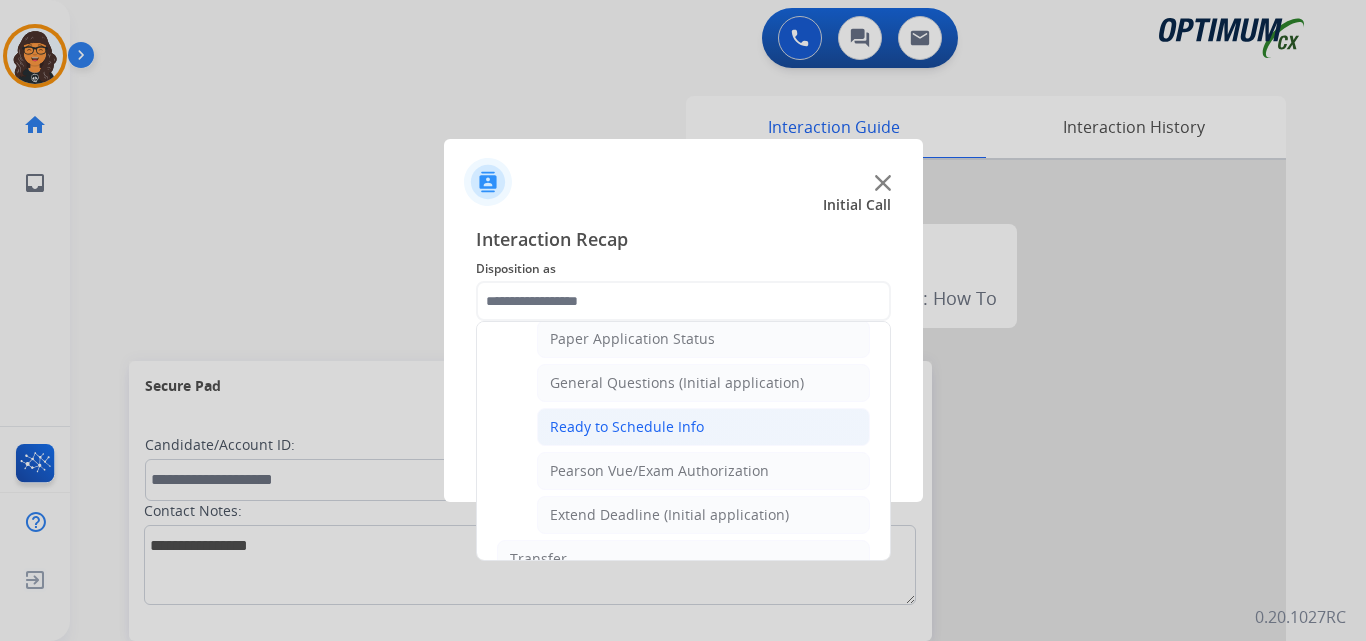 click on "Ready to Schedule Info" 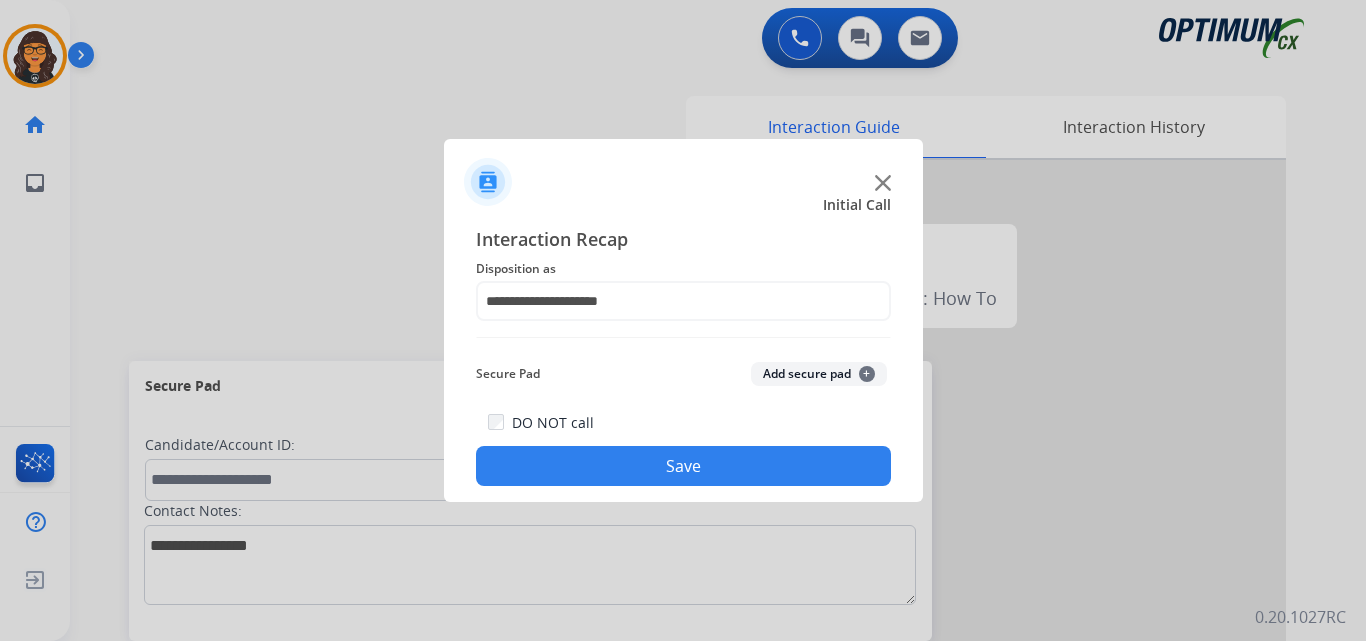 click on "Save" 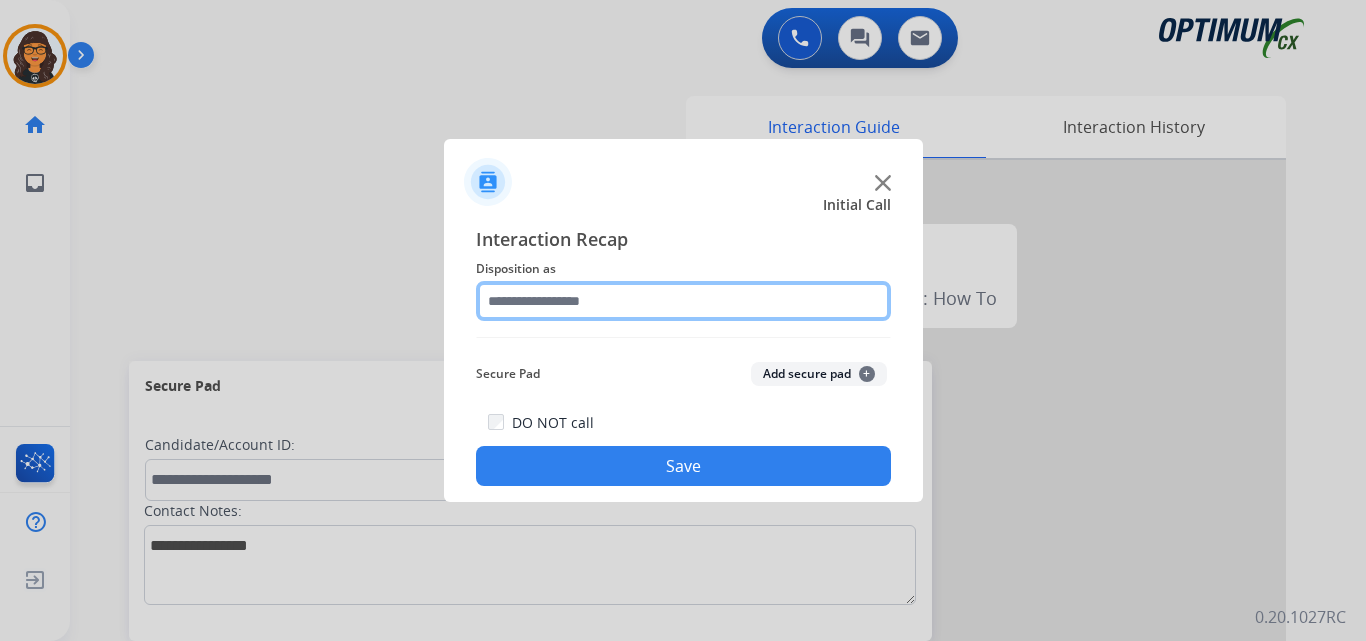click 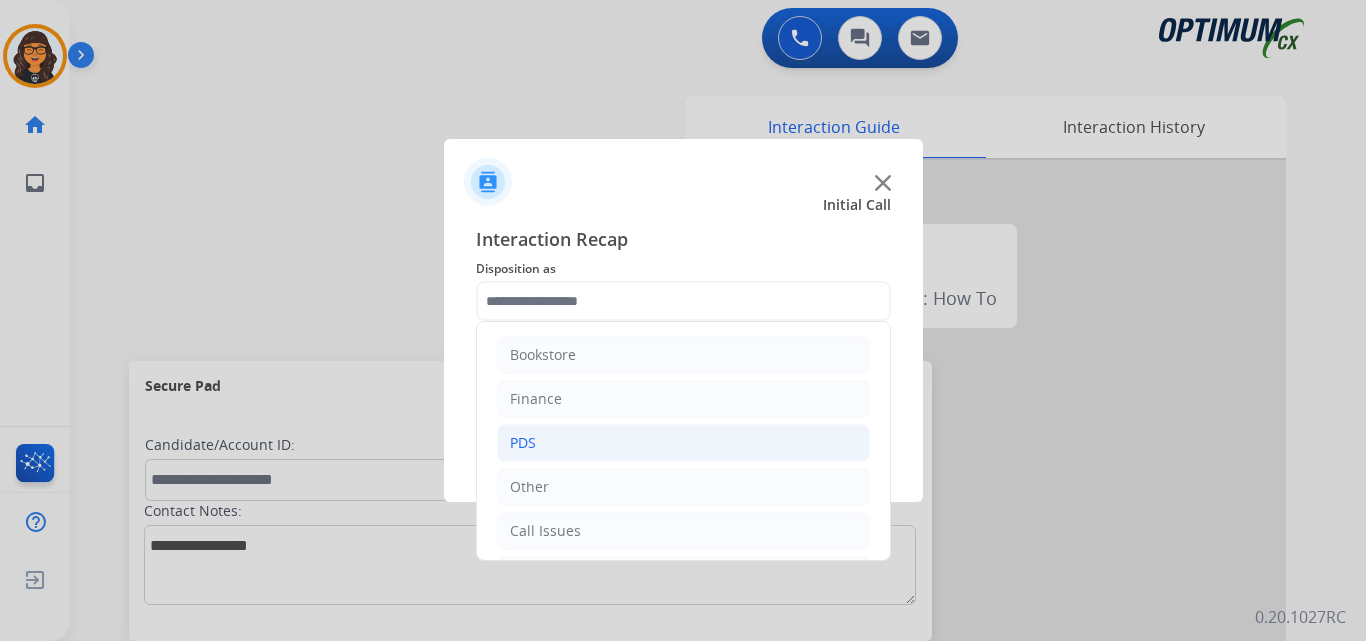 click on "PDS" 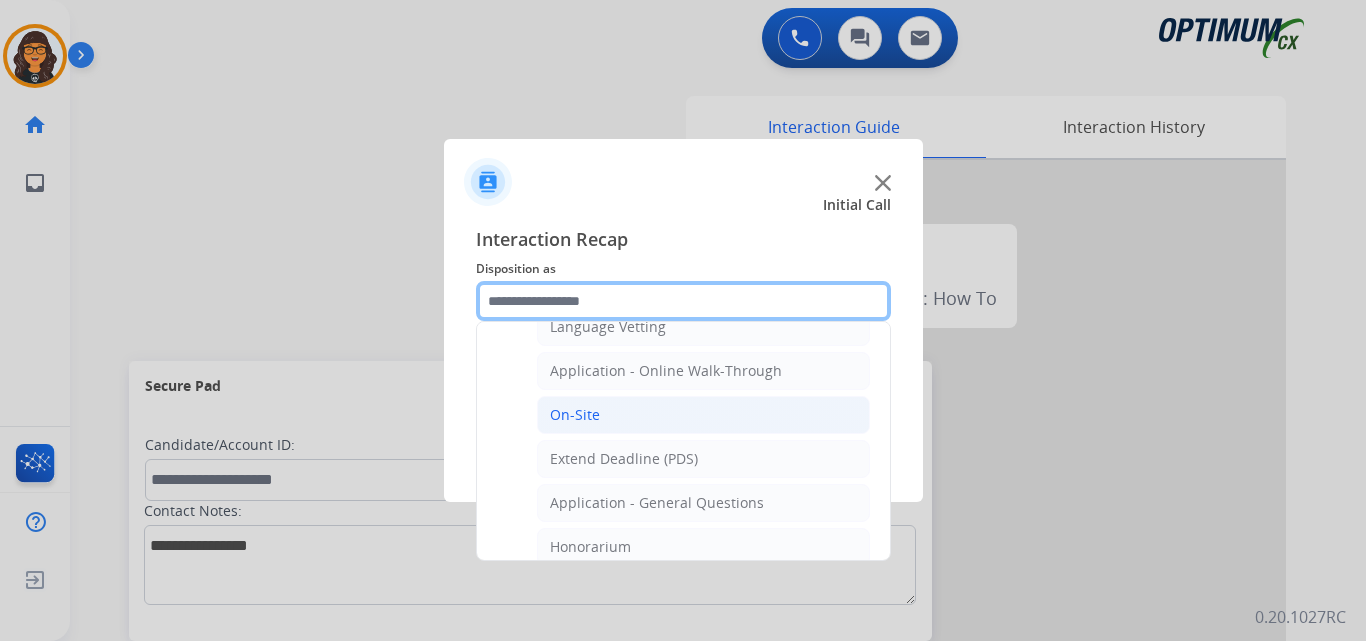 scroll, scrollTop: 500, scrollLeft: 0, axis: vertical 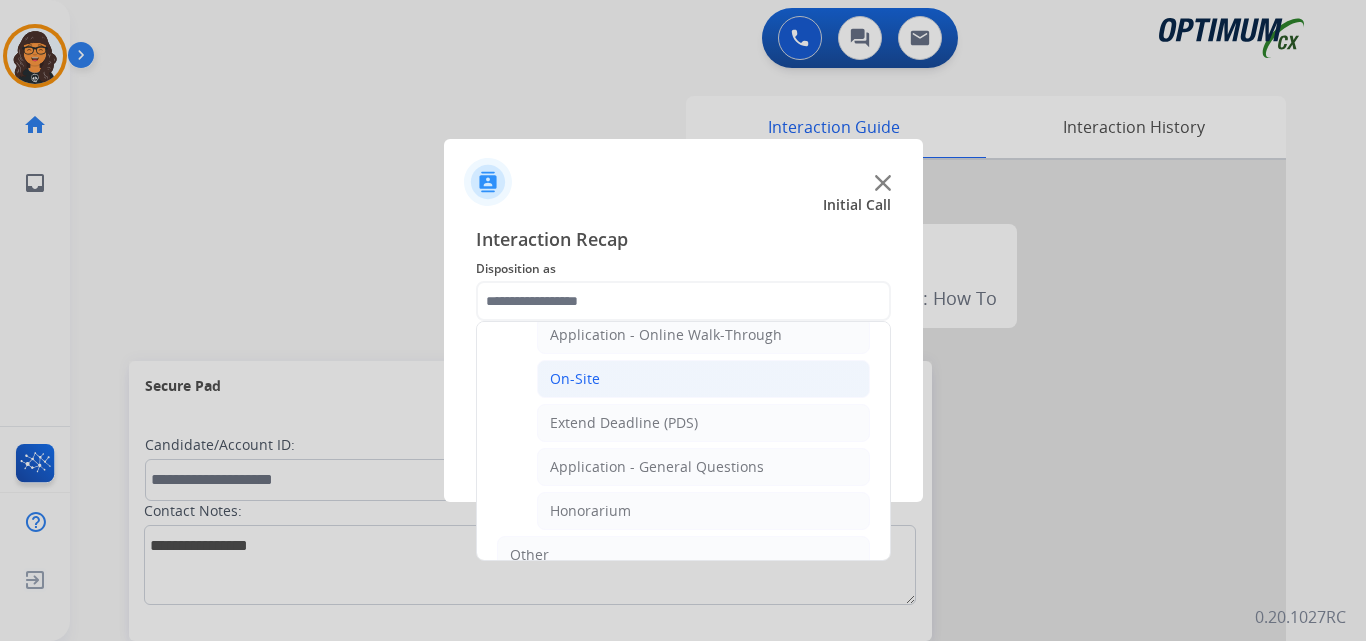 click on "Application - General Questions" 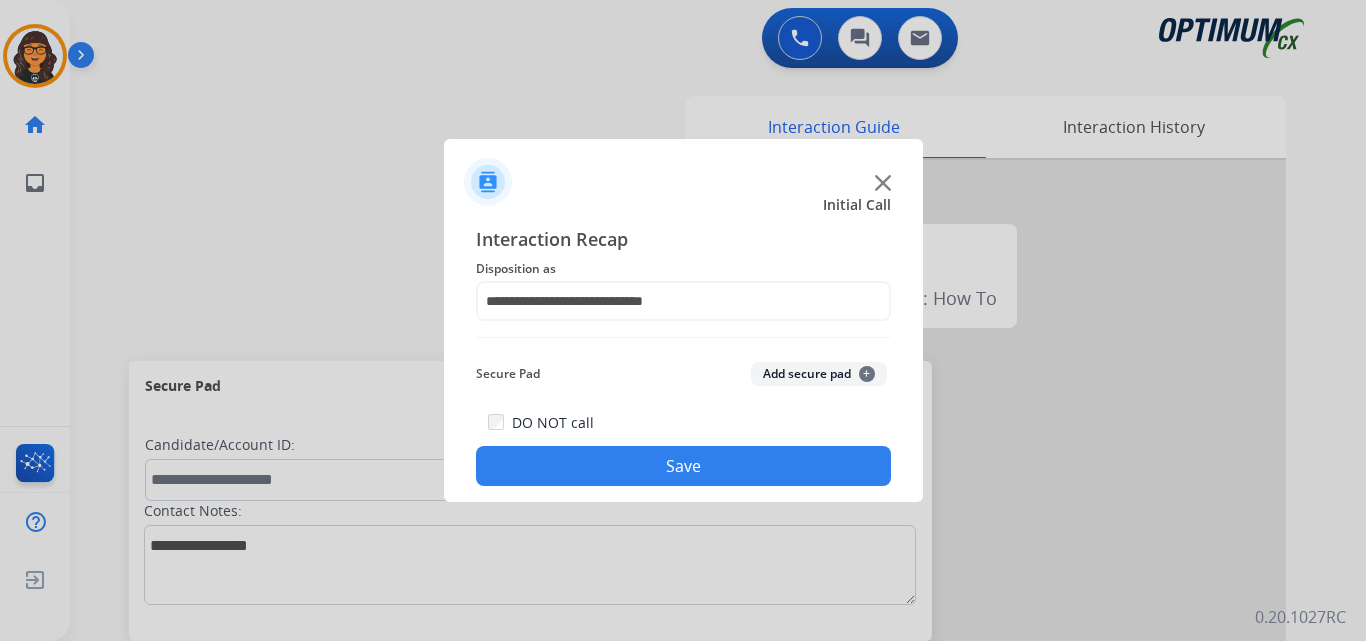 click on "Save" 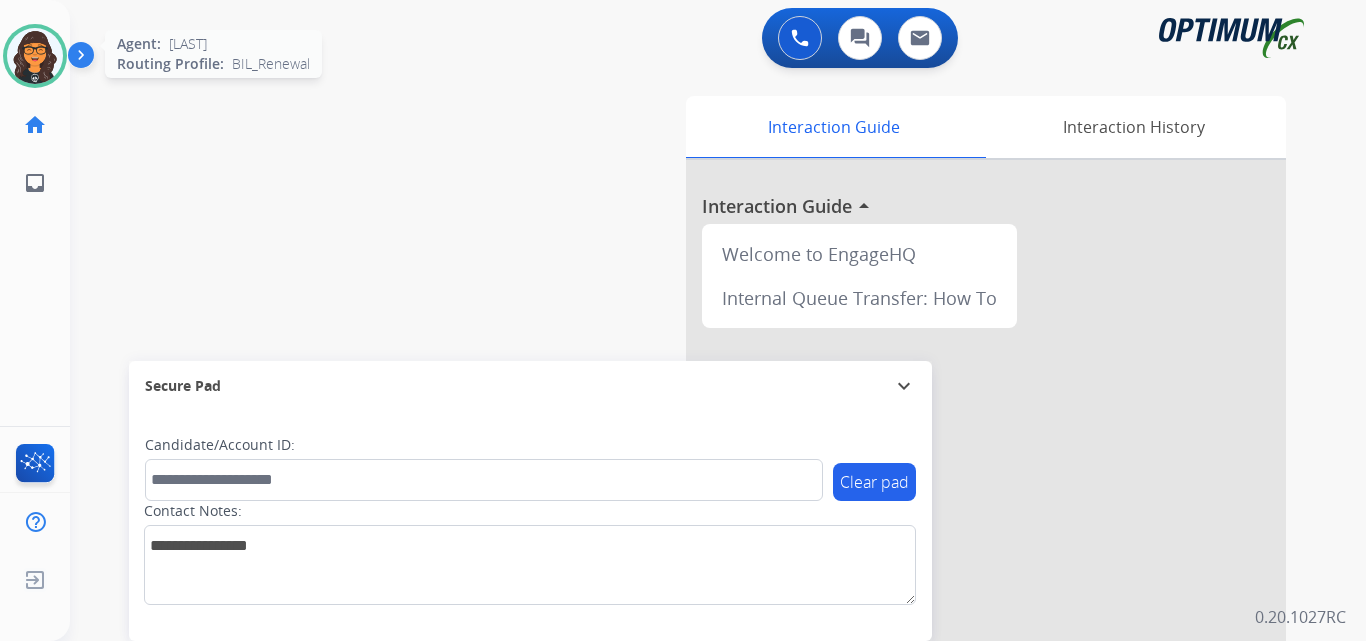 click at bounding box center [35, 56] 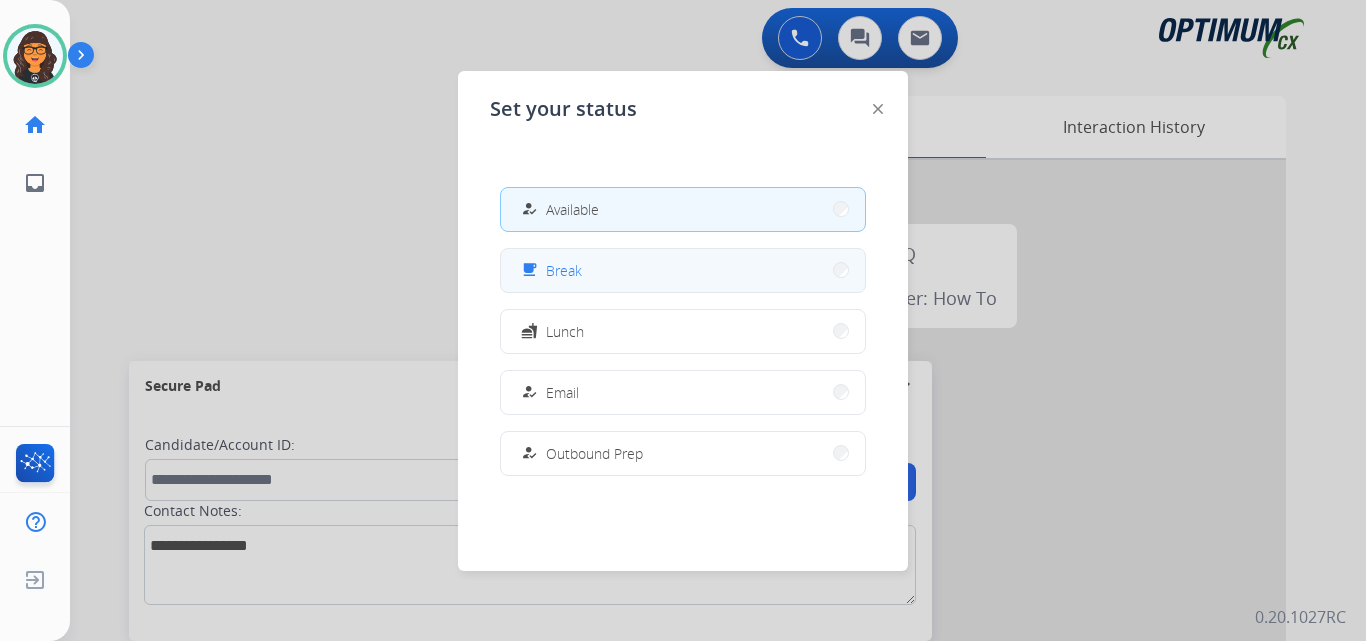 click on "free_breakfast Break" at bounding box center [549, 270] 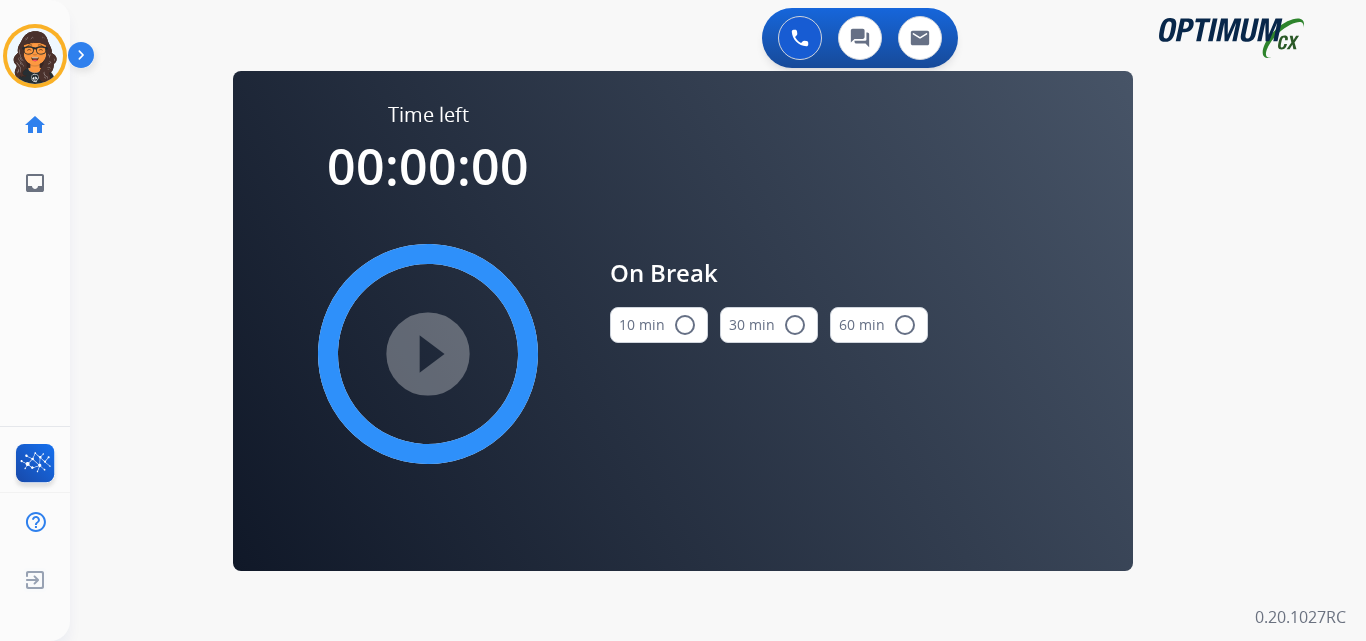 click on "10 min  radio_button_unchecked" at bounding box center [659, 325] 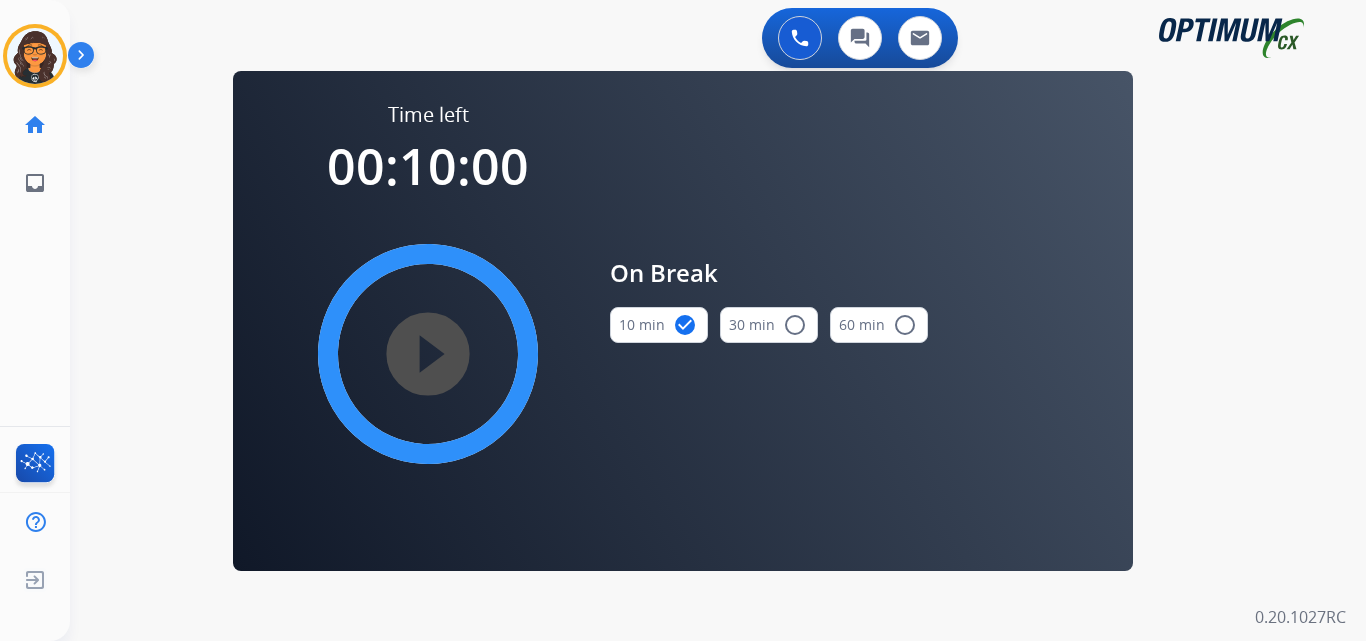 click on "play_circle_filled" at bounding box center [428, 354] 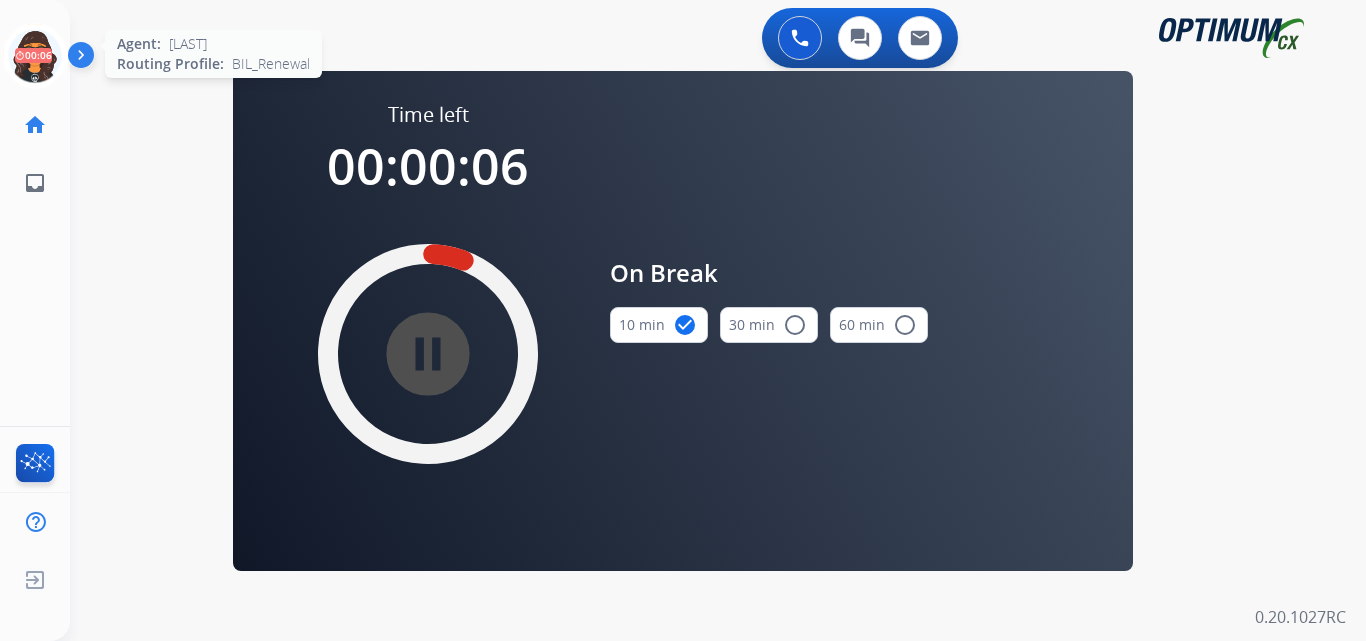 click 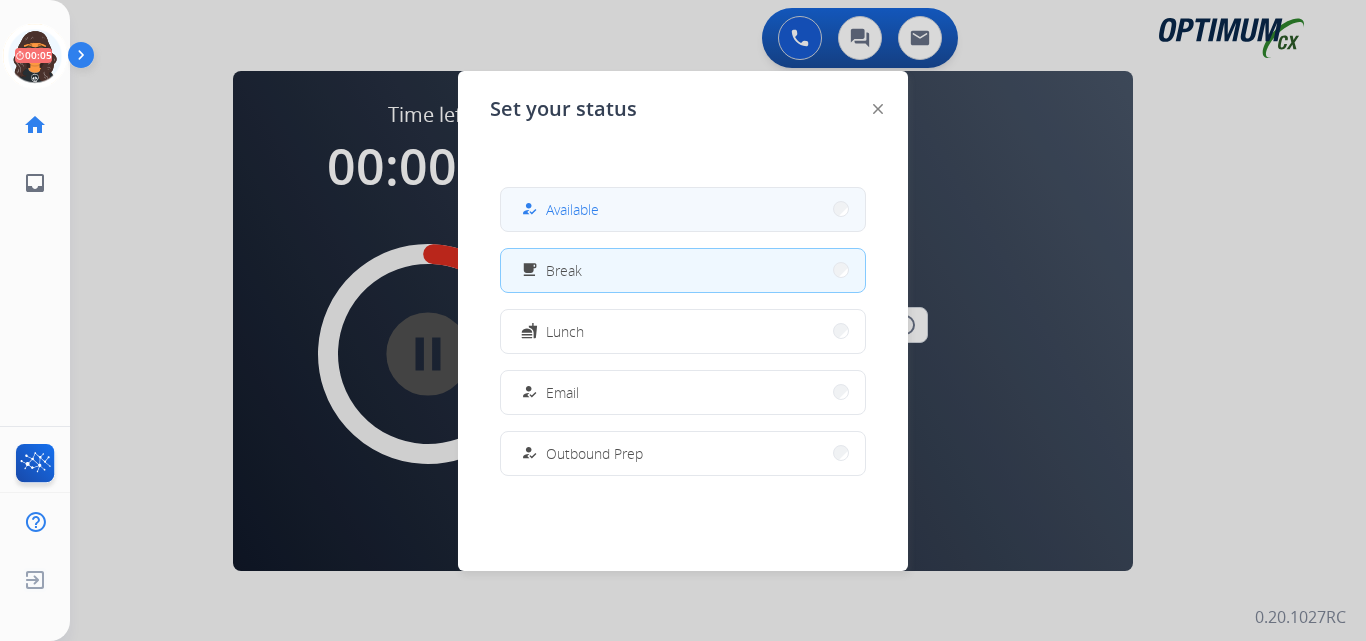 click on "Available" at bounding box center [572, 209] 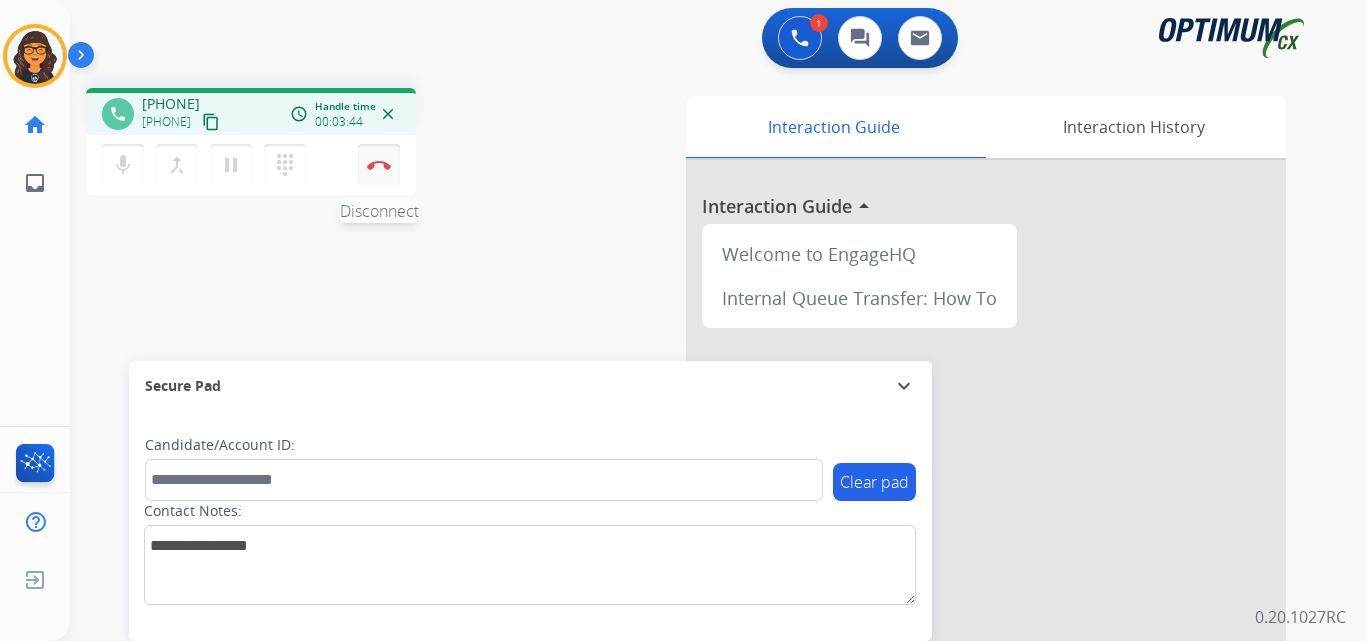 click at bounding box center (379, 165) 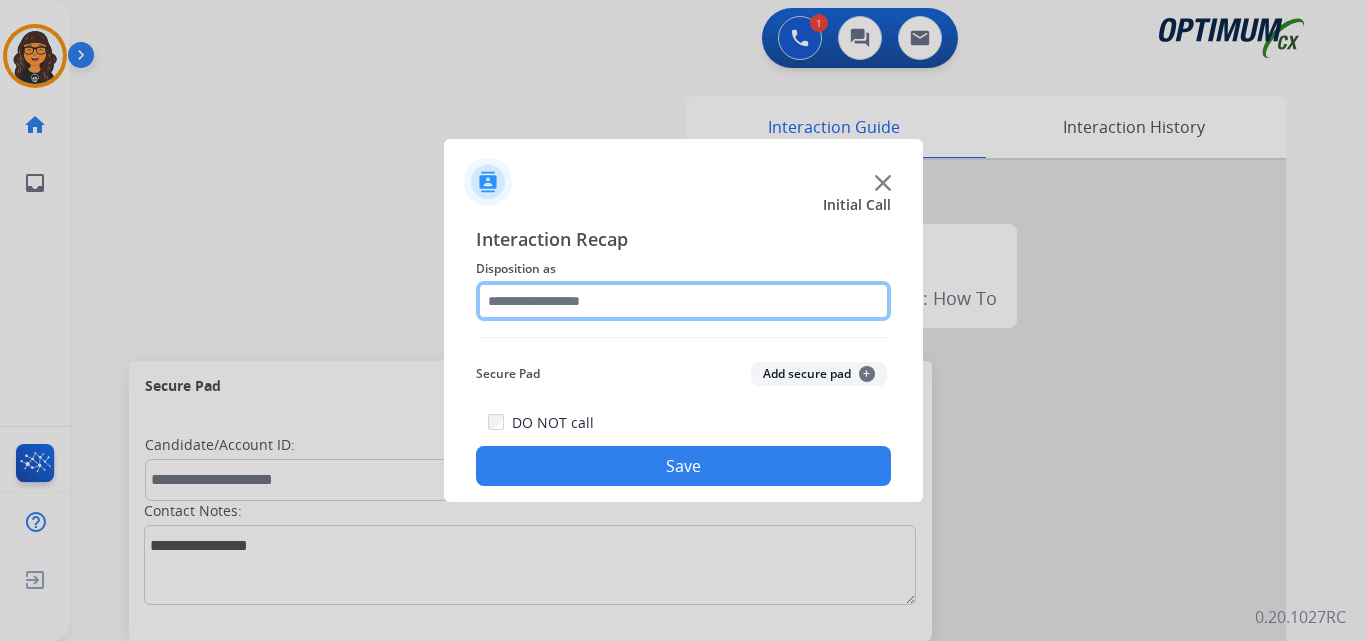 click 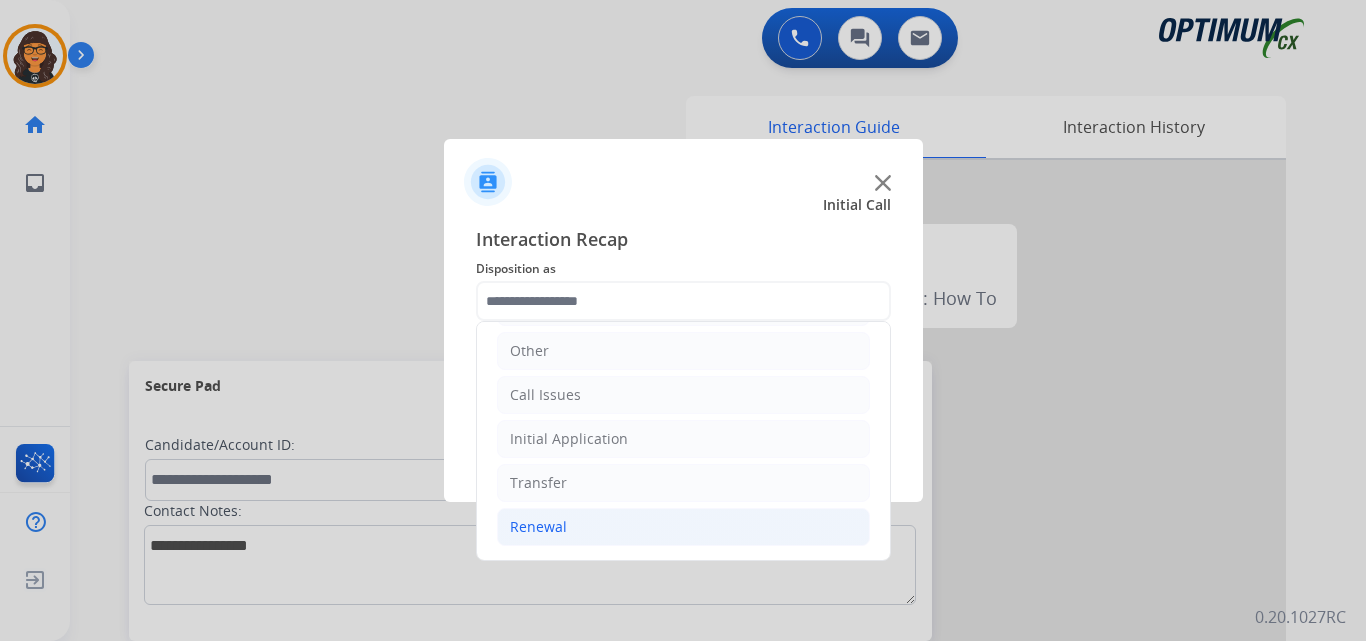 drag, startPoint x: 544, startPoint y: 519, endPoint x: 564, endPoint y: 513, distance: 20.880613 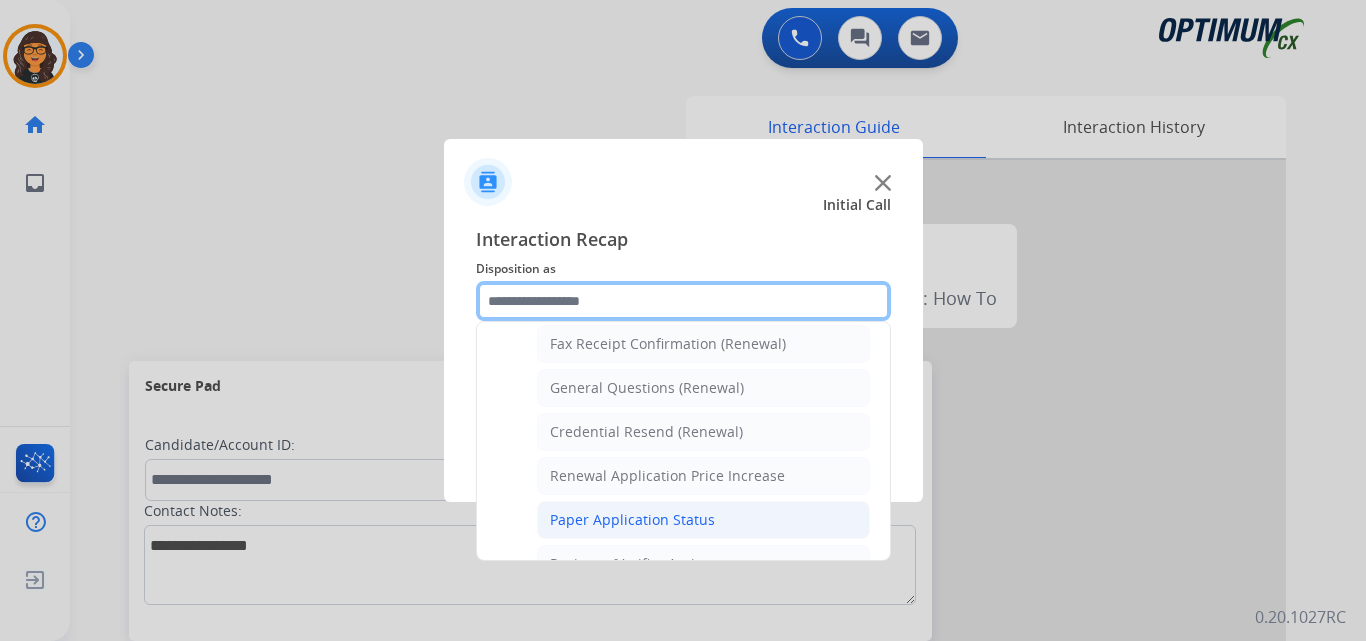 scroll, scrollTop: 536, scrollLeft: 0, axis: vertical 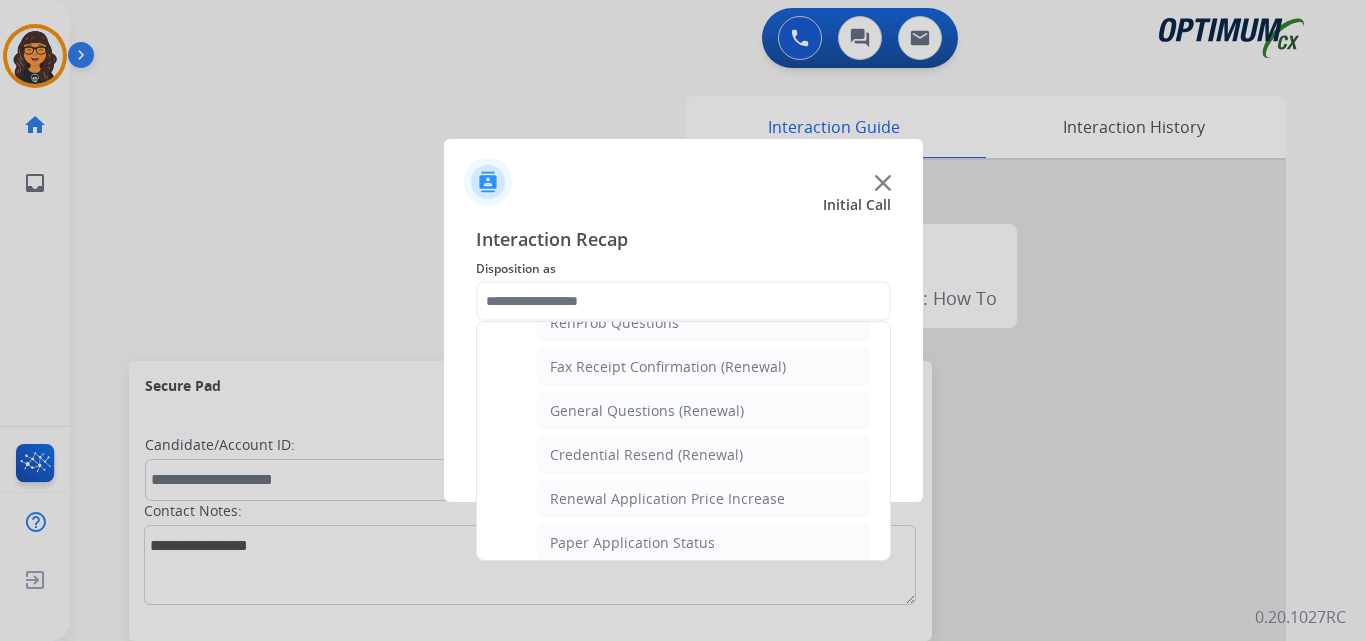 click on "General Questions (Renewal)" 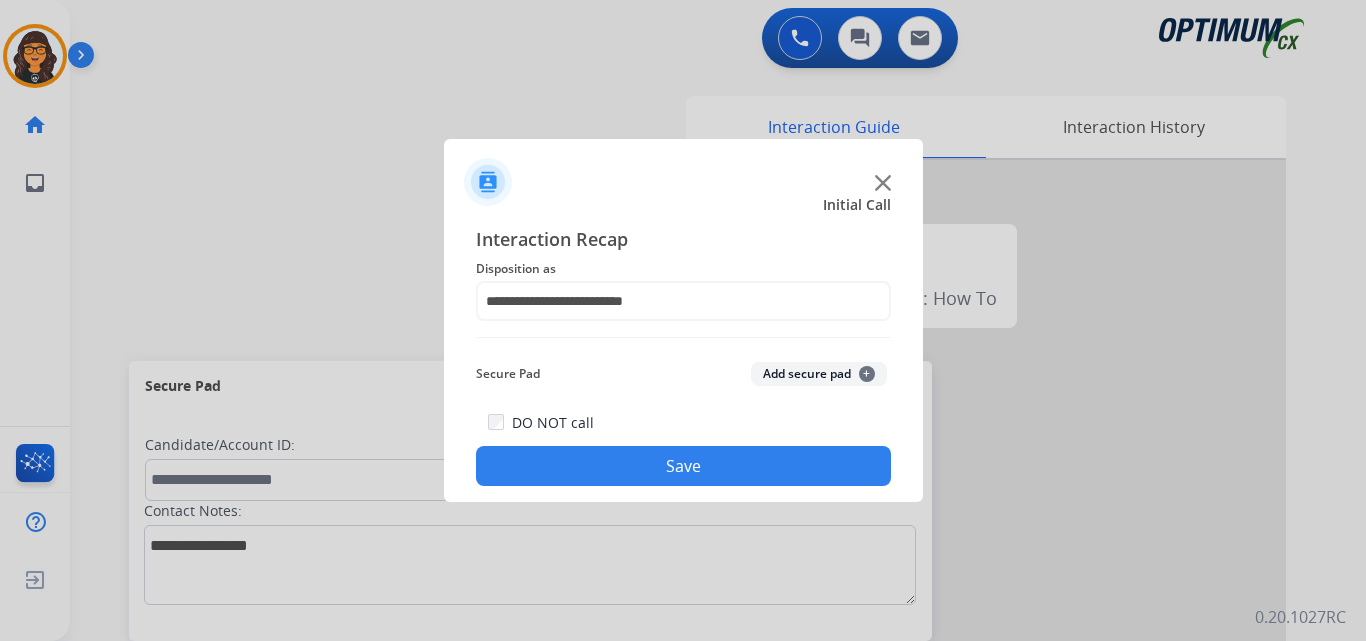 click on "Save" 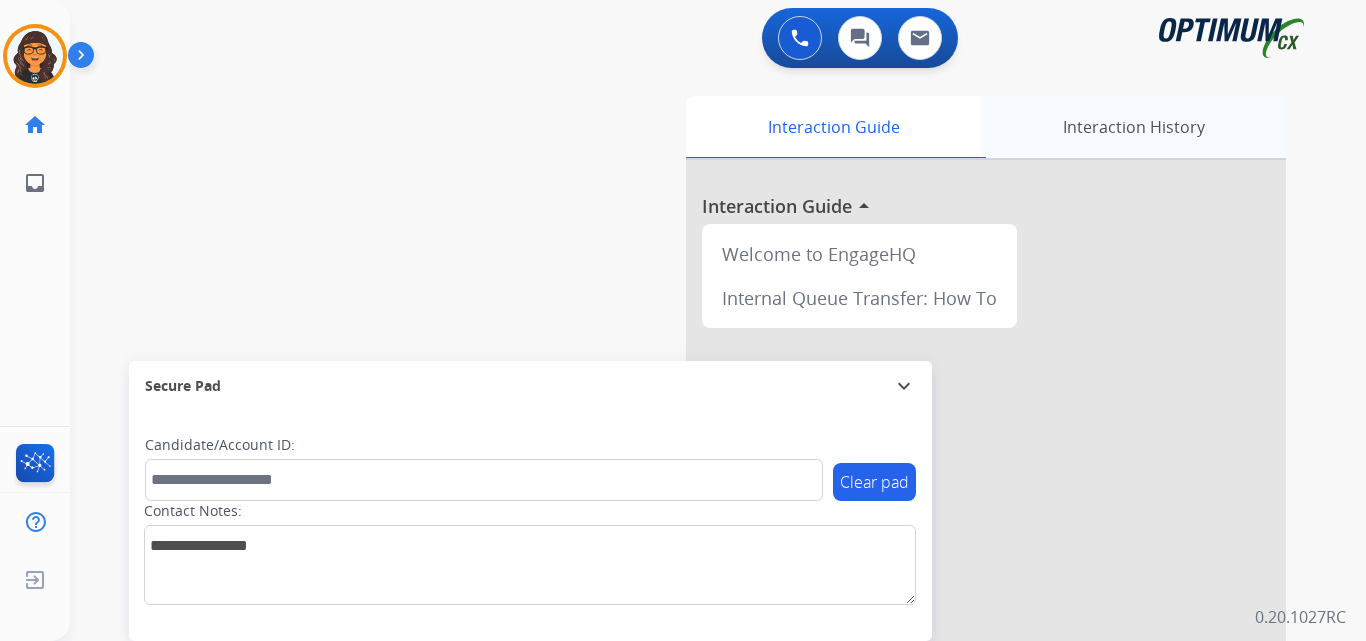 click on "Interaction History" at bounding box center (1133, 127) 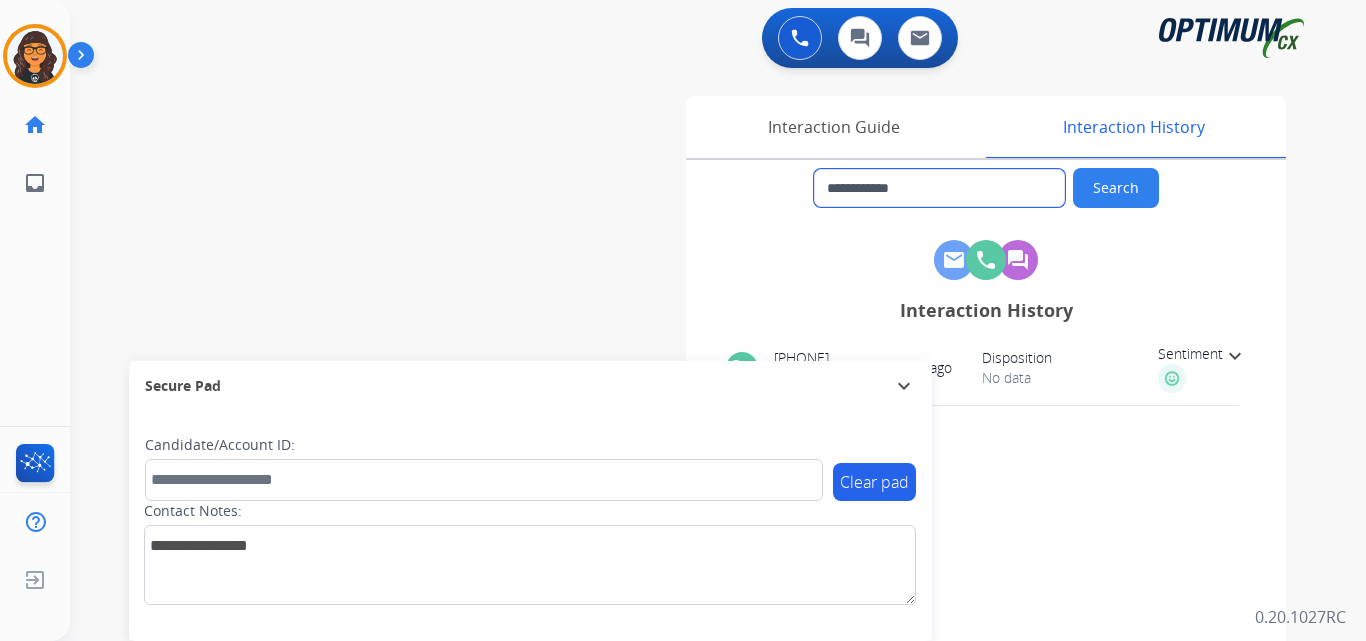 drag, startPoint x: 927, startPoint y: 195, endPoint x: 846, endPoint y: 197, distance: 81.02469 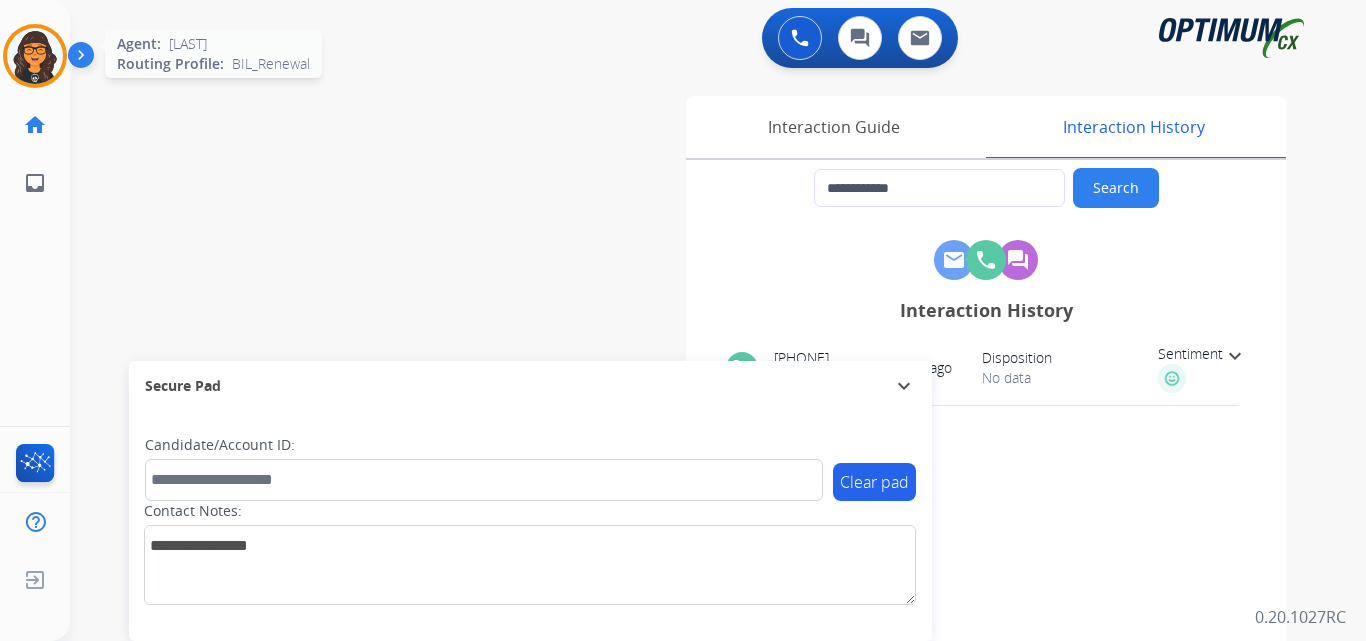 click at bounding box center (35, 56) 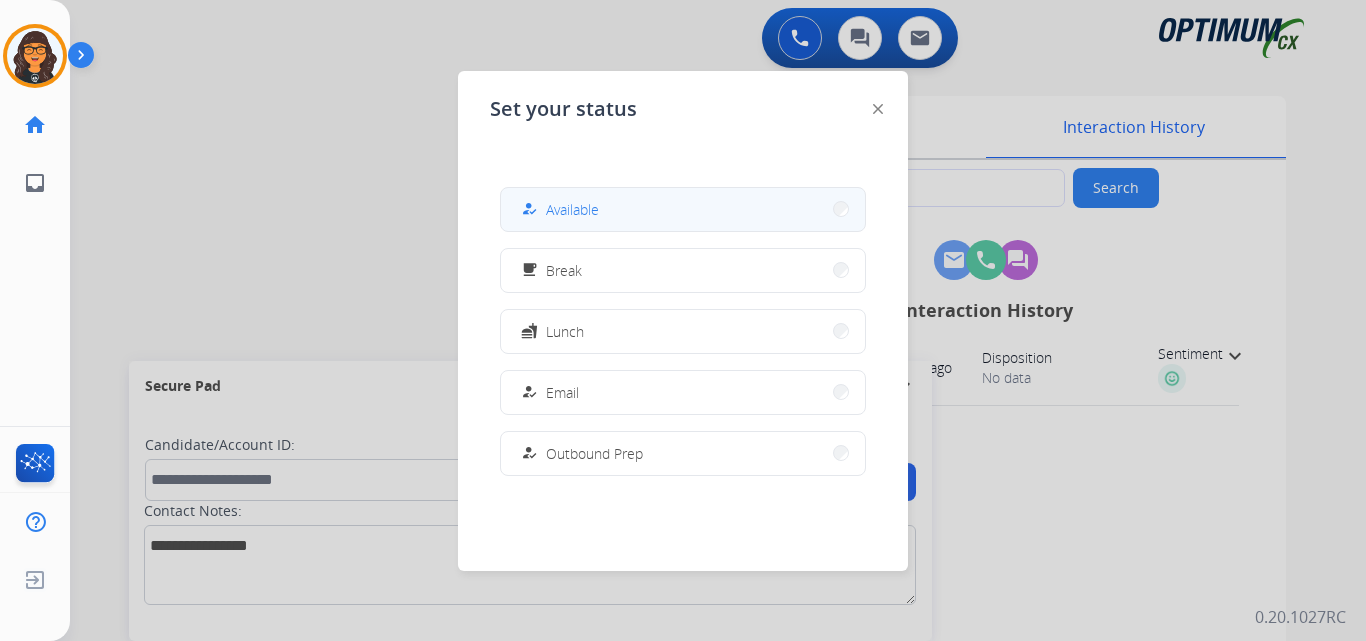 click on "Available" at bounding box center (572, 209) 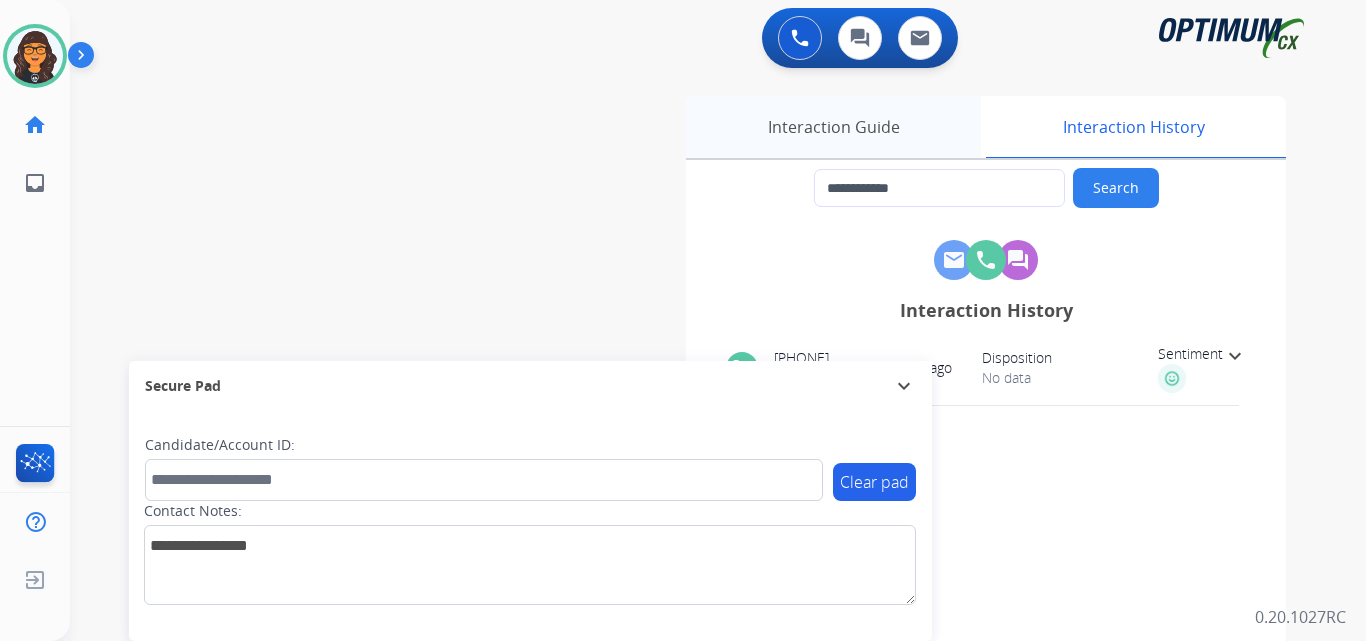 click on "Interaction Guide" at bounding box center (833, 127) 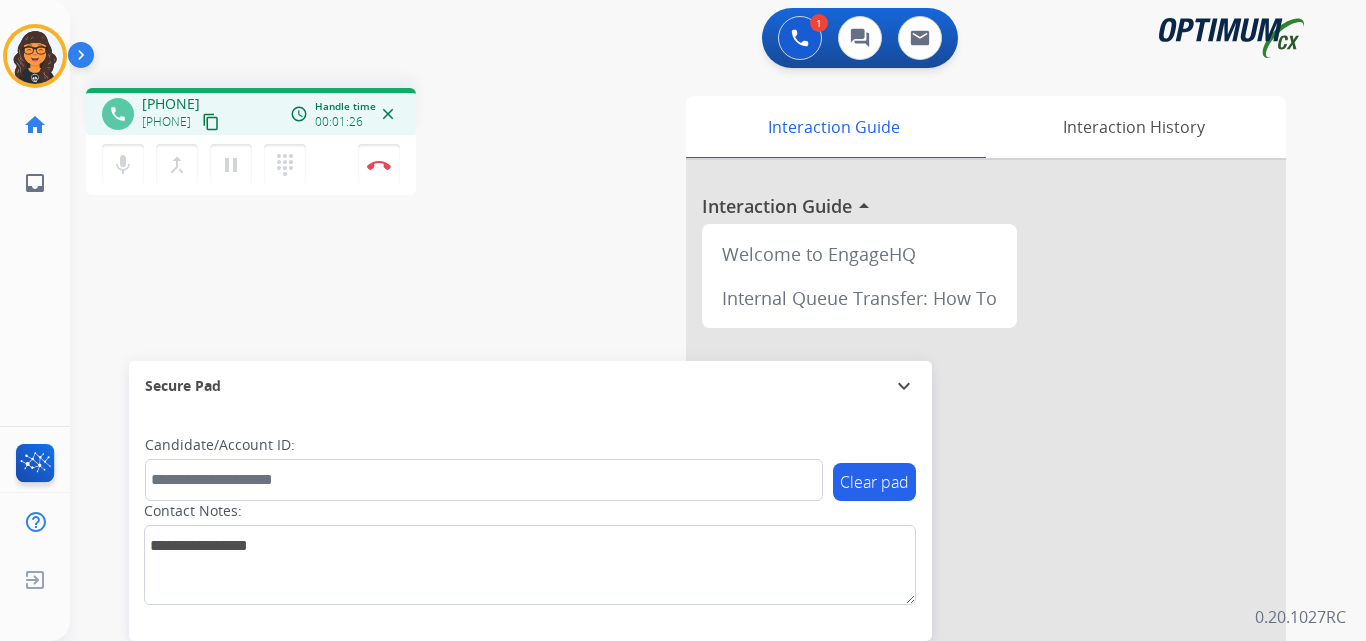 drag, startPoint x: 245, startPoint y: 115, endPoint x: 245, endPoint y: 95, distance: 20 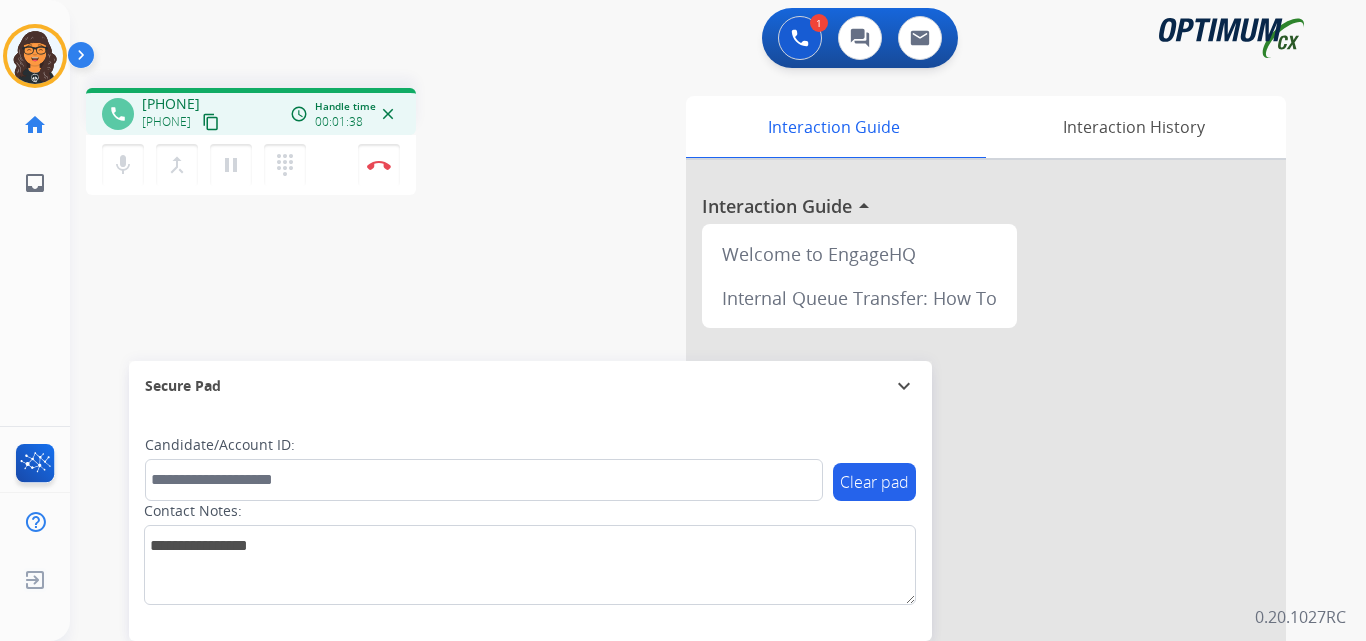 click on "content_copy" at bounding box center (211, 122) 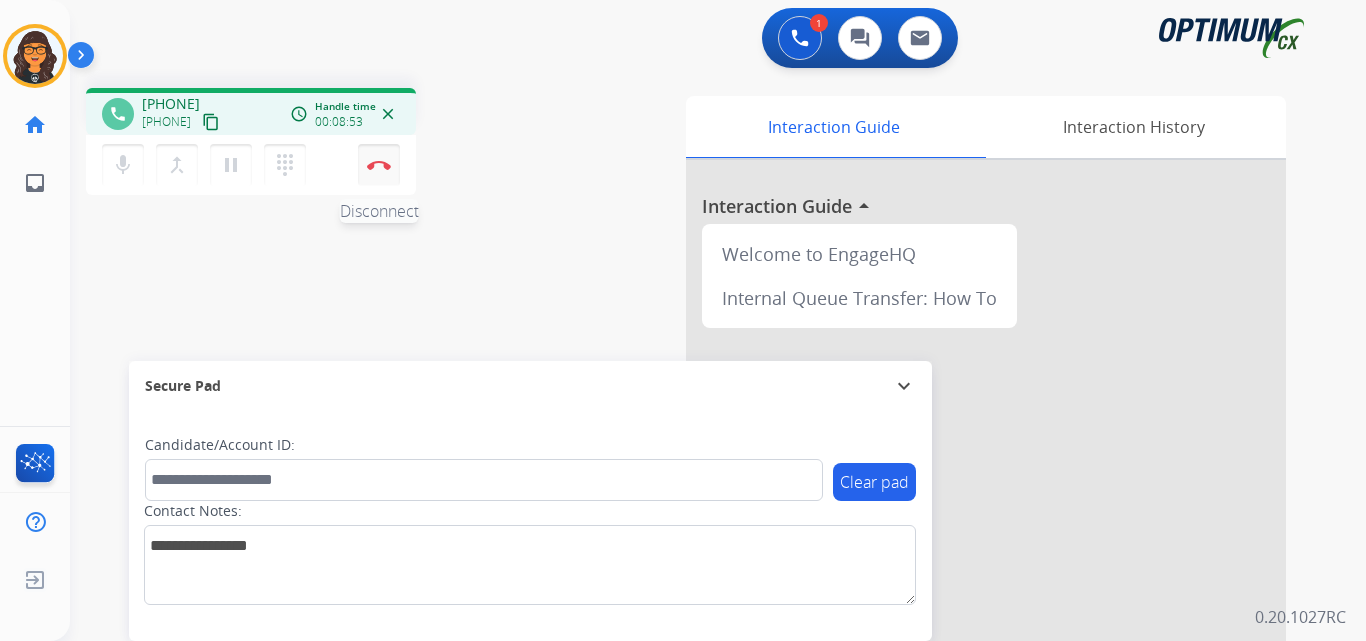 click at bounding box center (379, 165) 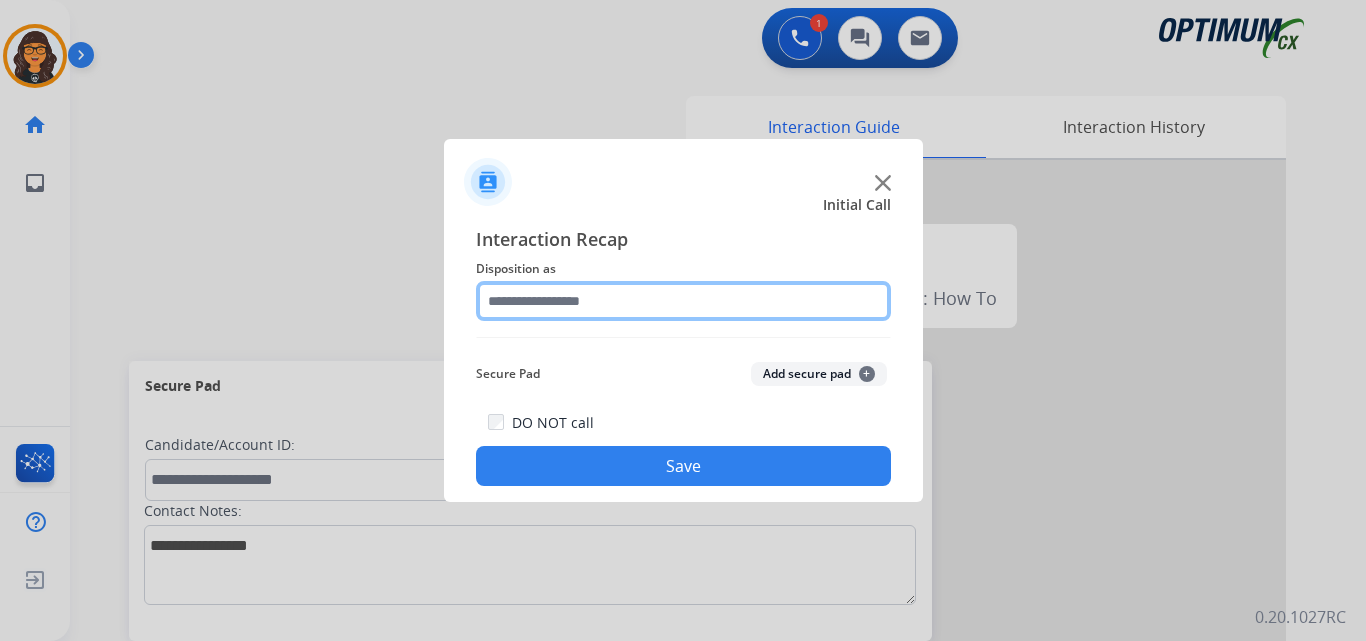 click 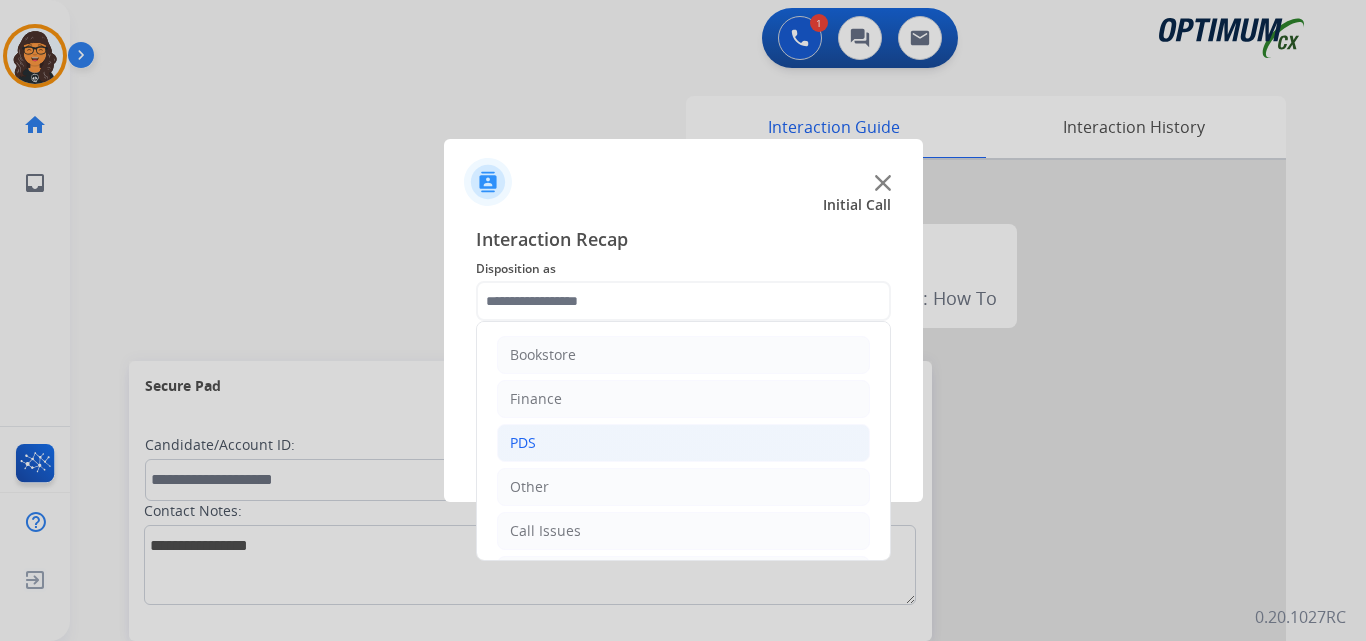 click on "PDS" 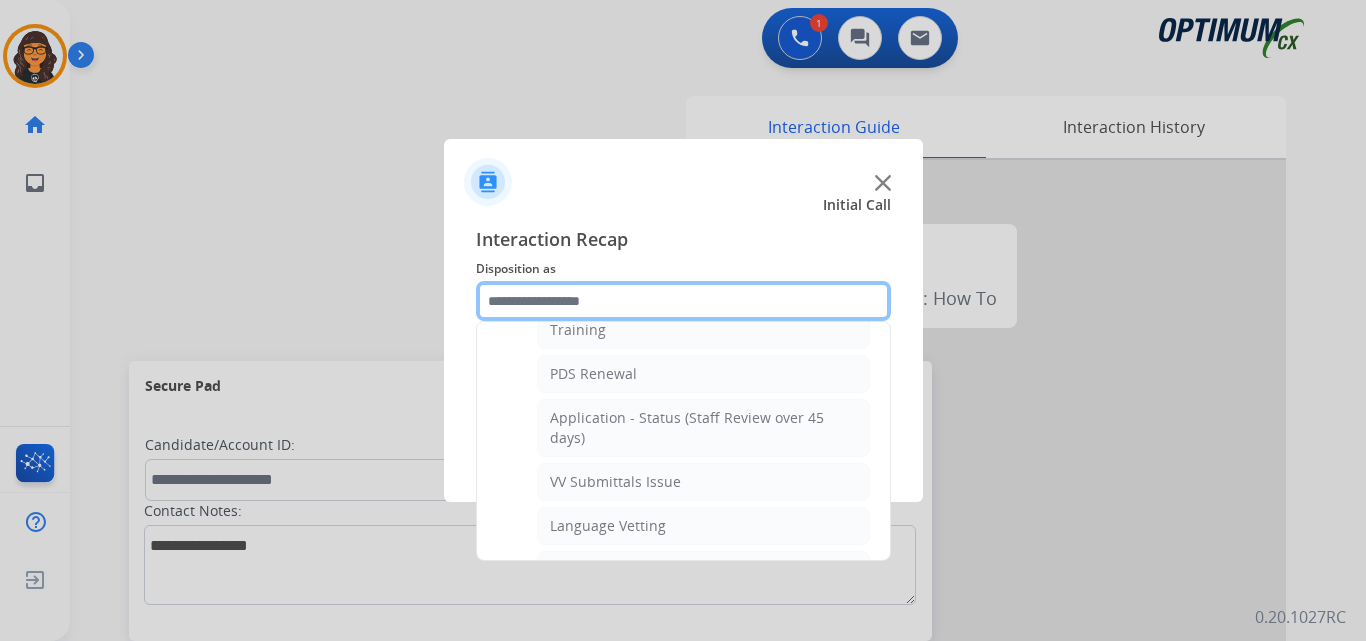 scroll, scrollTop: 300, scrollLeft: 0, axis: vertical 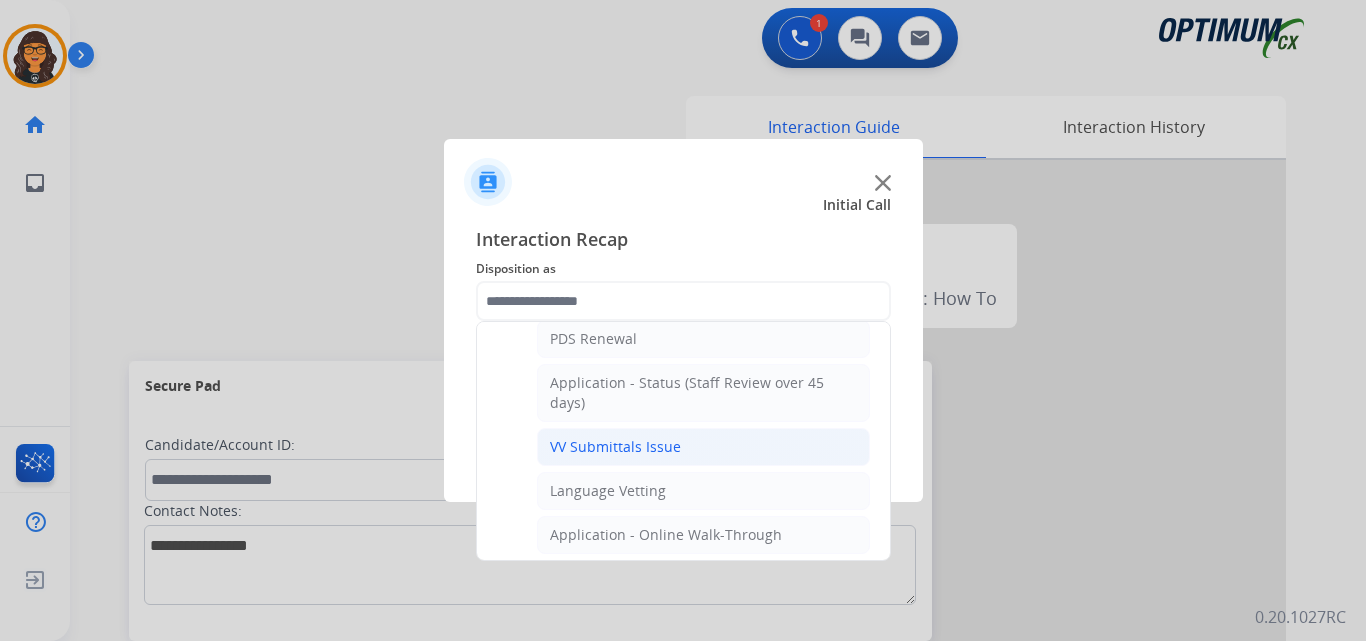 click on "VV Submittals Issue" 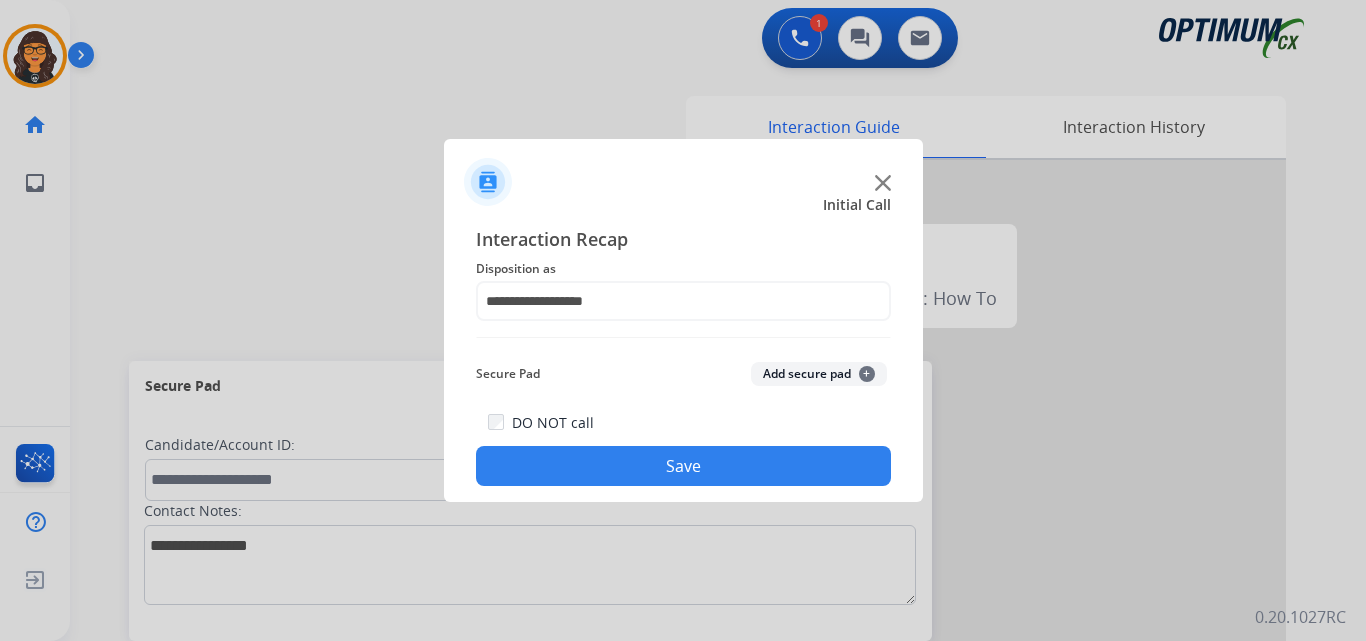 click on "Save" 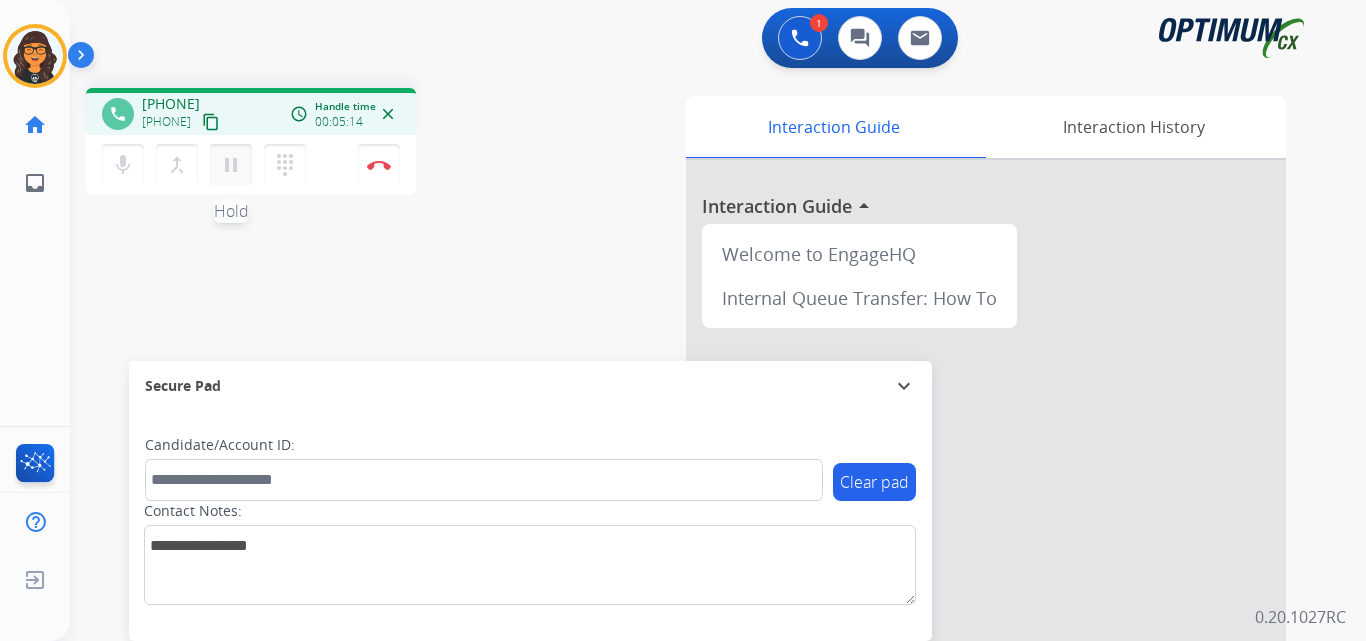 click on "pause" at bounding box center [231, 165] 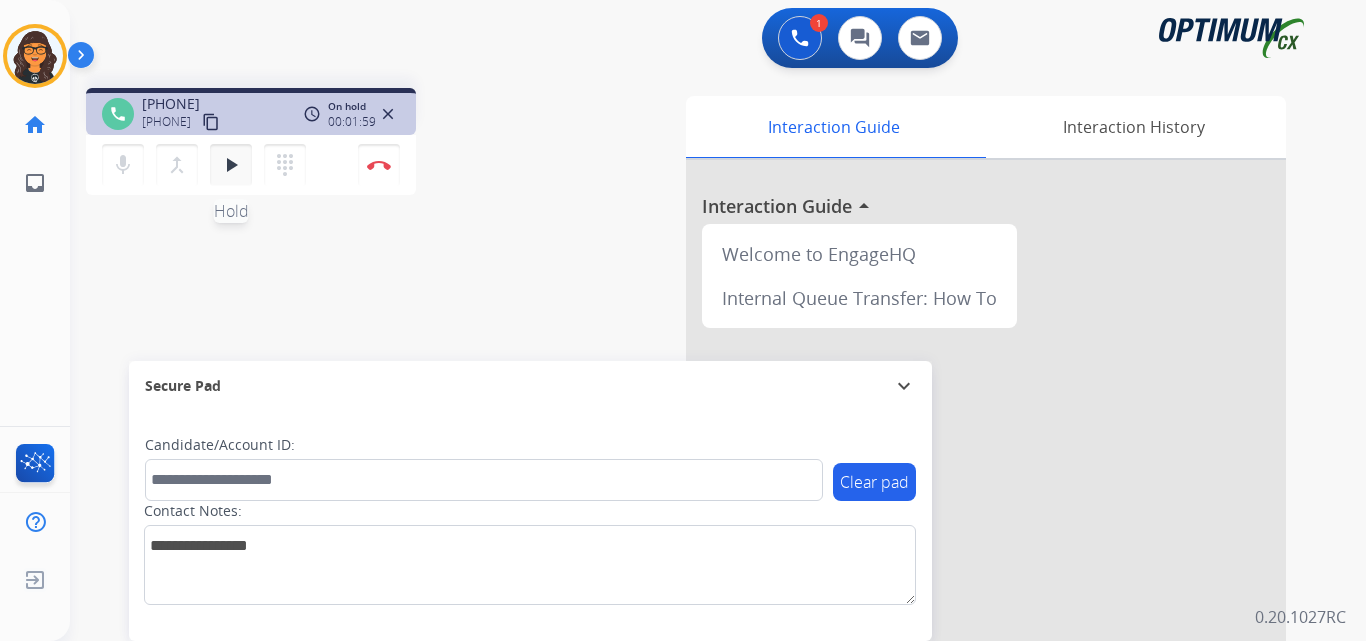 click on "play_arrow" at bounding box center [231, 165] 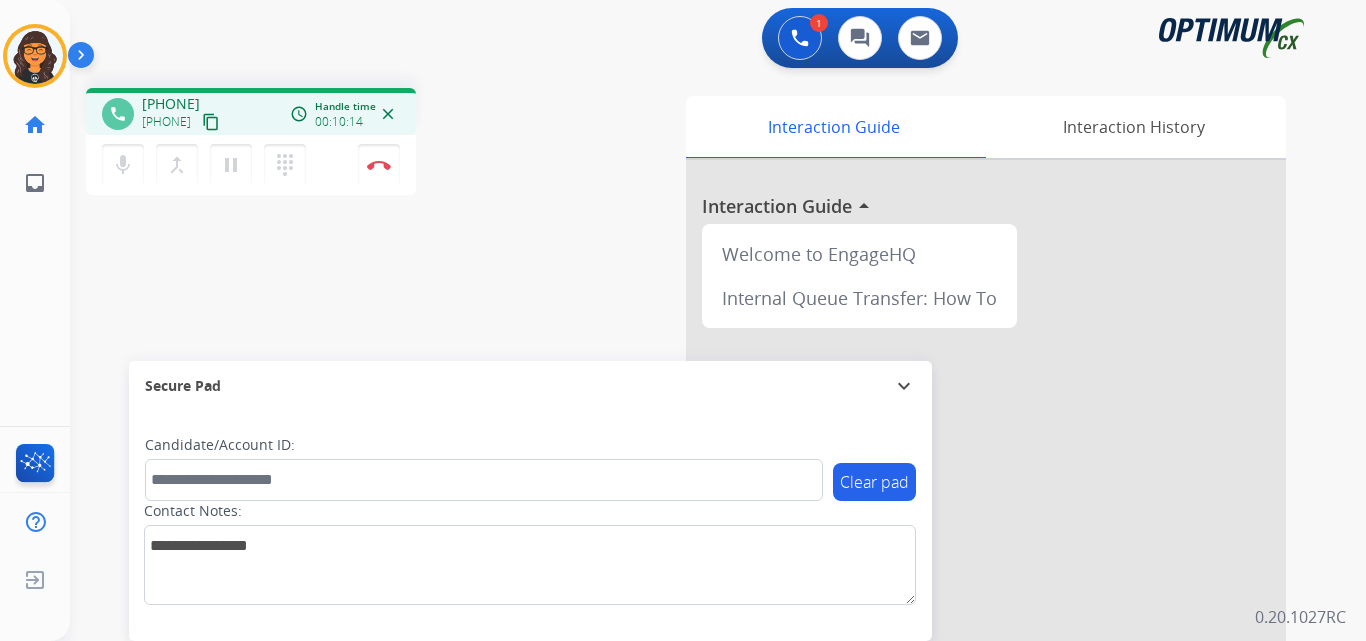 click on "content_copy" at bounding box center [211, 122] 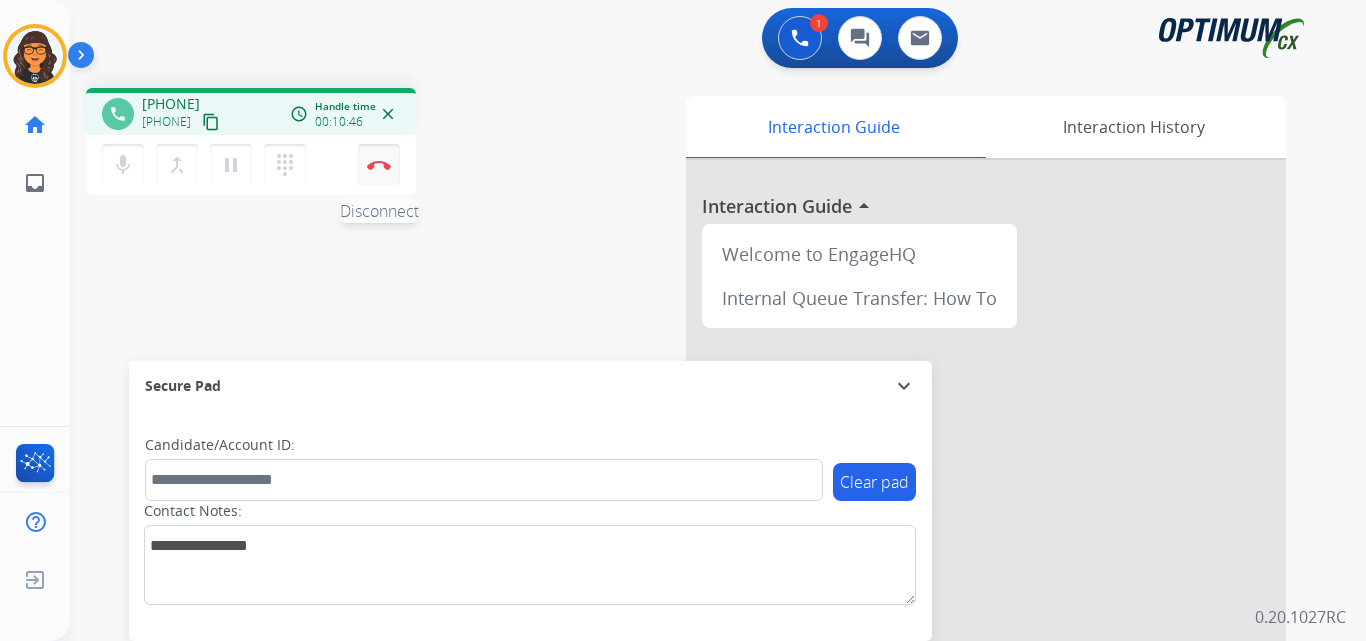 click at bounding box center [379, 165] 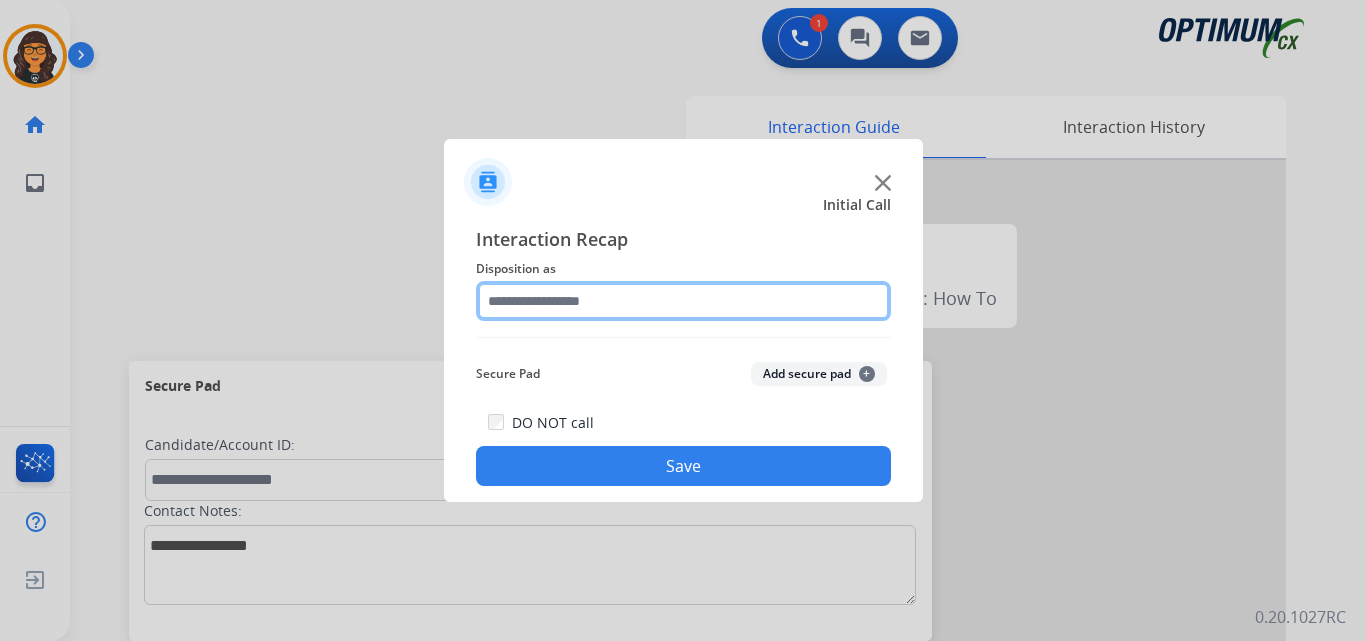 click 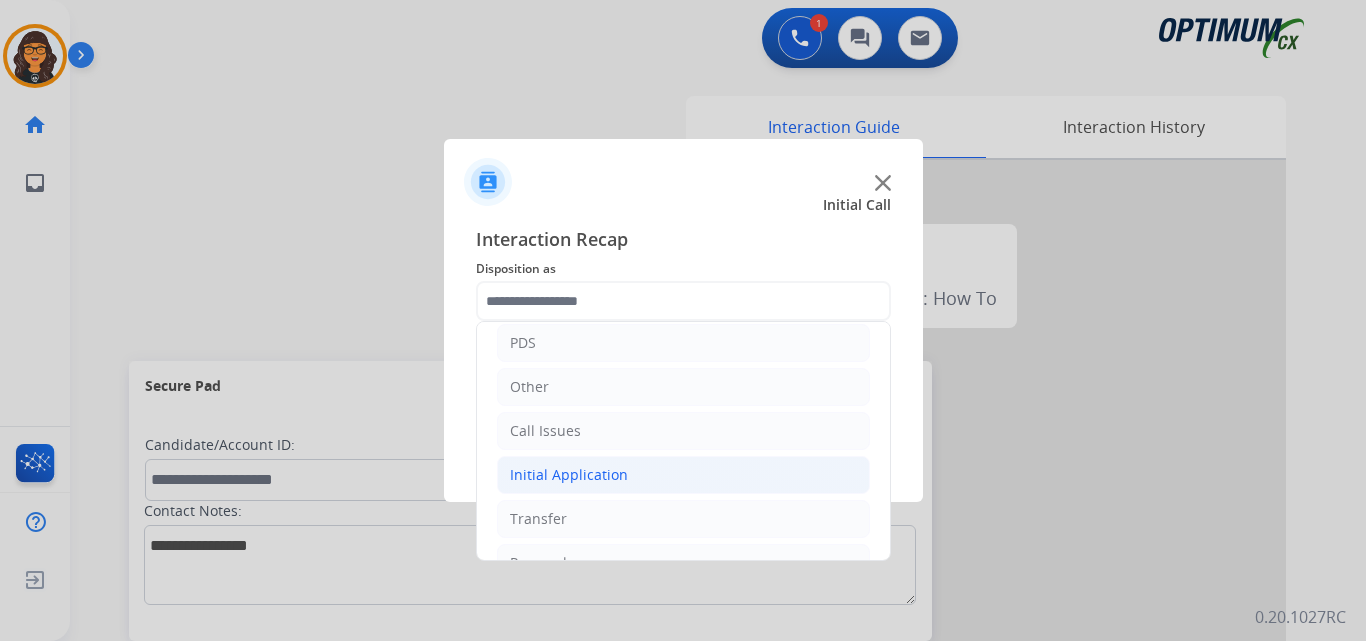 click on "Initial Application" 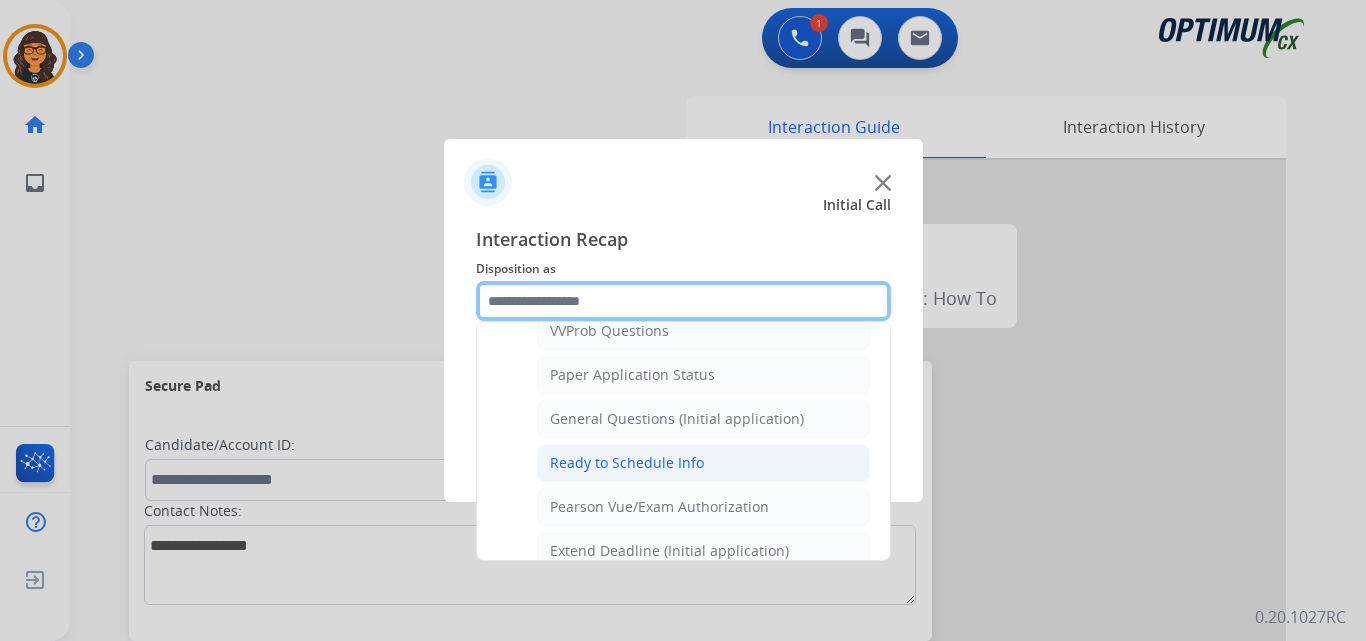 scroll, scrollTop: 1200, scrollLeft: 0, axis: vertical 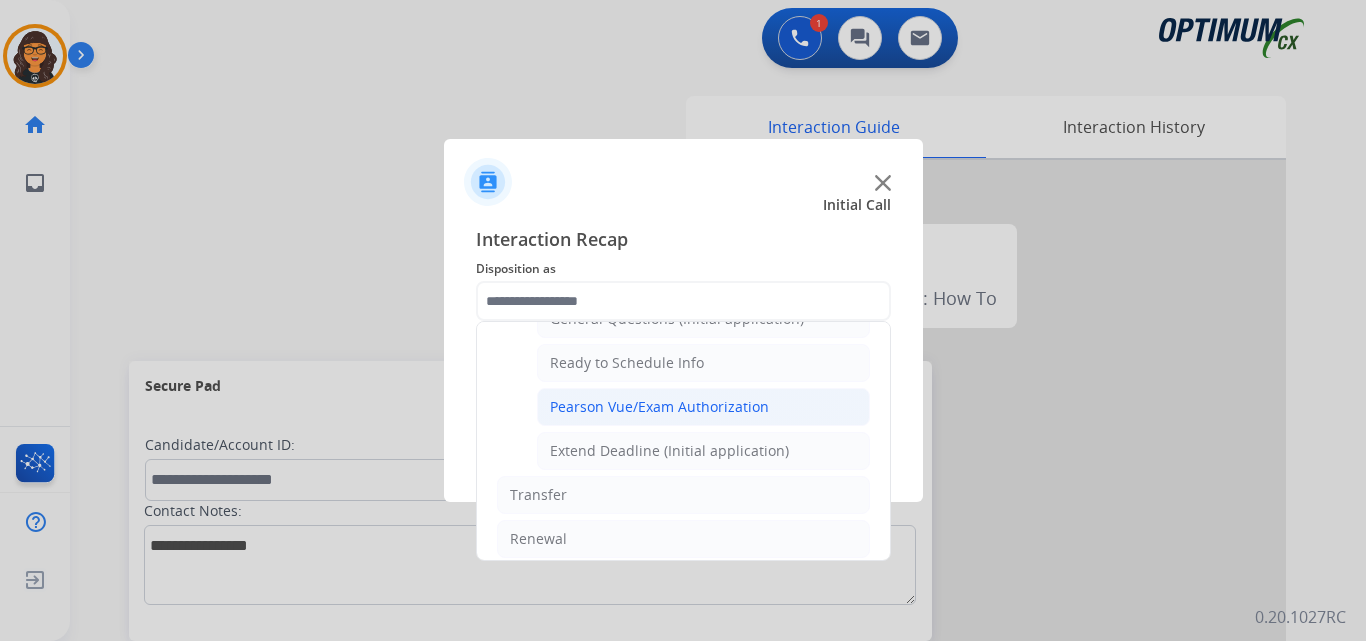 click on "Pearson Vue/Exam Authorization" 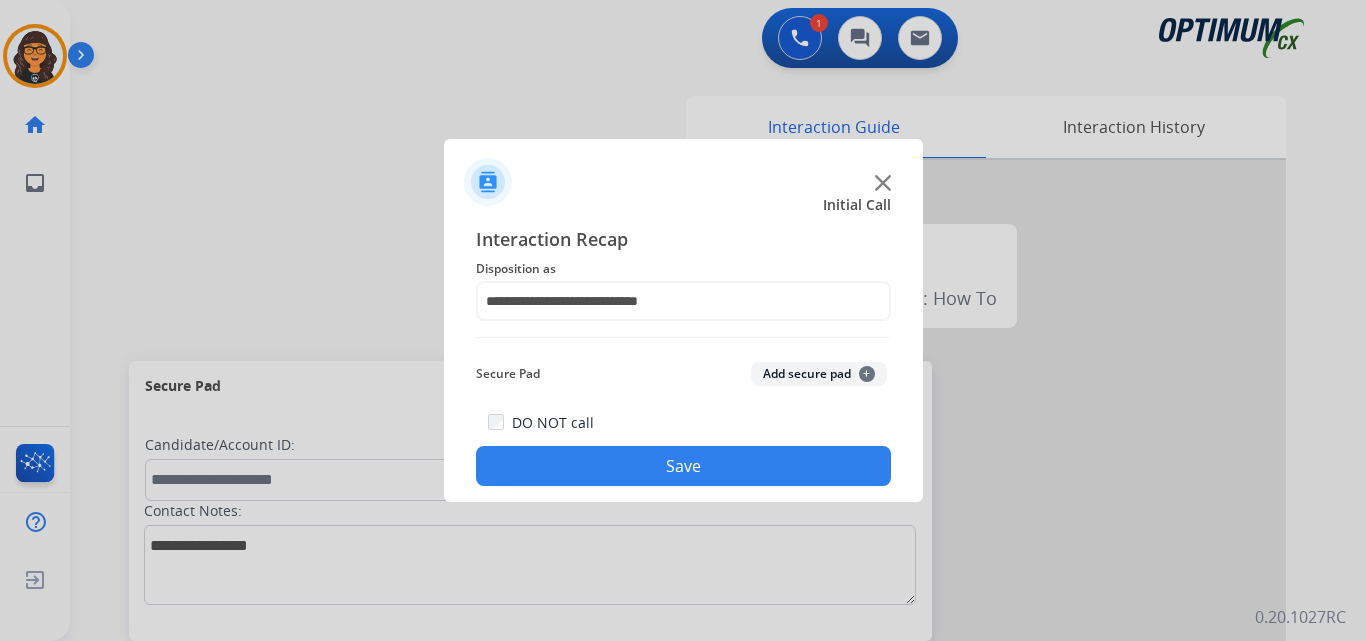 click on "Save" 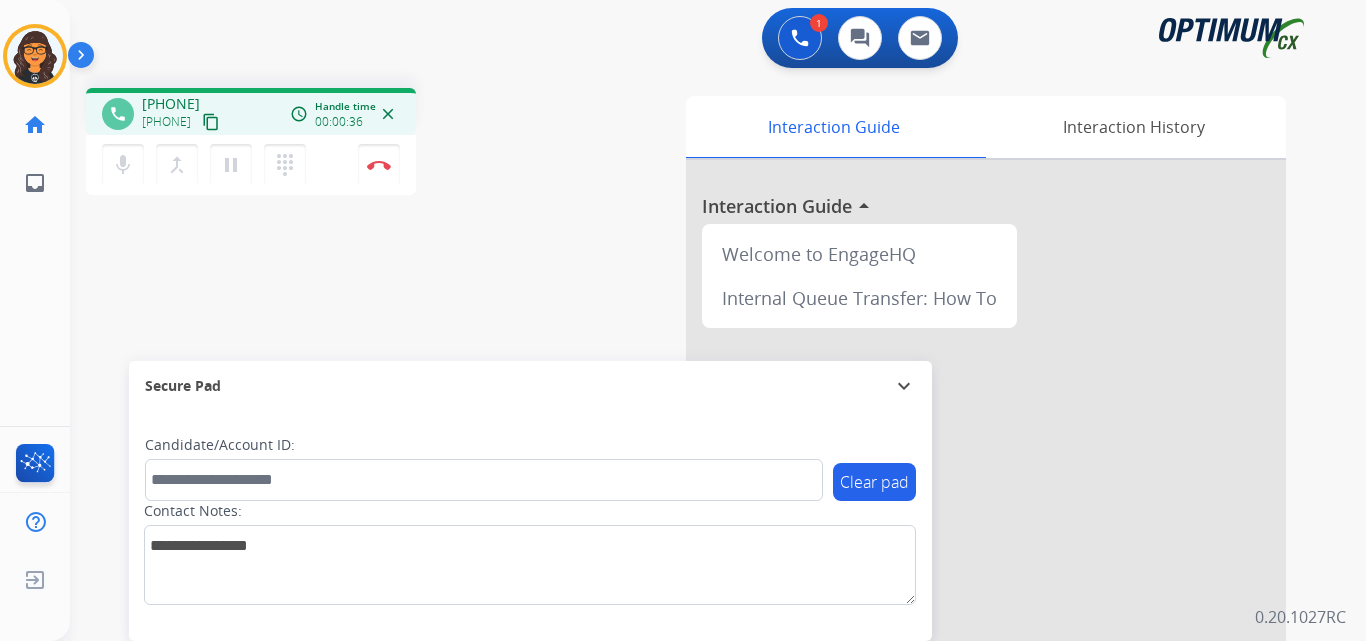 click on "content_copy" at bounding box center [211, 122] 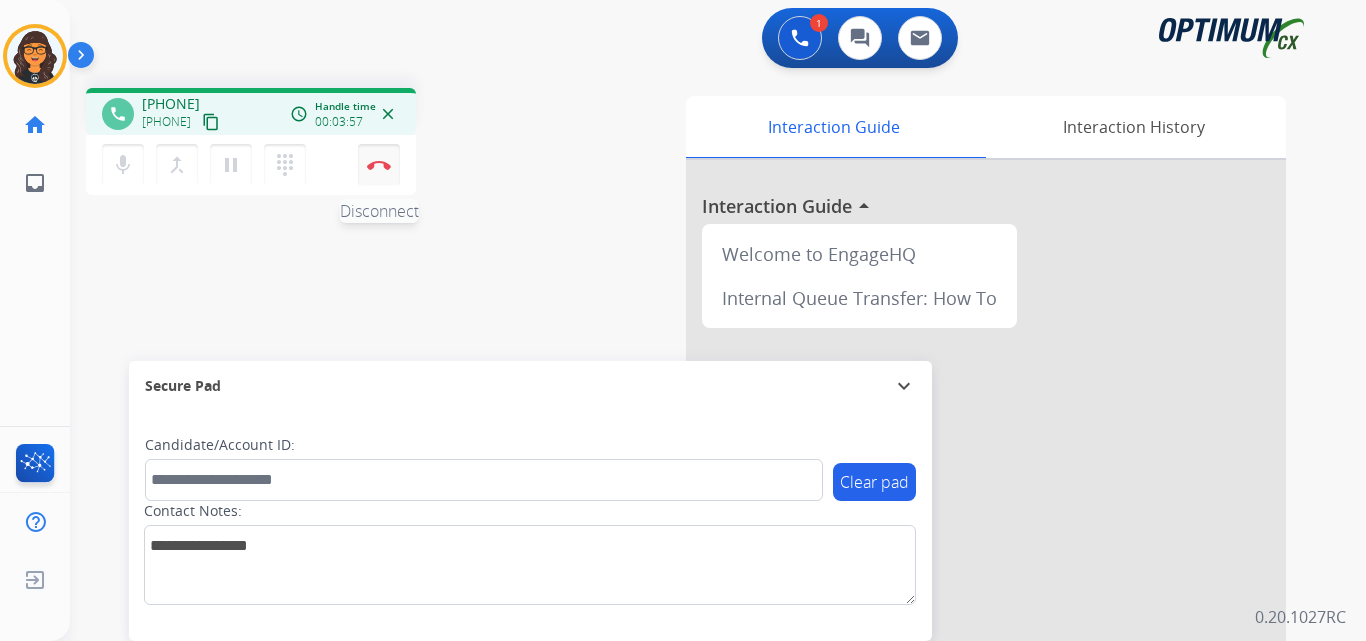 click at bounding box center (379, 165) 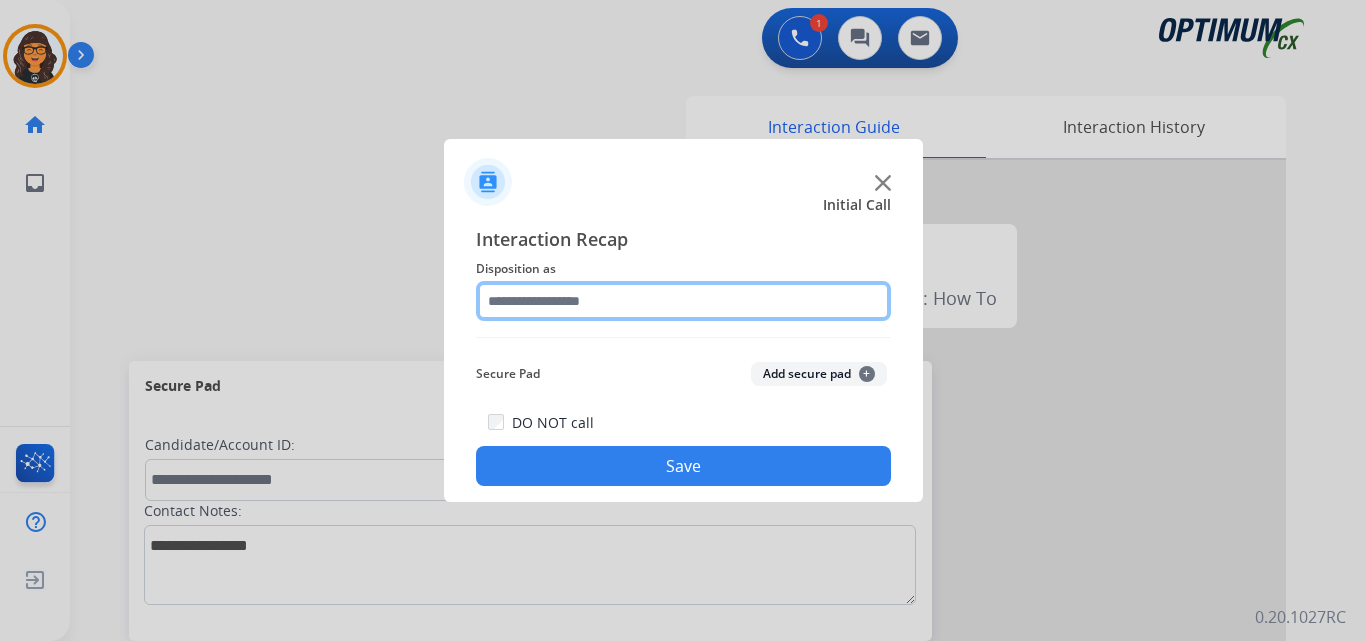 click 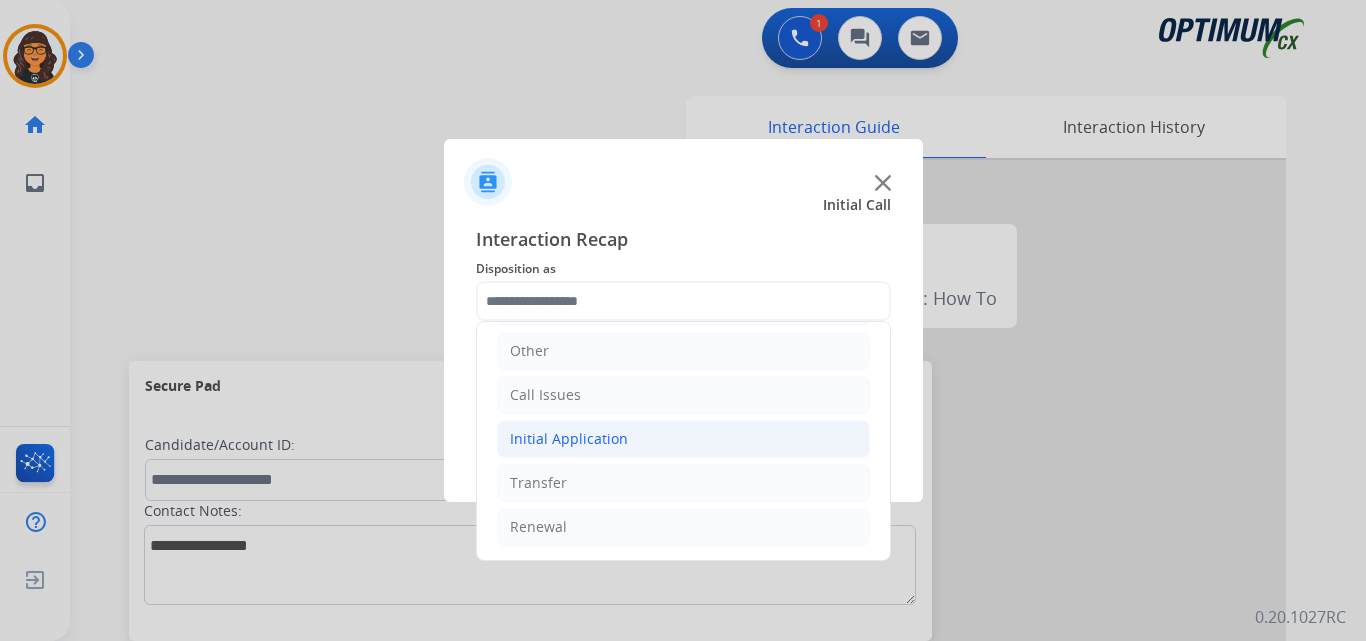 click on "Initial Application" 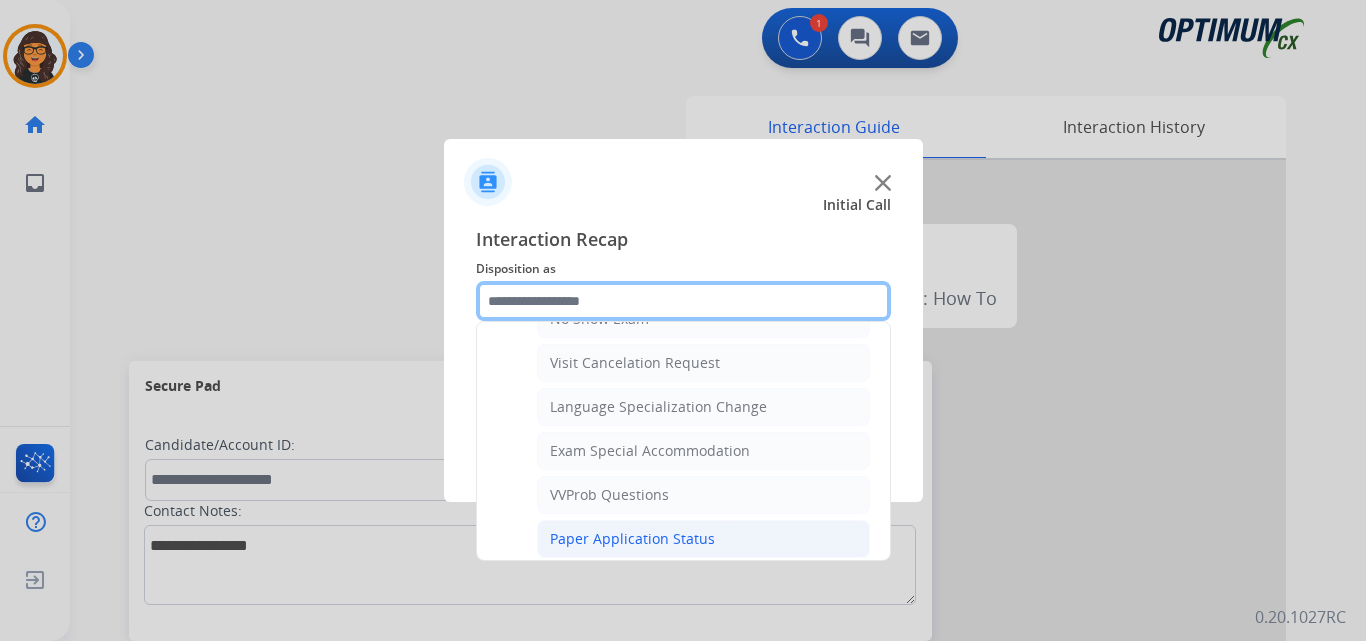 scroll, scrollTop: 1136, scrollLeft: 0, axis: vertical 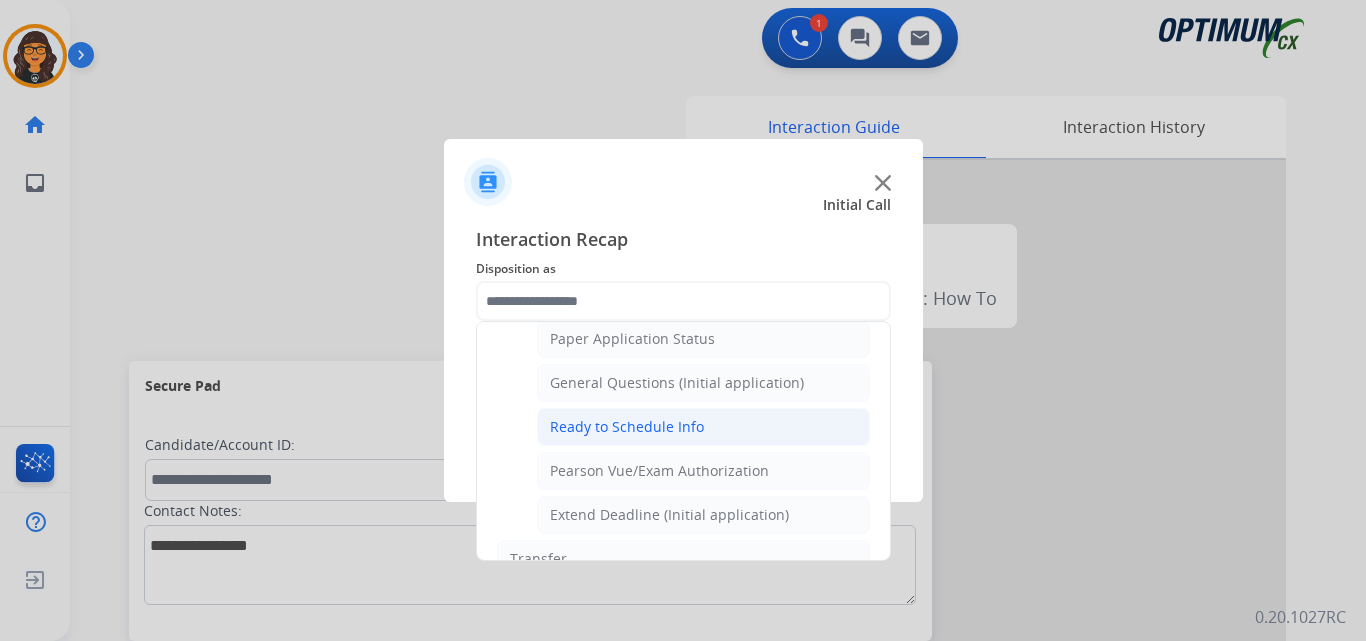 click on "Ready to Schedule Info" 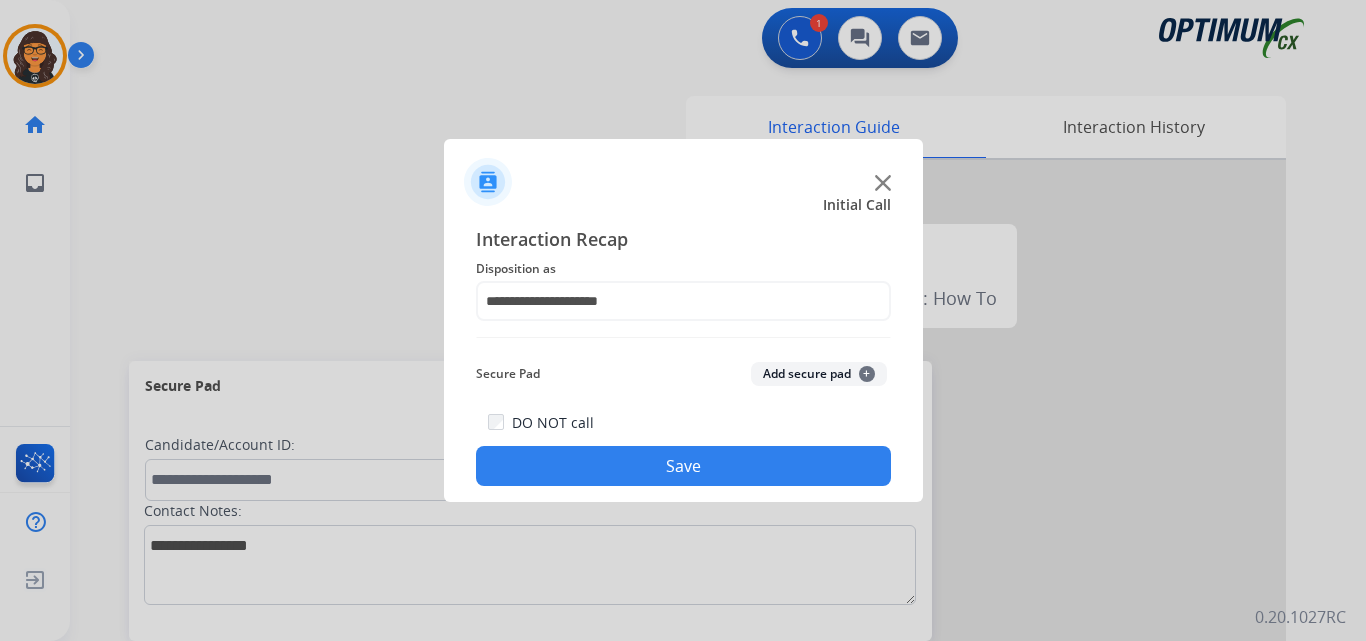drag, startPoint x: 638, startPoint y: 469, endPoint x: 434, endPoint y: 136, distance: 390.5189 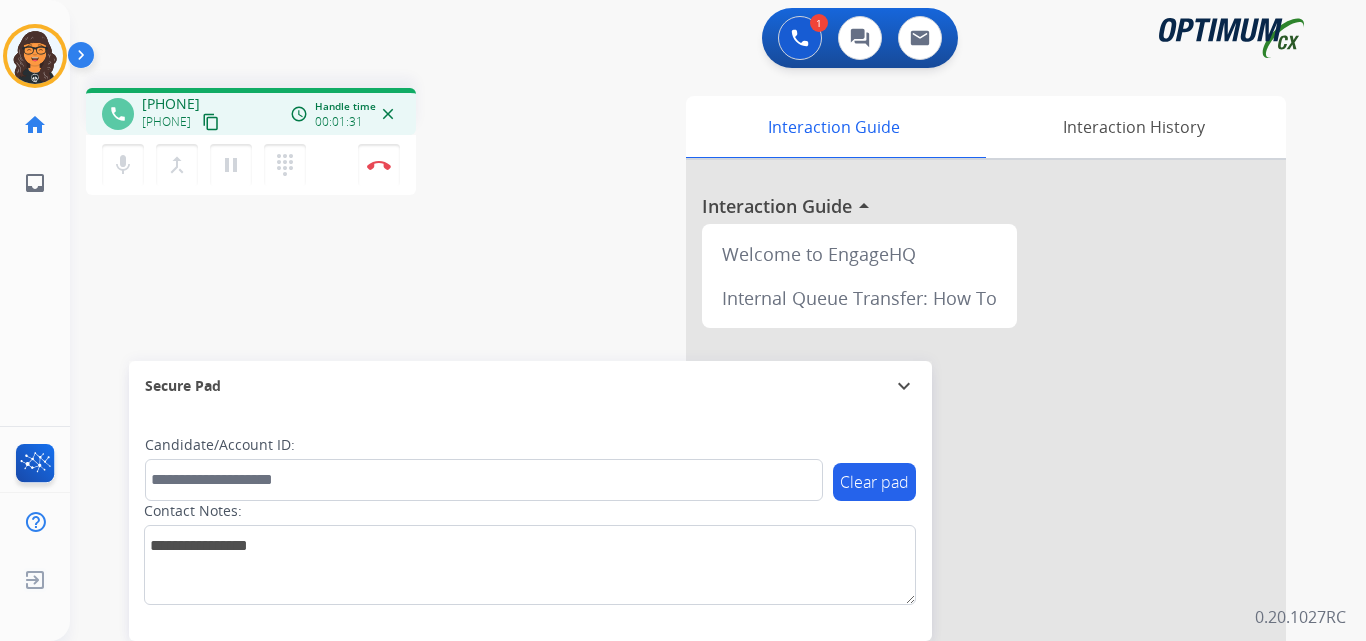 click on "content_copy" at bounding box center (211, 122) 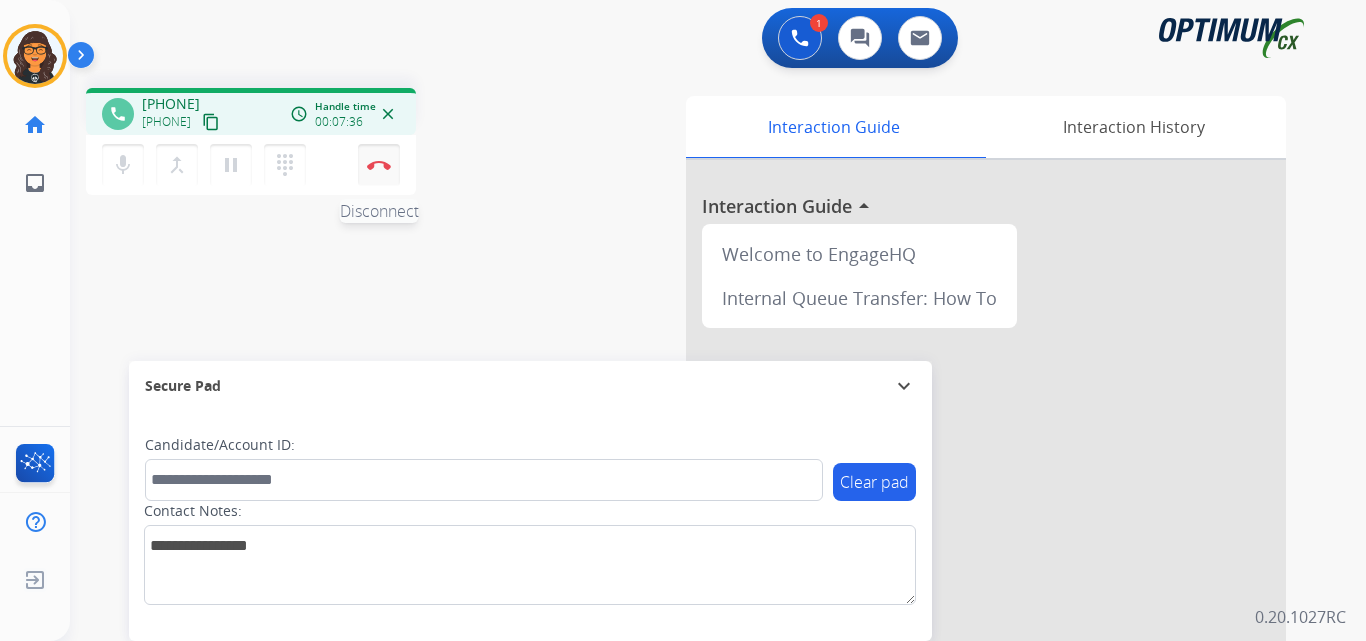 click at bounding box center (379, 165) 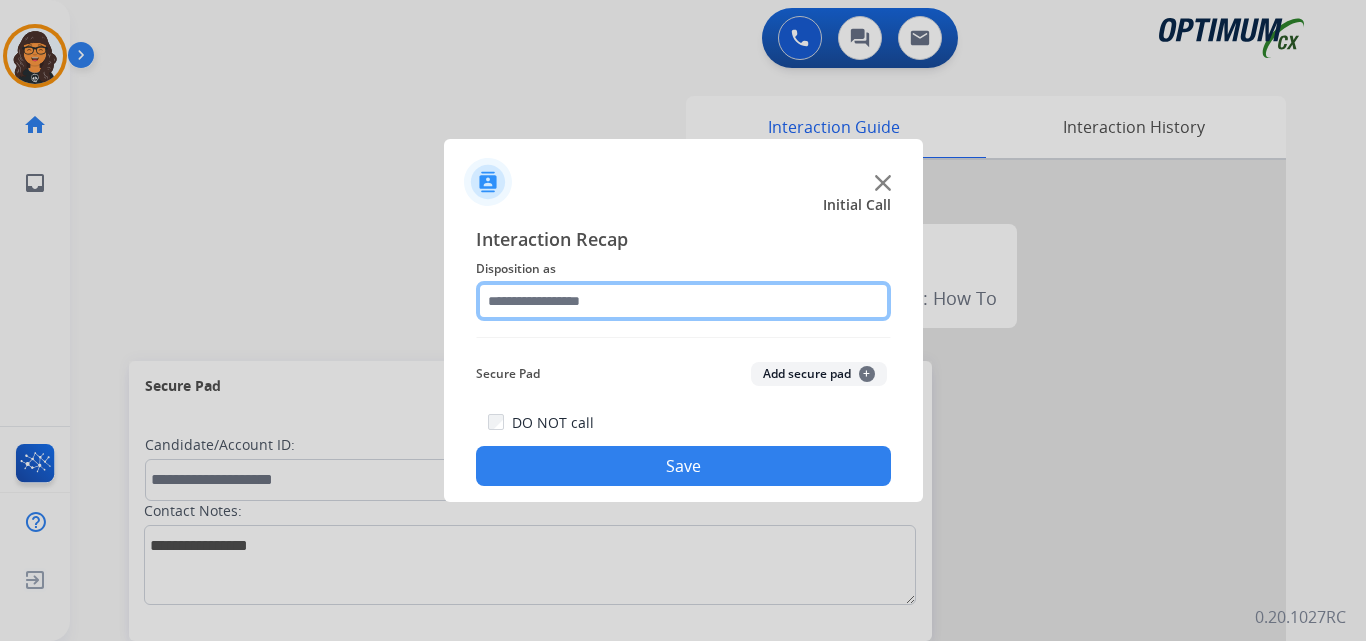 click 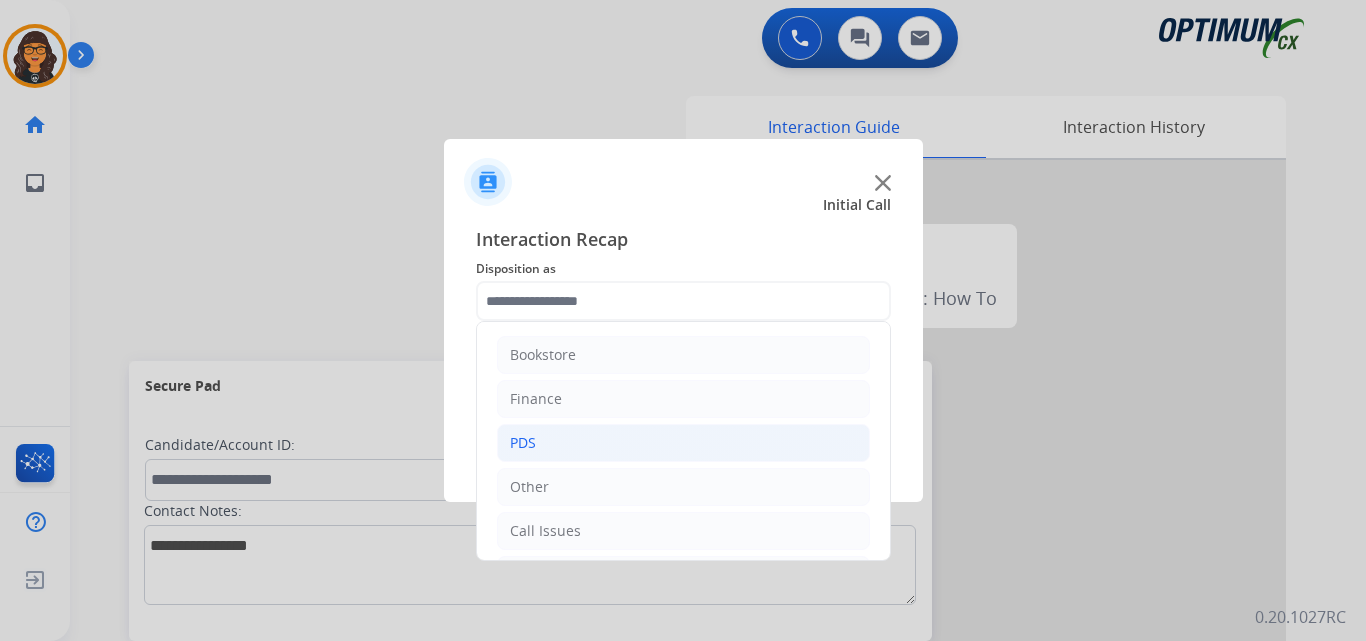 click on "PDS" 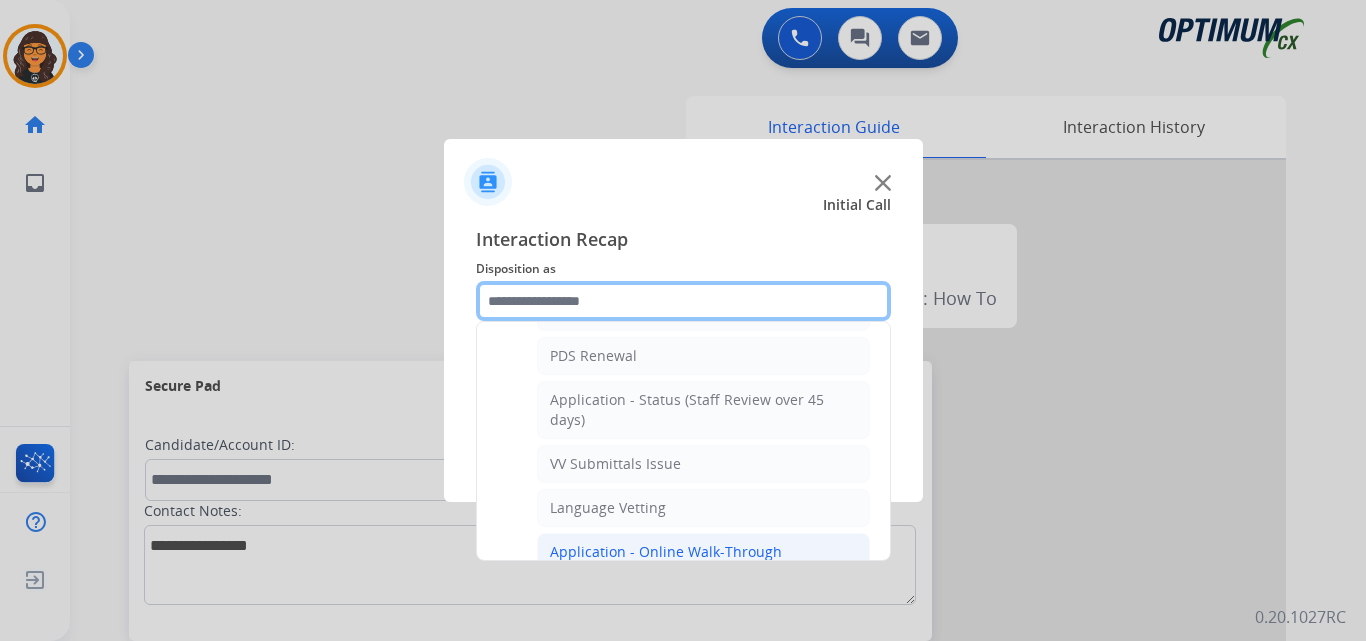 scroll, scrollTop: 400, scrollLeft: 0, axis: vertical 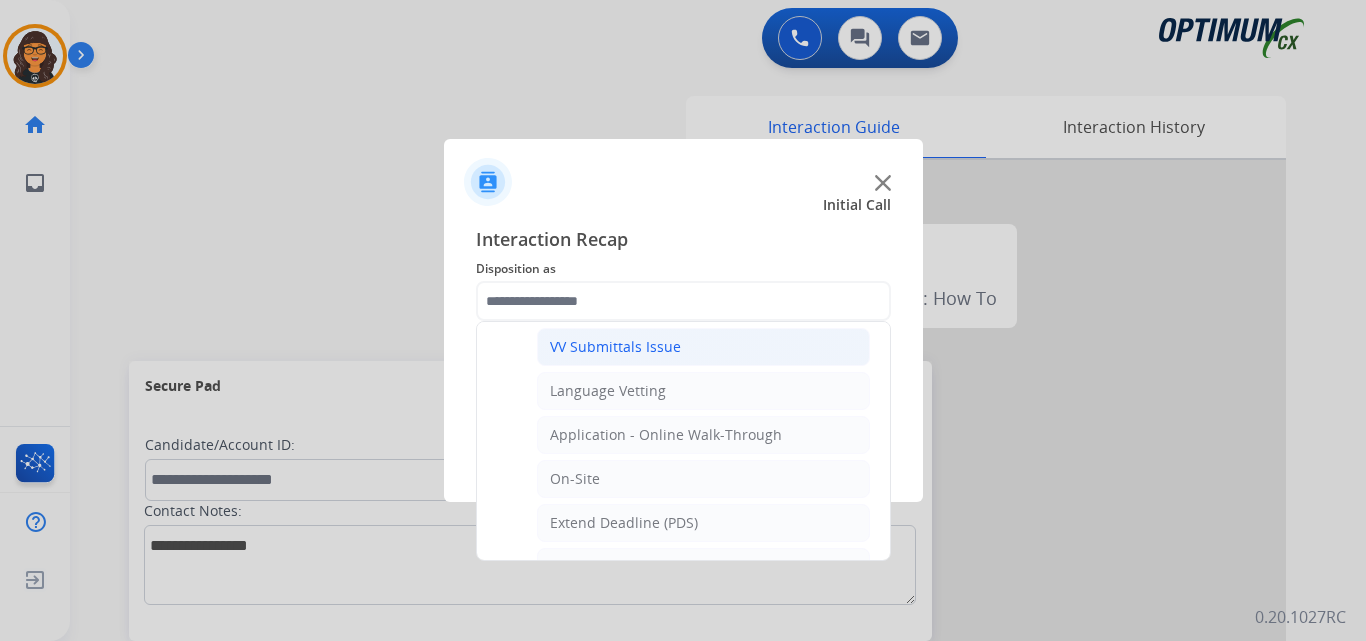 click on "VV Submittals Issue" 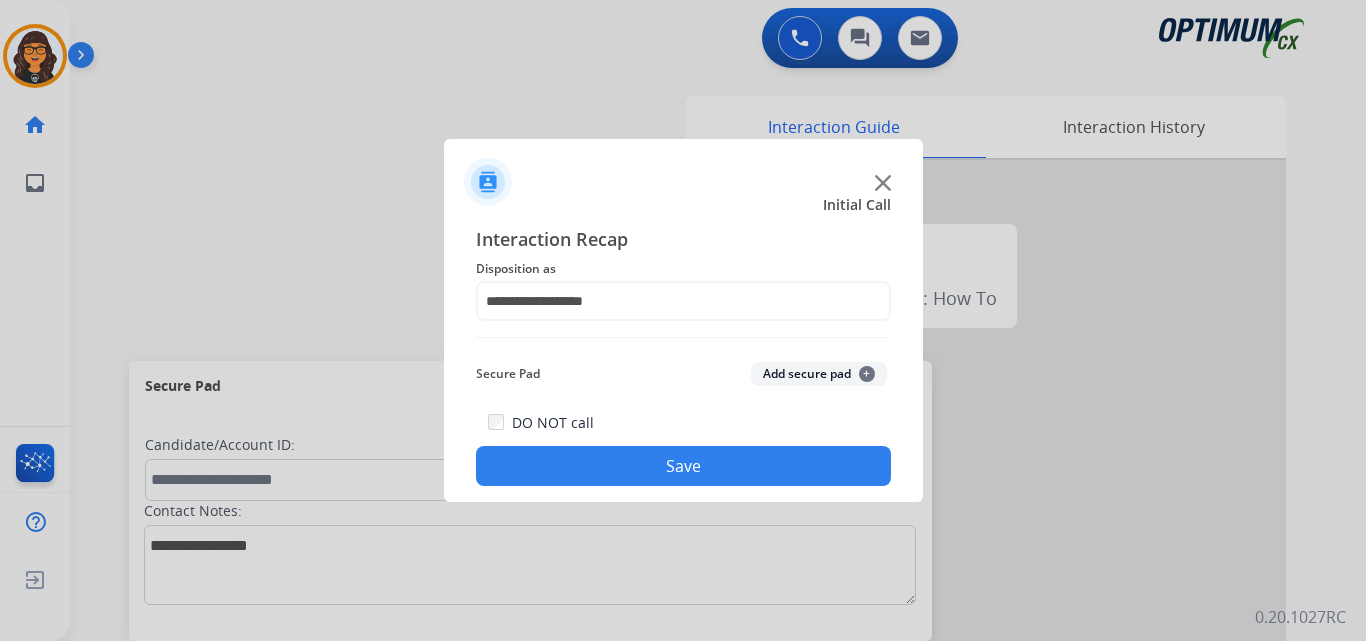 click on "Save" 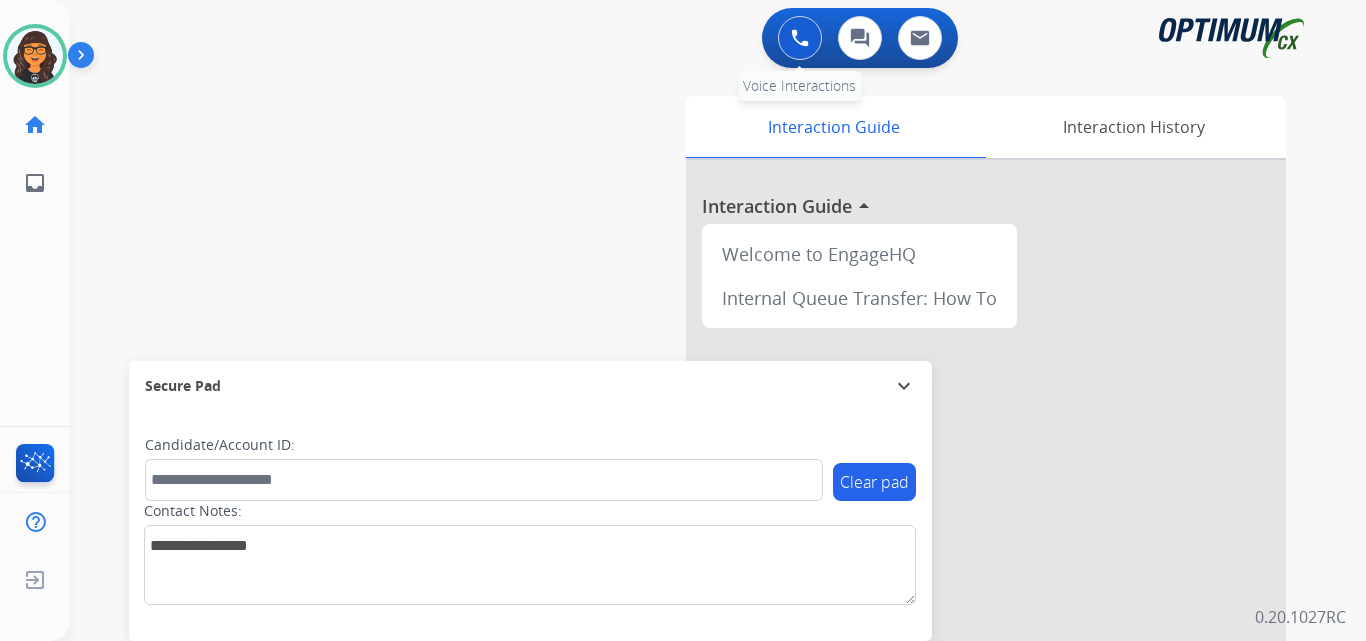 click at bounding box center (800, 38) 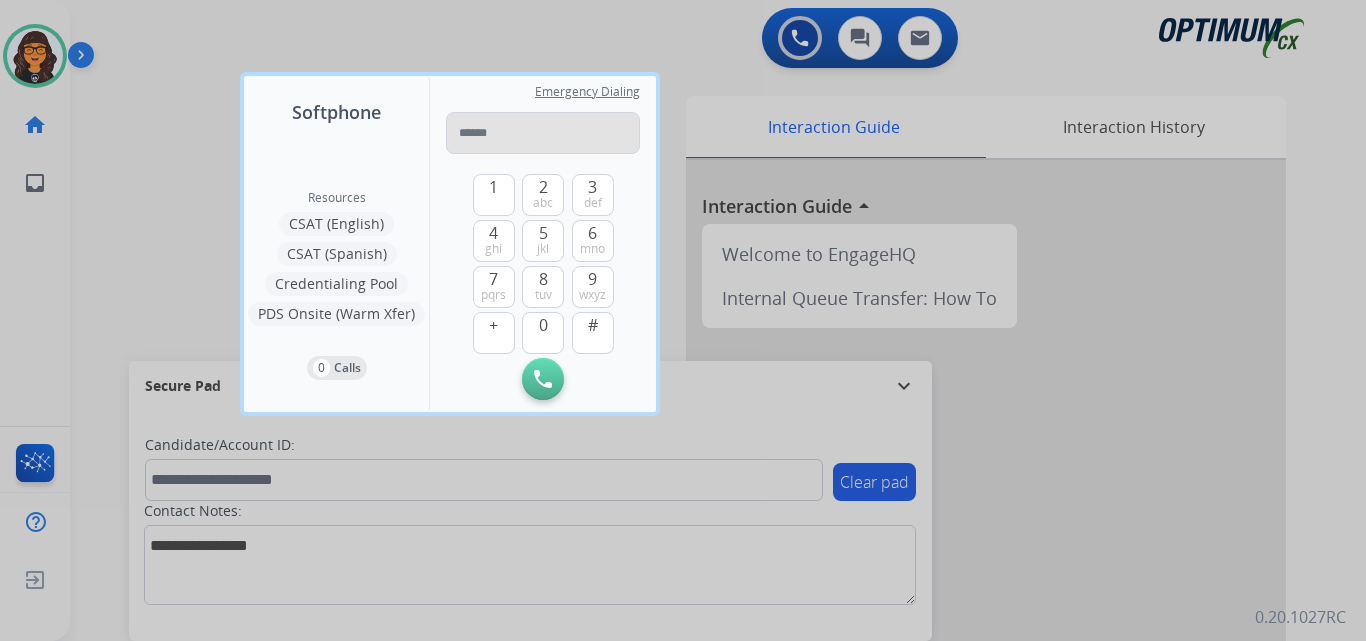 click at bounding box center [543, 133] 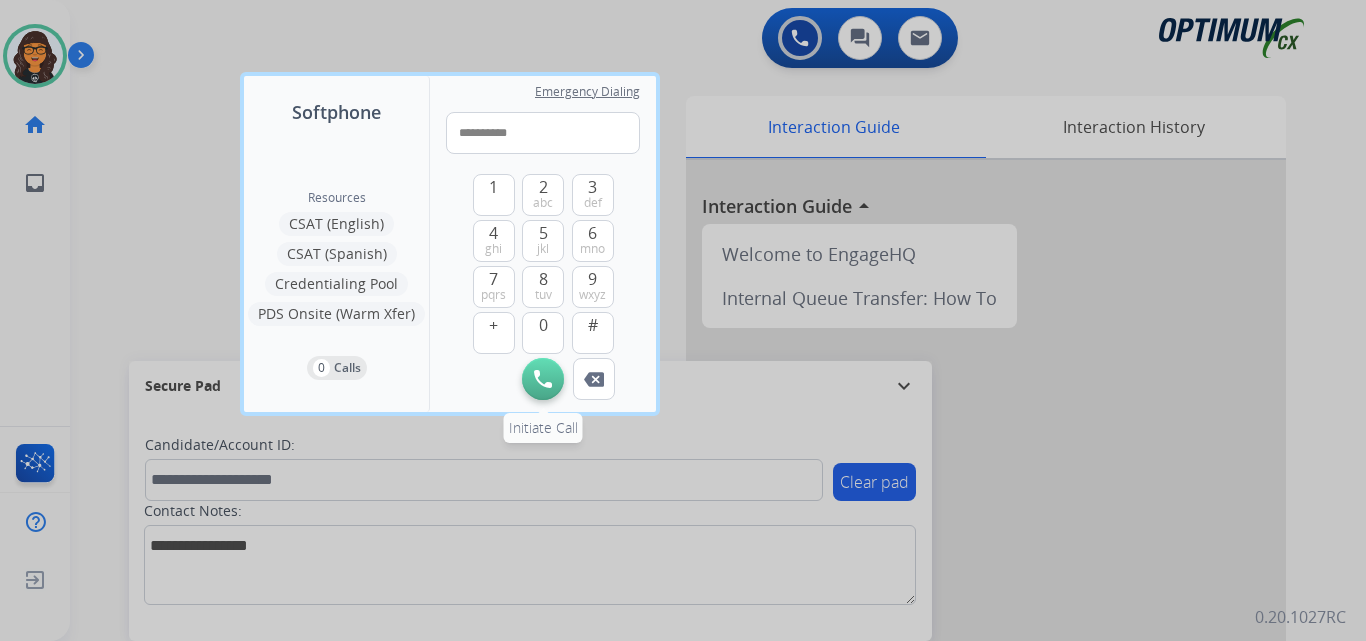 type on "**********" 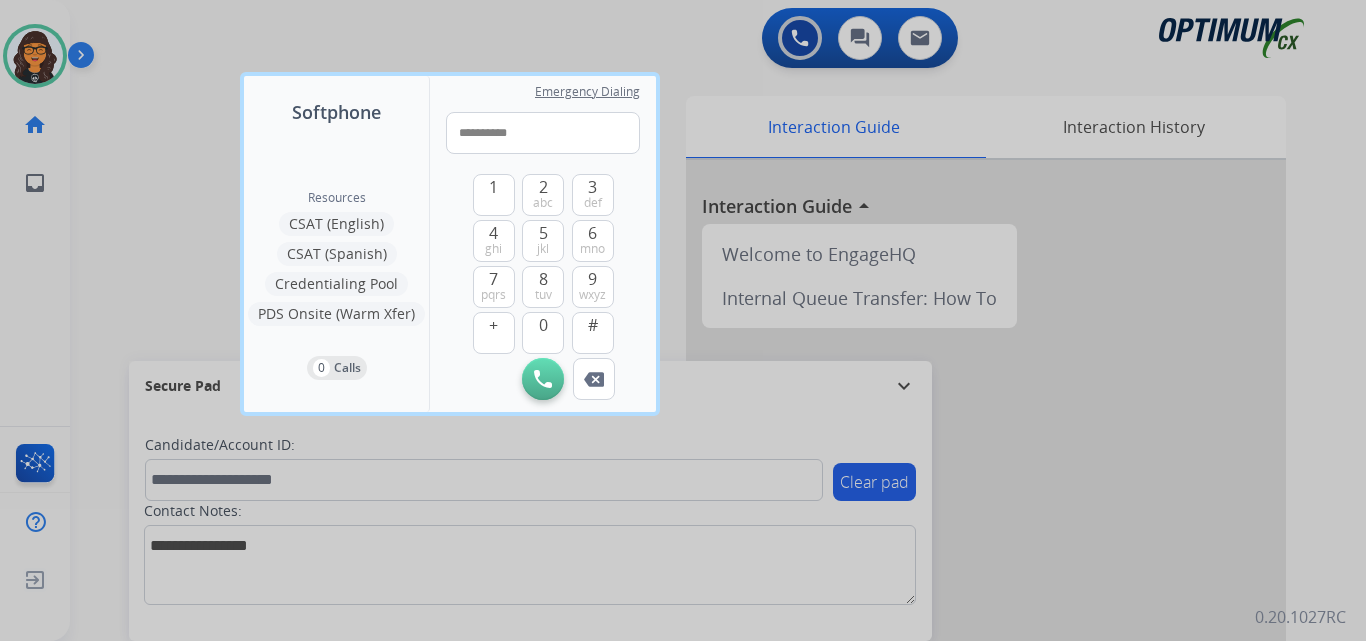 click at bounding box center (543, 379) 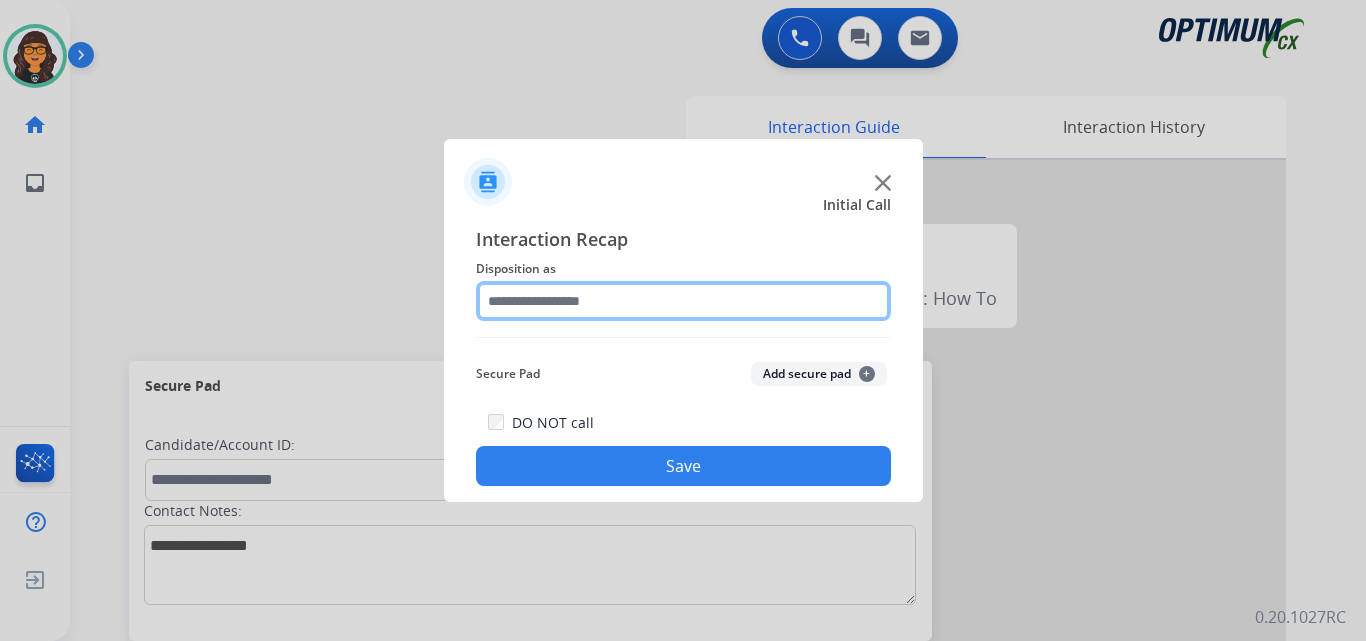 click 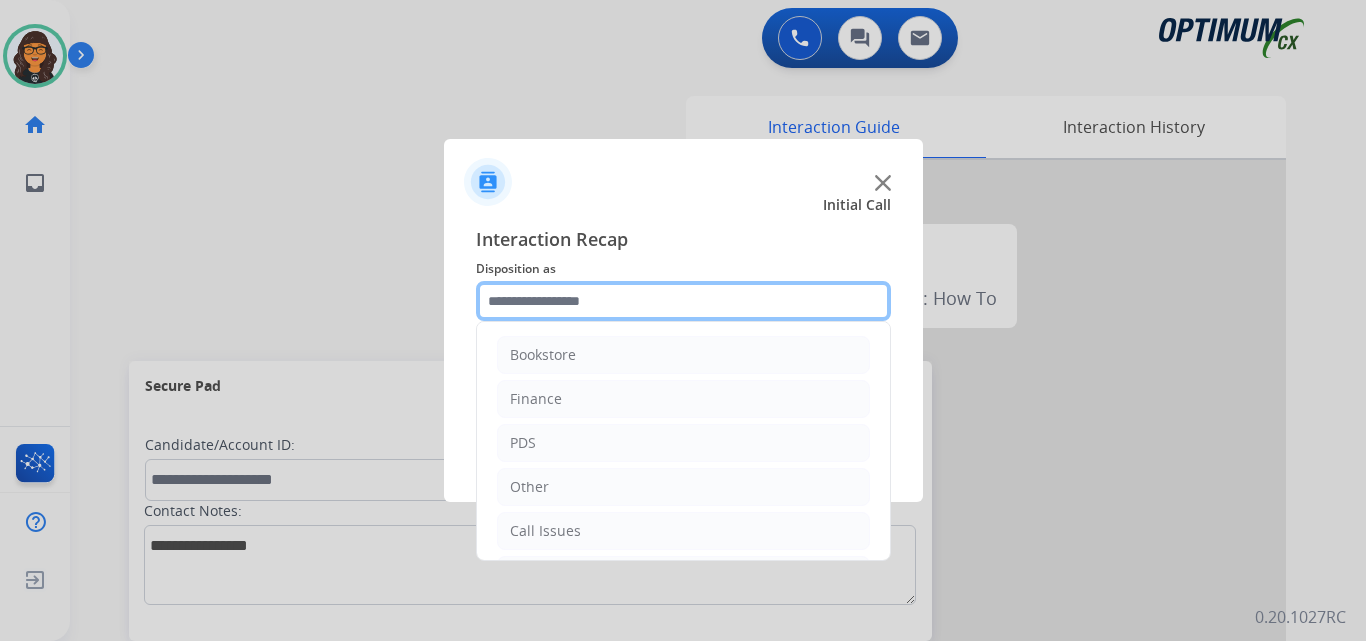 scroll, scrollTop: 100, scrollLeft: 0, axis: vertical 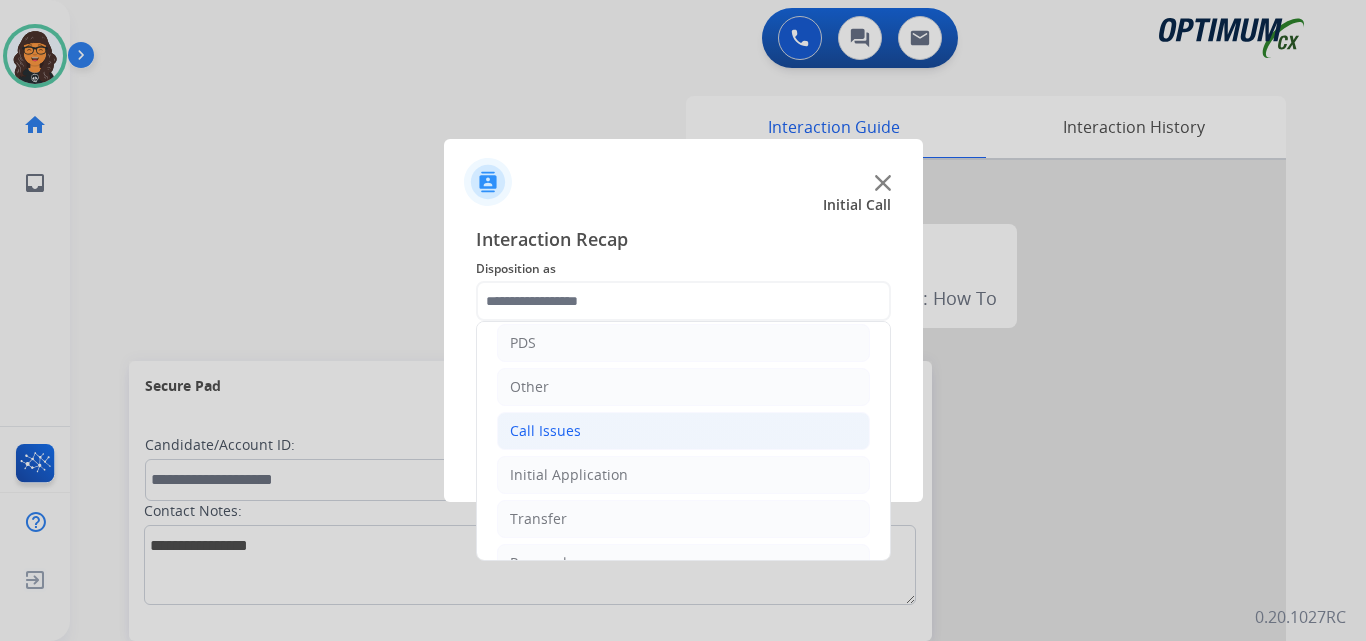 click on "Call Issues" 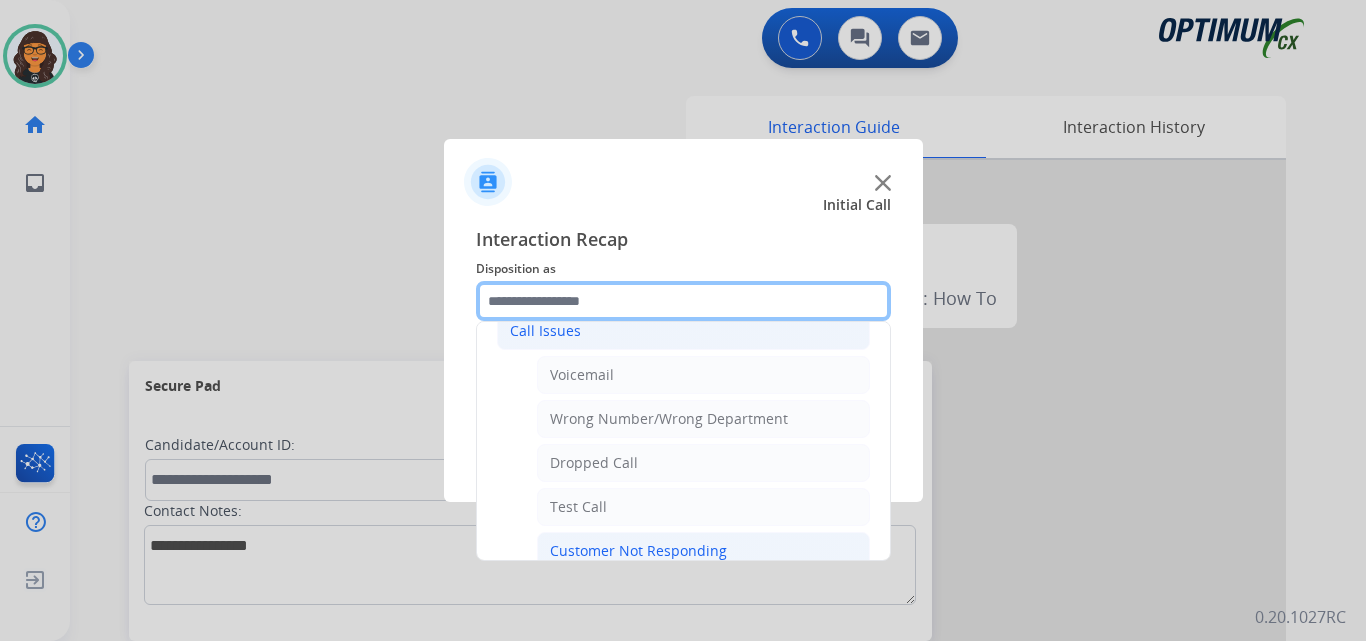 scroll, scrollTop: 300, scrollLeft: 0, axis: vertical 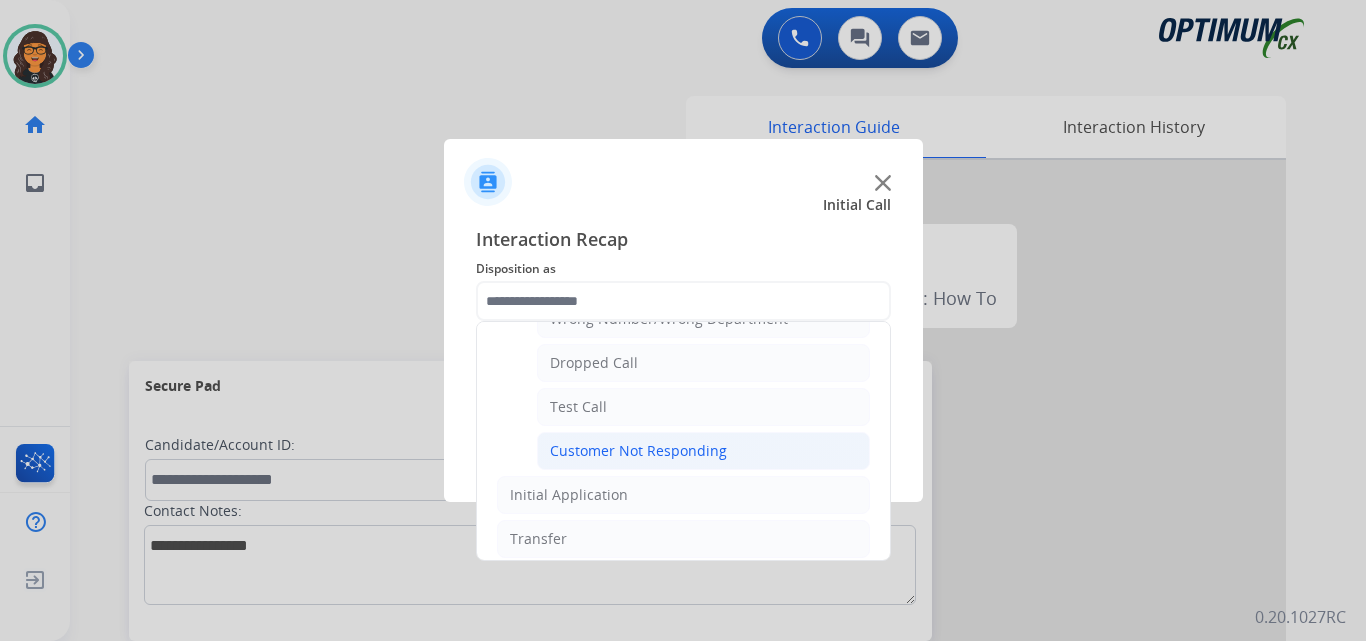 click on "Customer Not Responding" 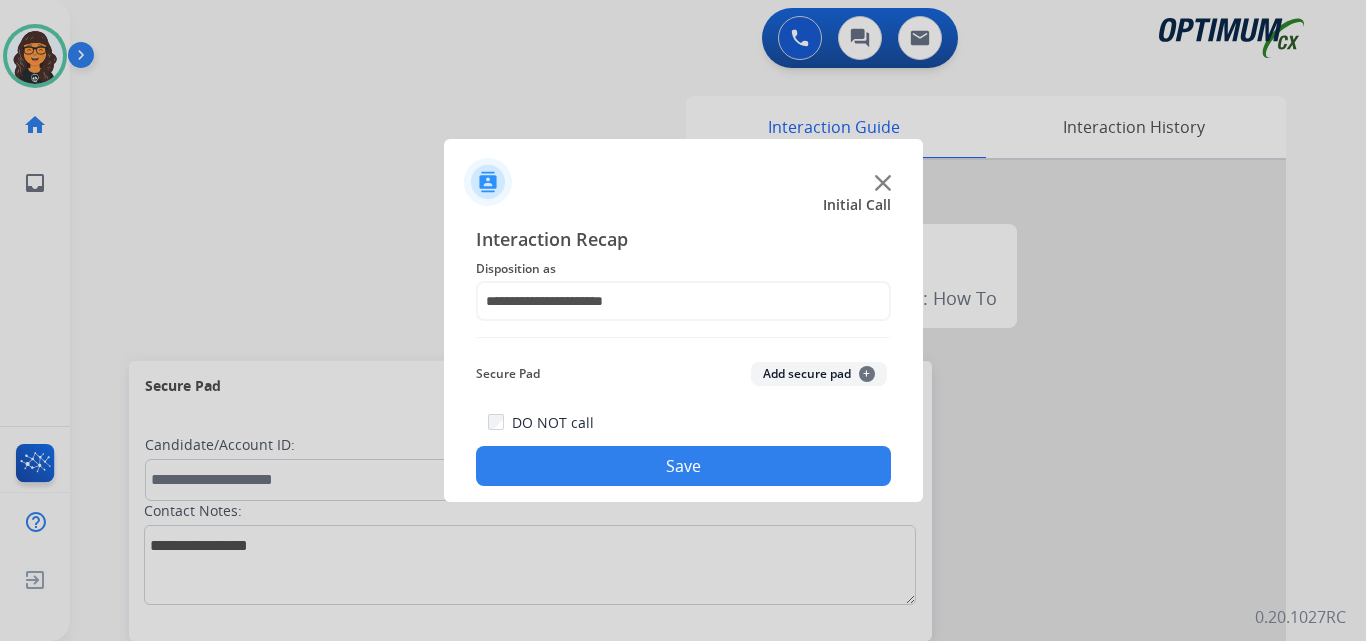 click on "Save" 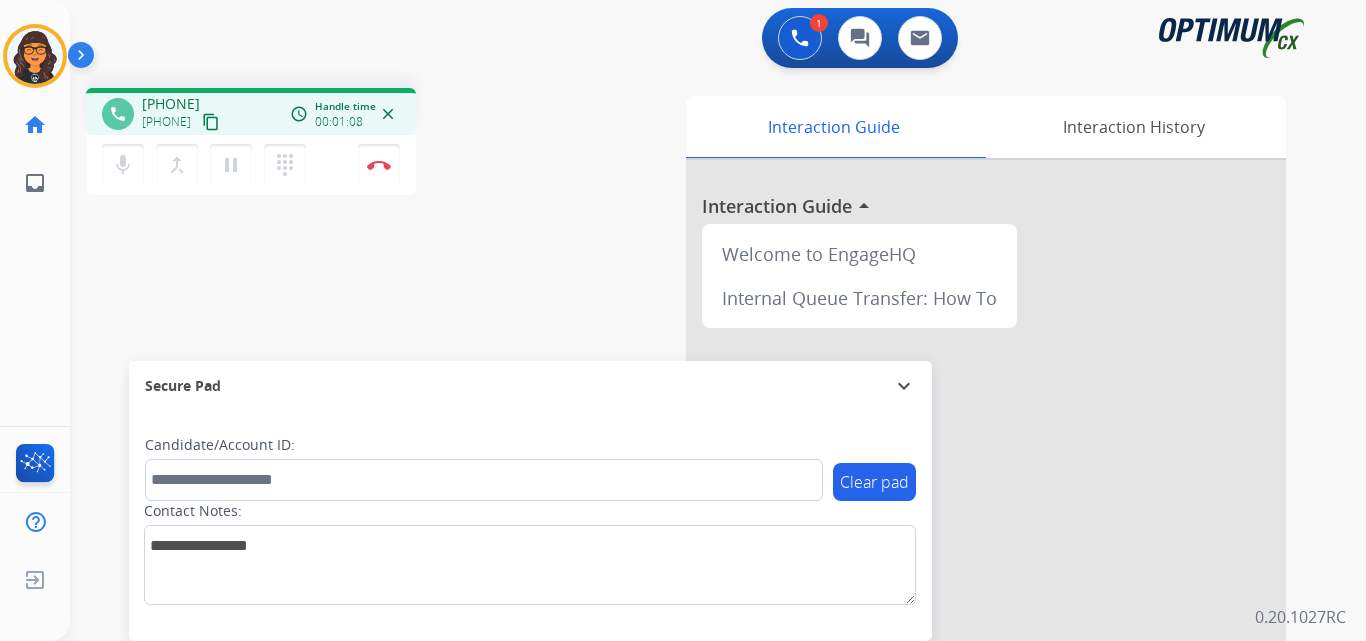 click on "content_copy" at bounding box center [211, 122] 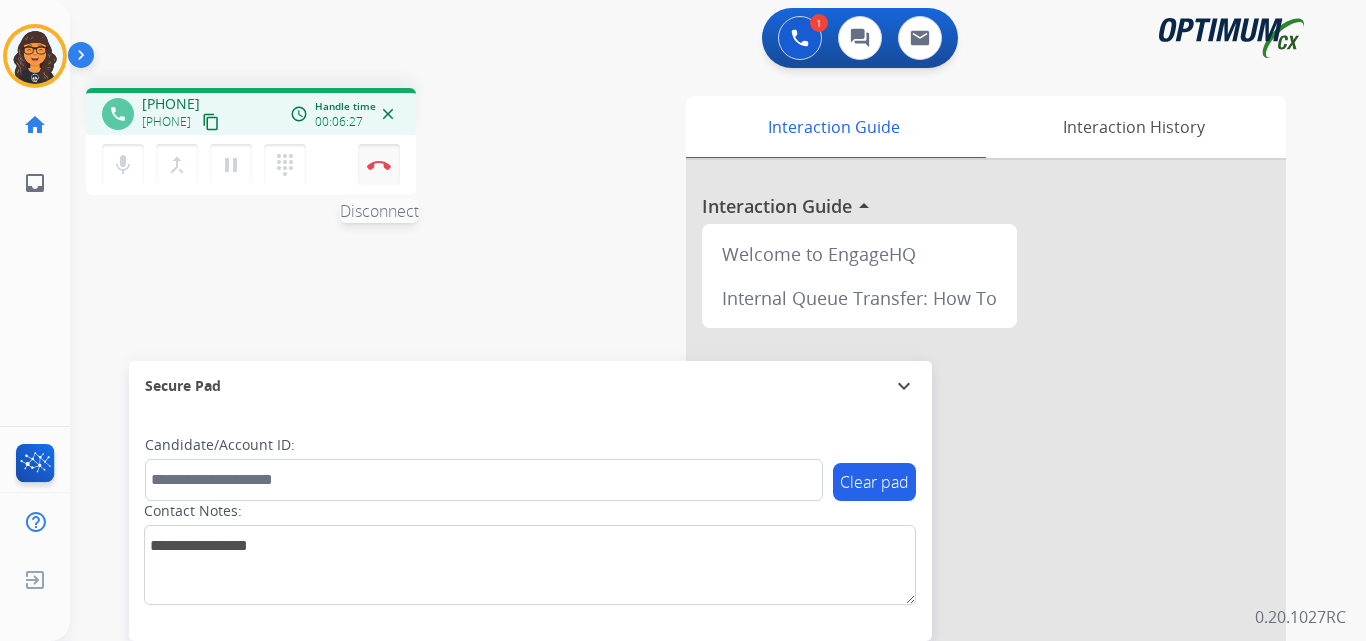 click on "Disconnect" at bounding box center [379, 165] 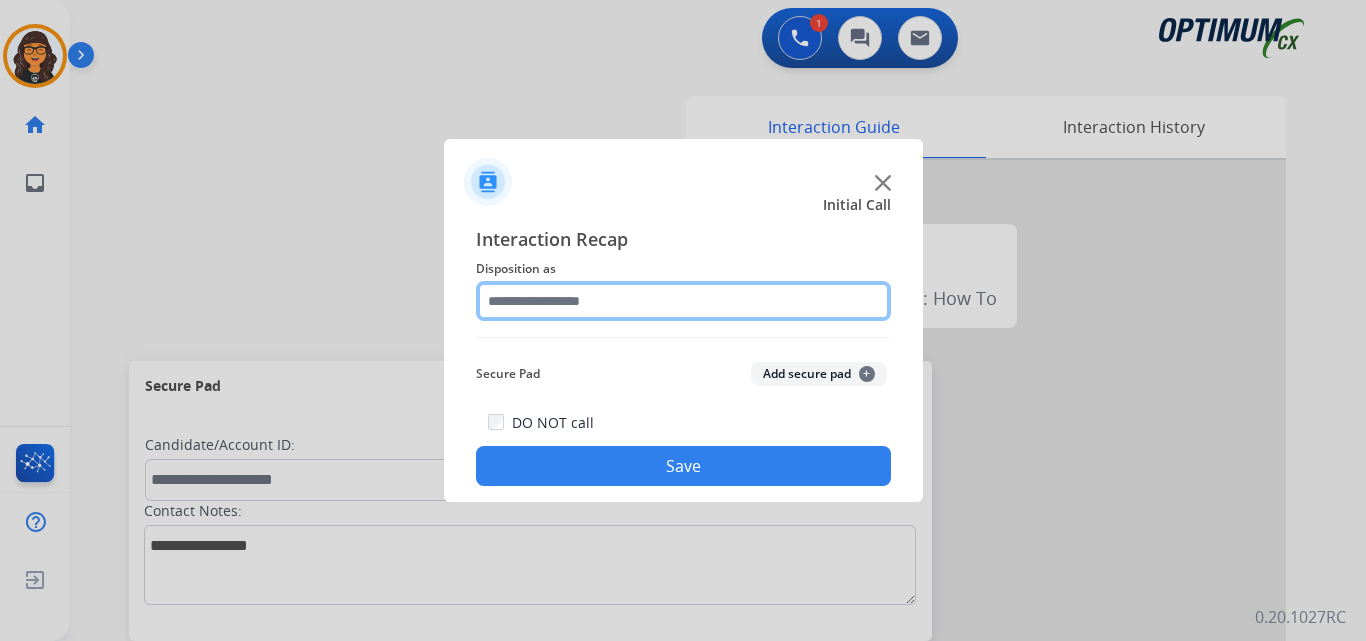 click 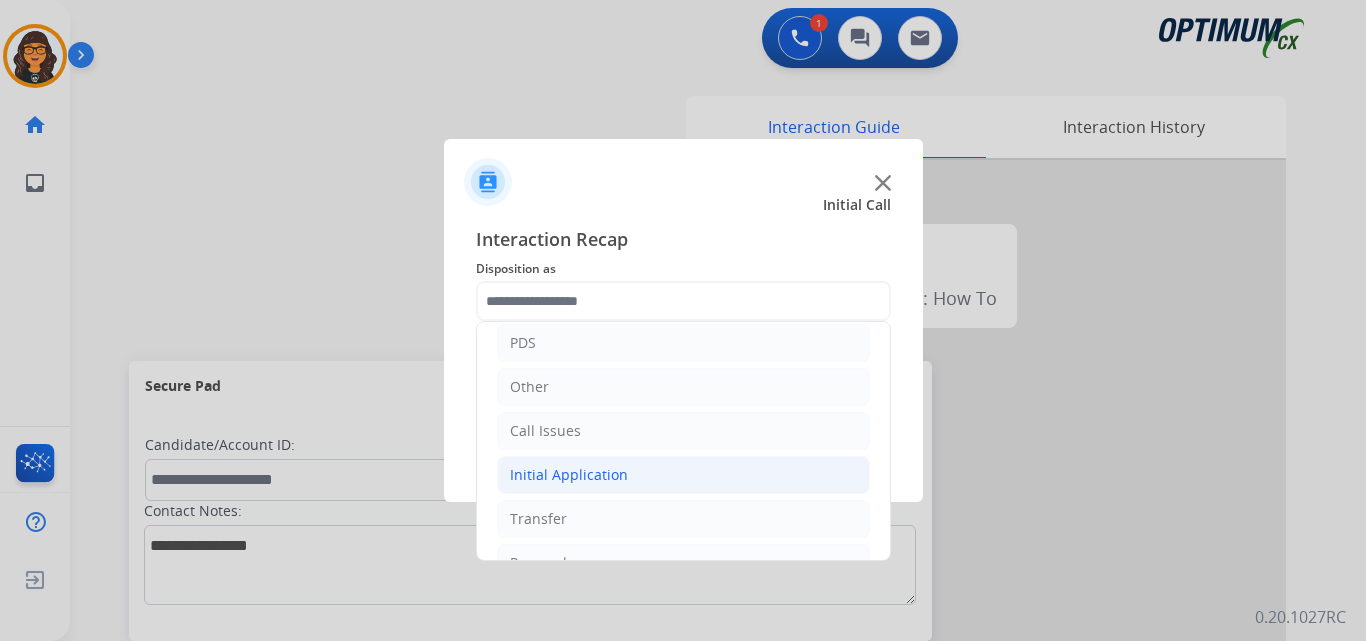 click on "Initial Application" 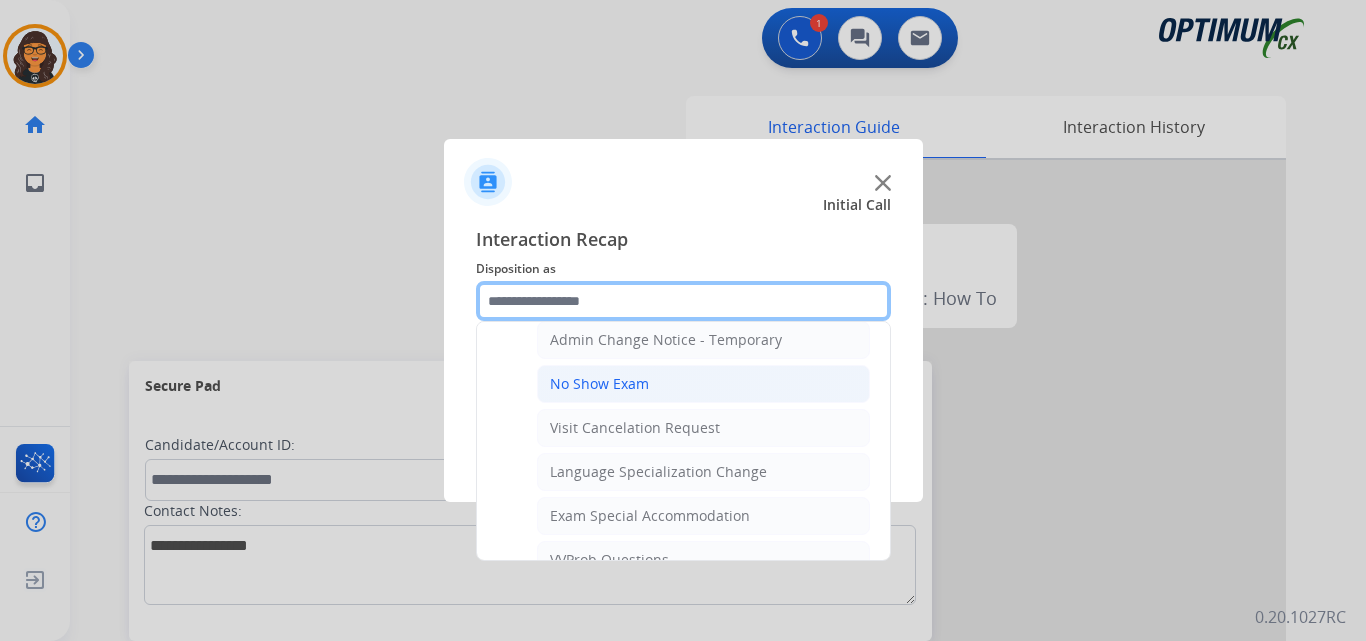 scroll, scrollTop: 900, scrollLeft: 0, axis: vertical 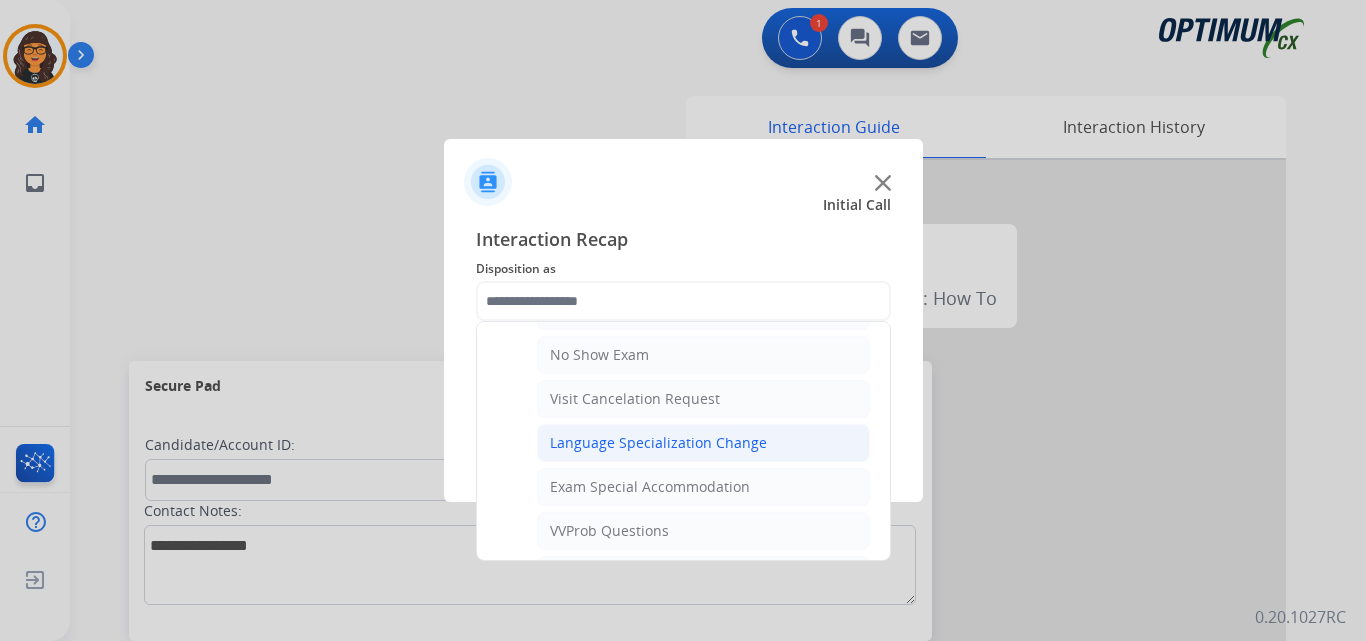 click on "Language Specialization Change" 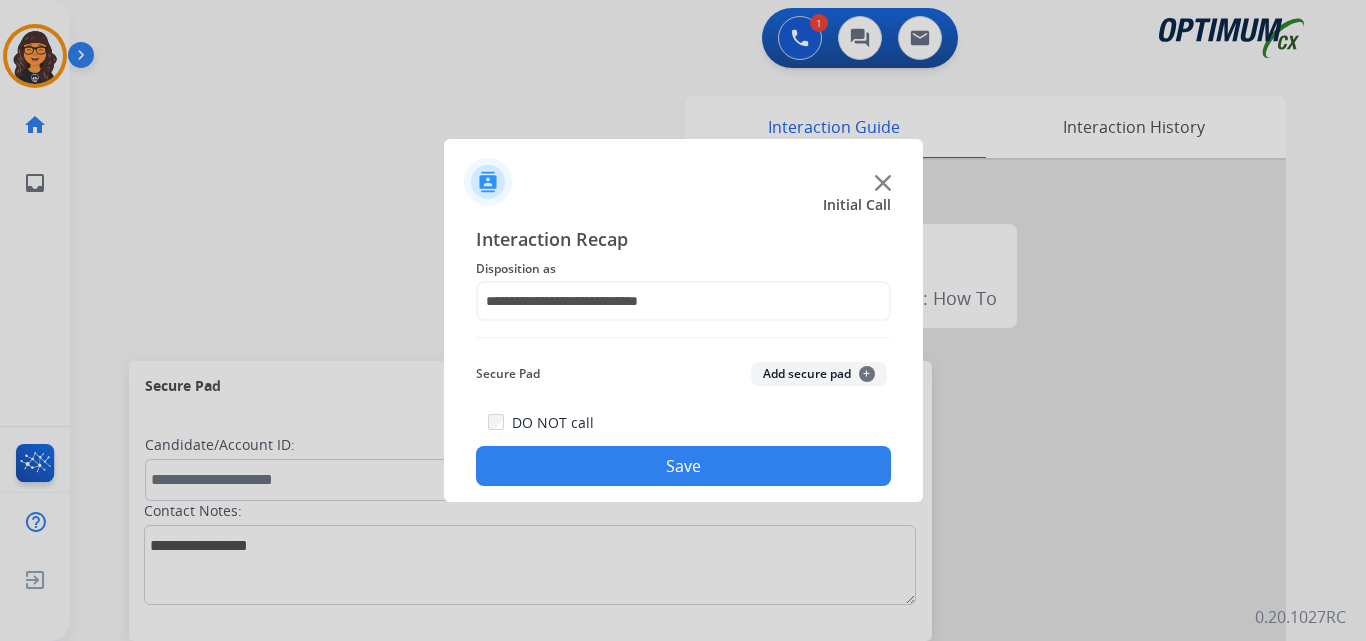 click on "Save" 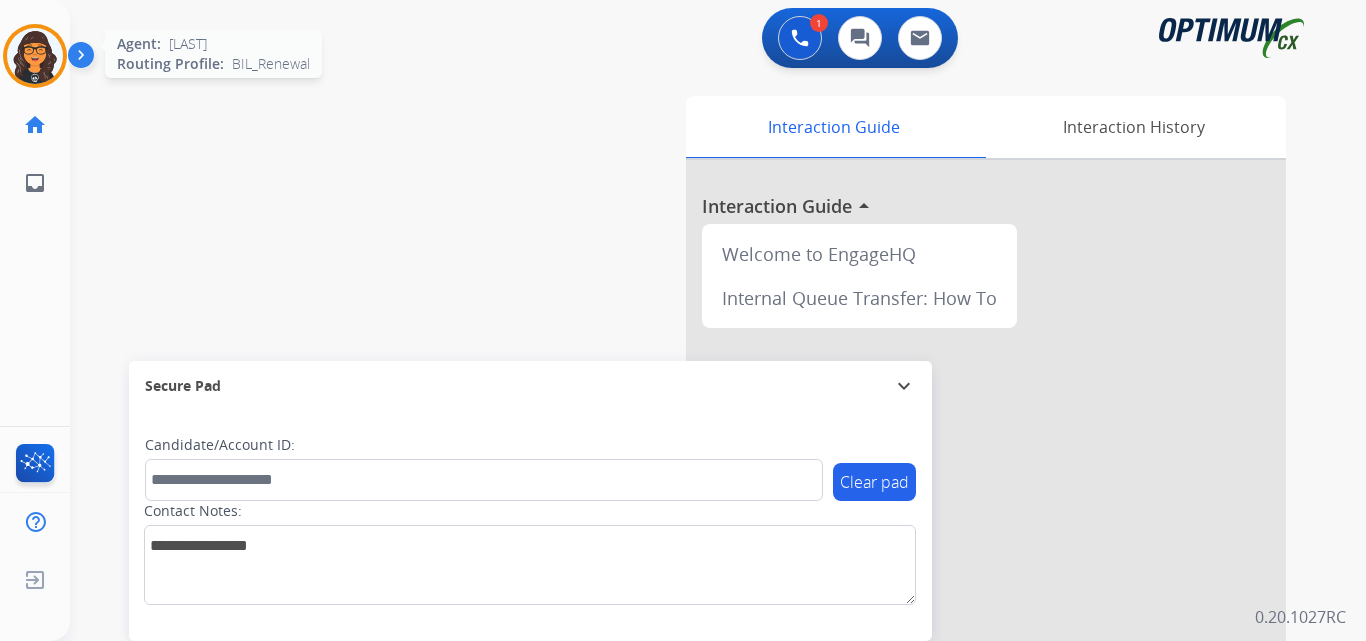 click at bounding box center (35, 56) 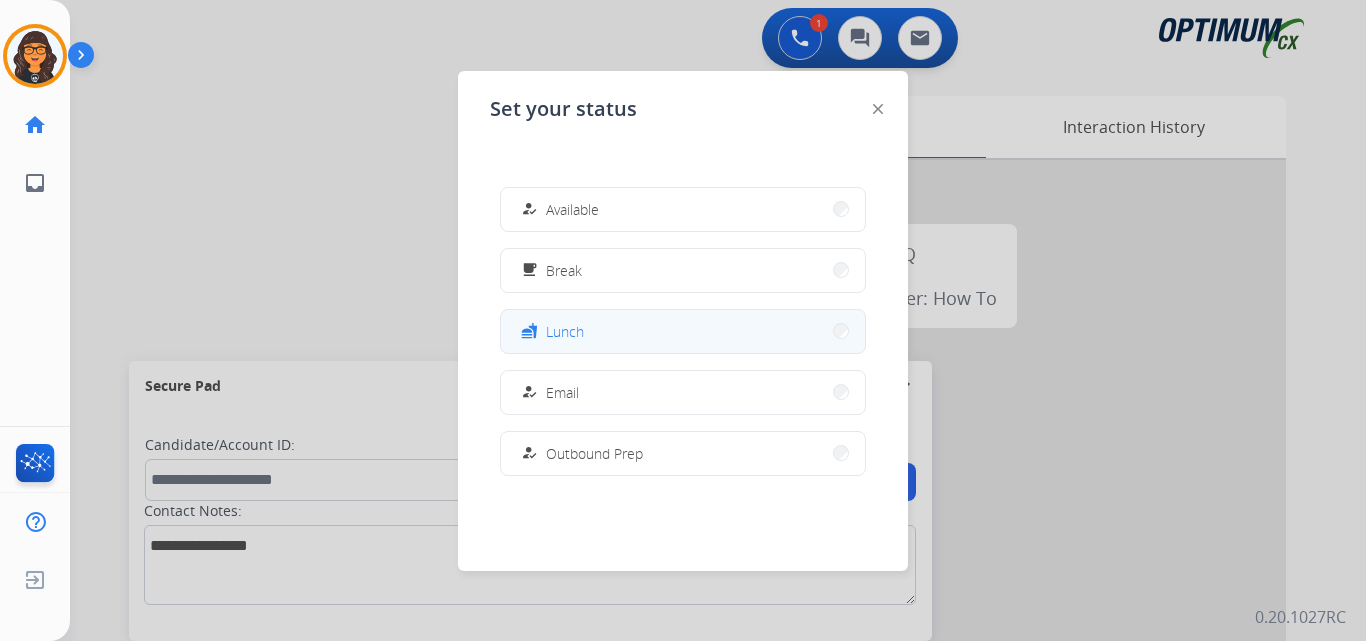 click on "fastfood Lunch" at bounding box center [683, 331] 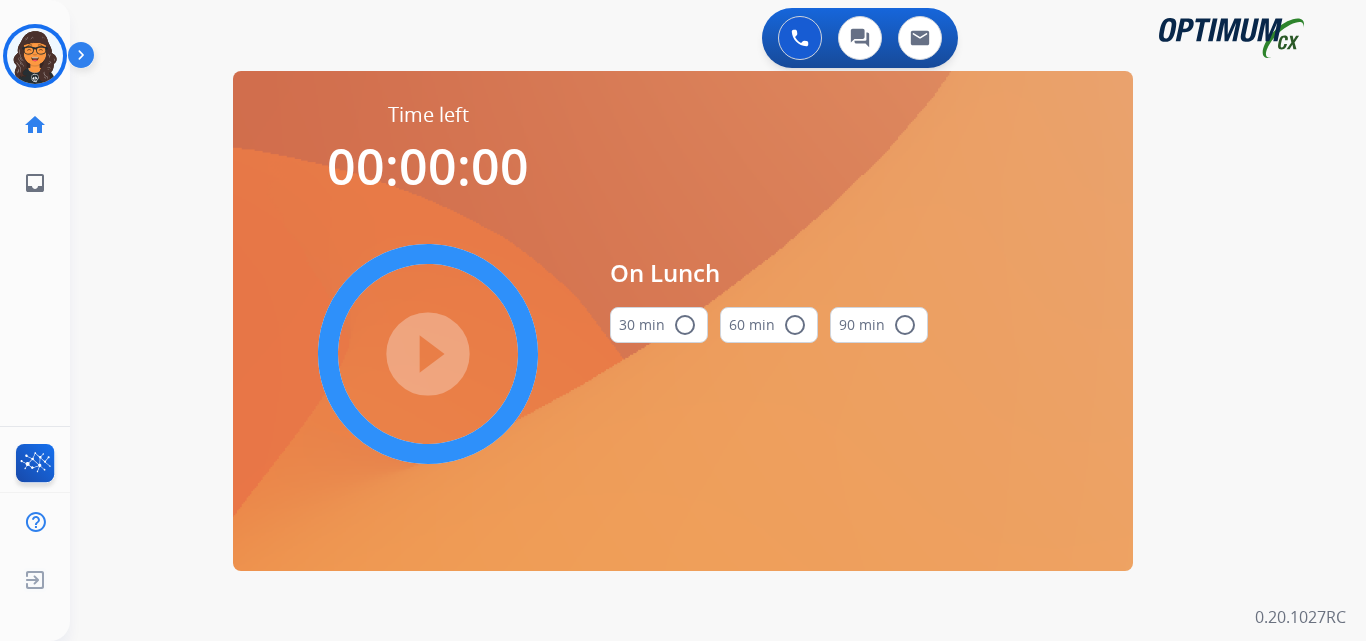 click on "30 min  radio_button_unchecked" at bounding box center (659, 325) 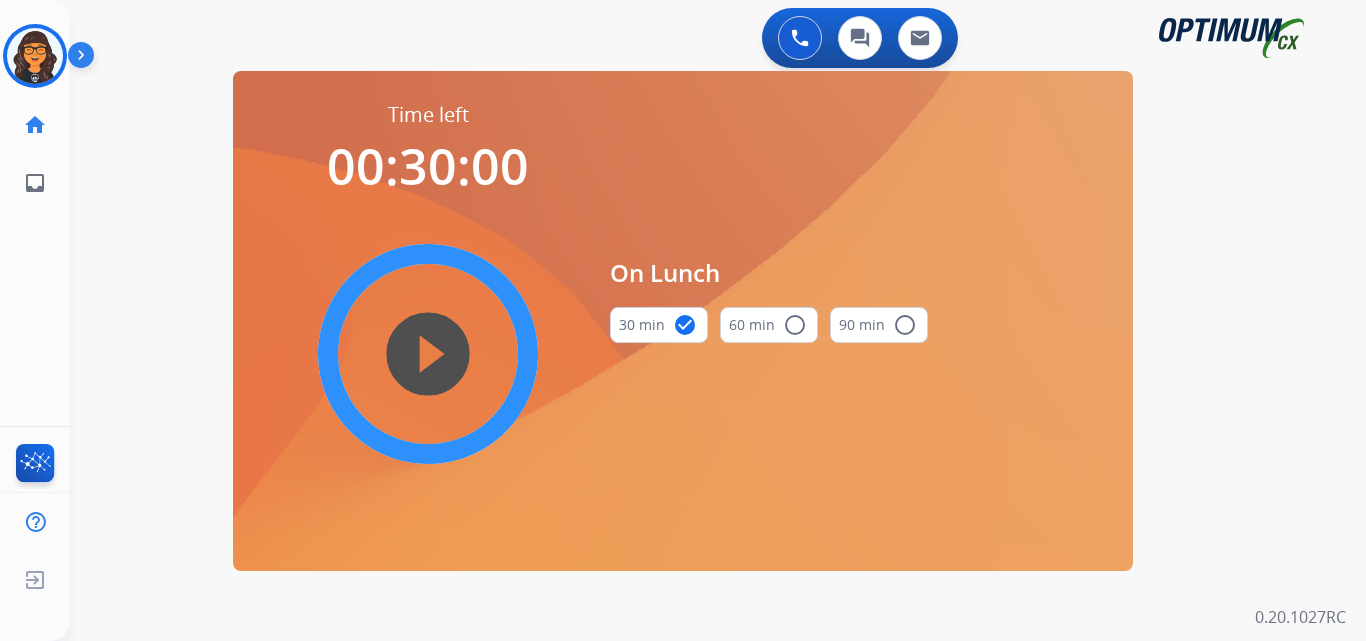 click on "play_circle_filled" at bounding box center (428, 354) 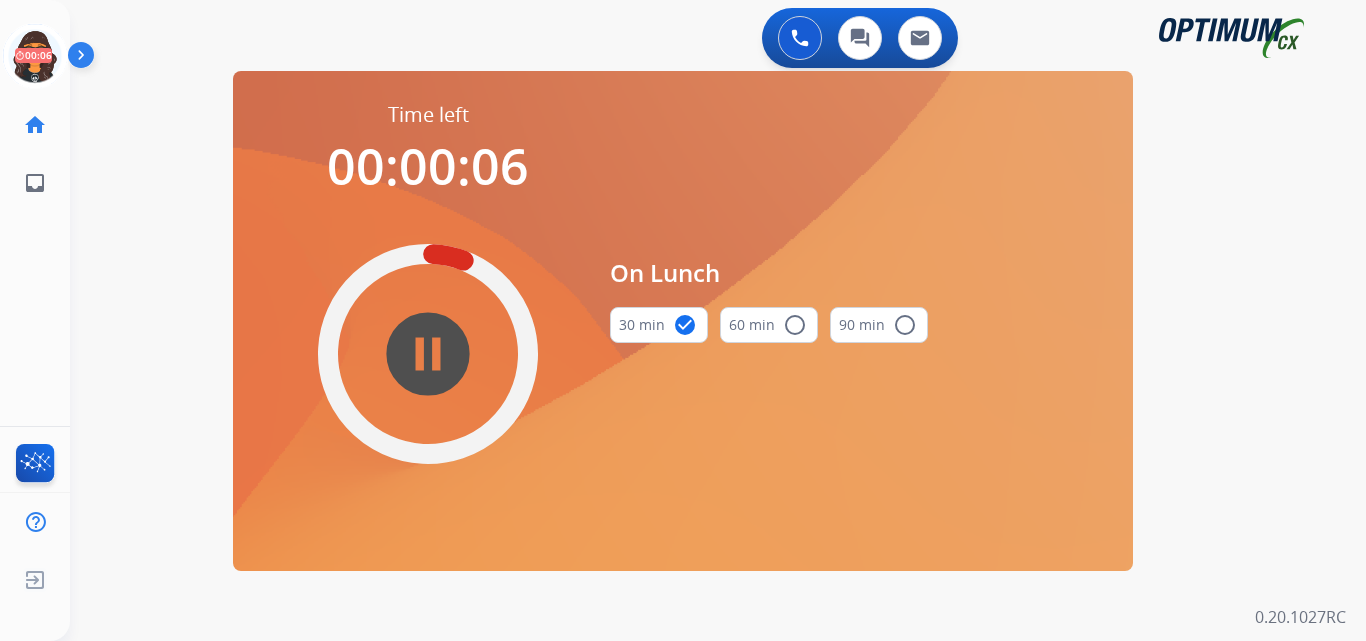 drag, startPoint x: 38, startPoint y: 66, endPoint x: 69, endPoint y: 70, distance: 31.257 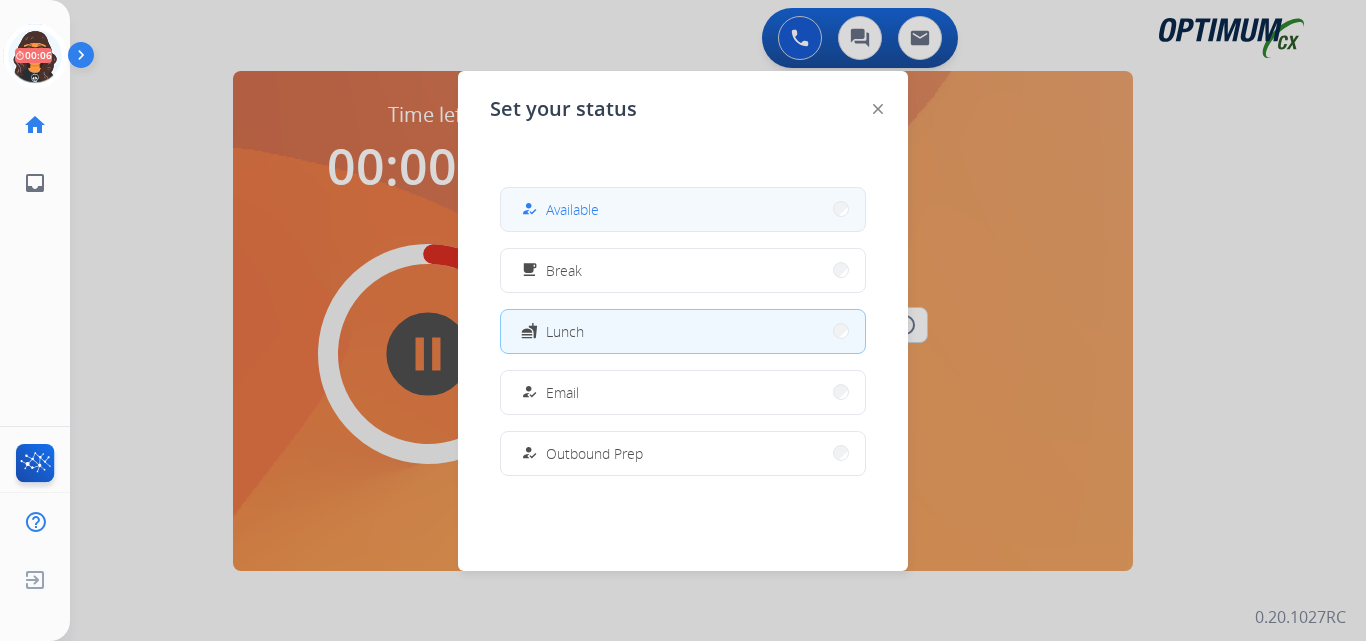 click on "Available" at bounding box center [572, 209] 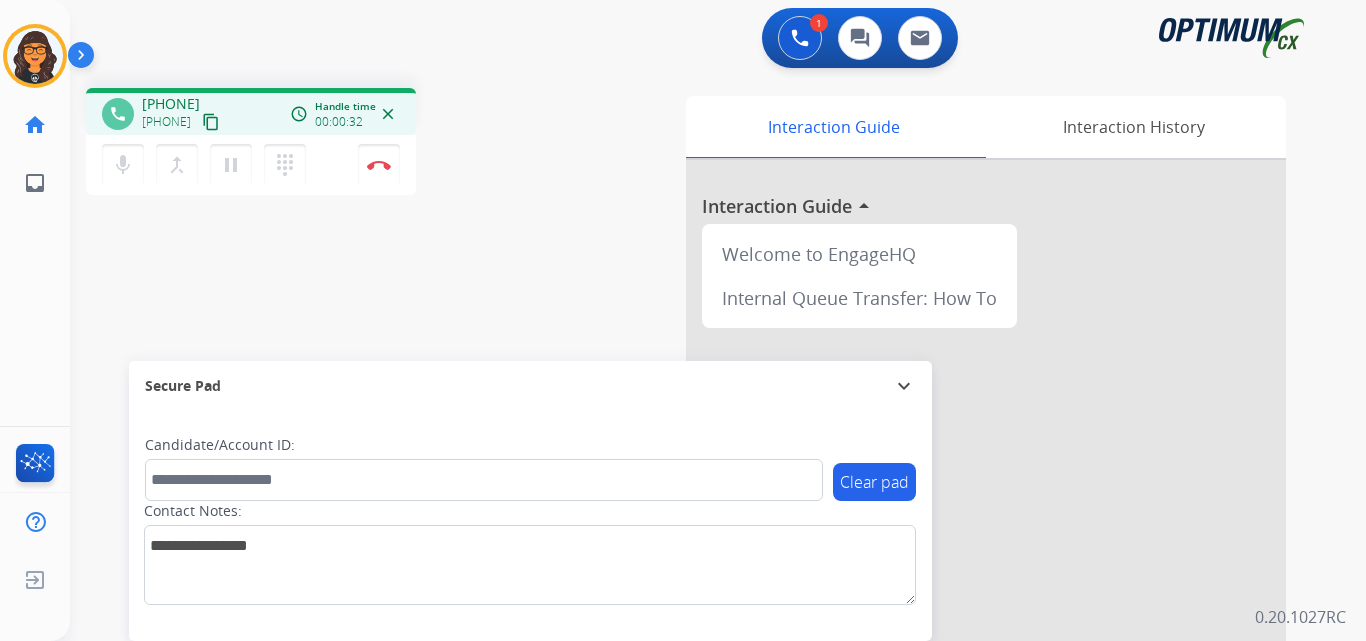 click on "content_copy" at bounding box center (211, 122) 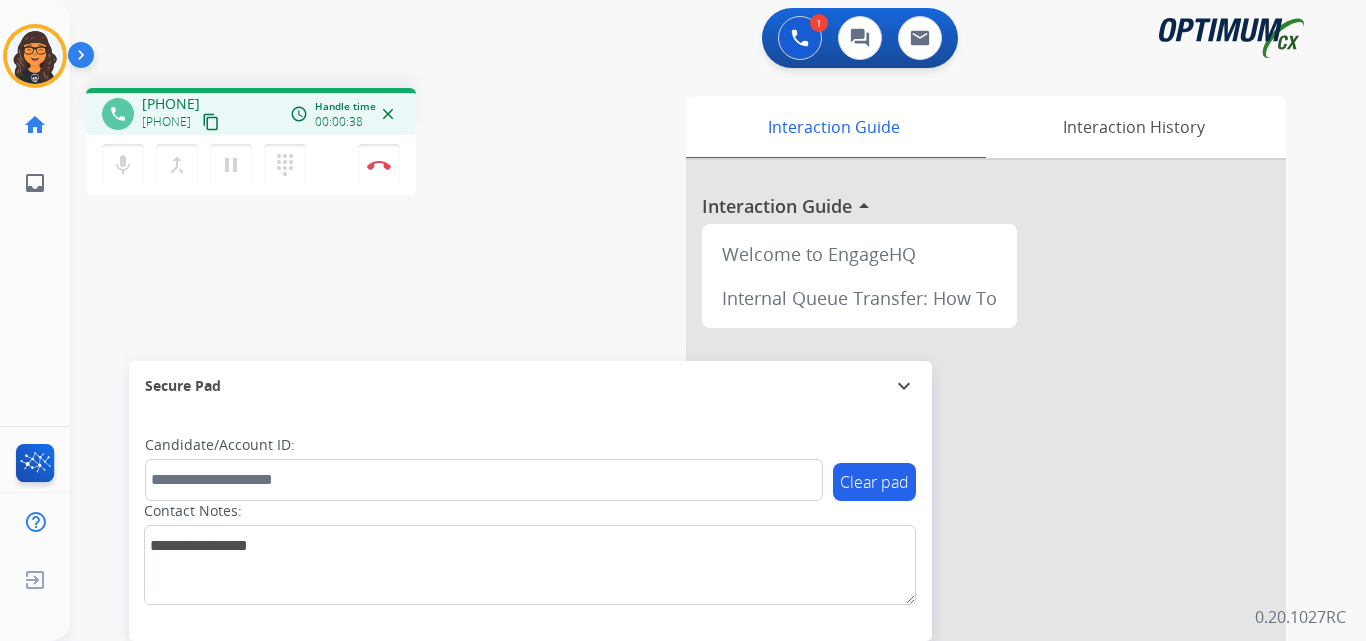 click on "content_copy" at bounding box center (211, 122) 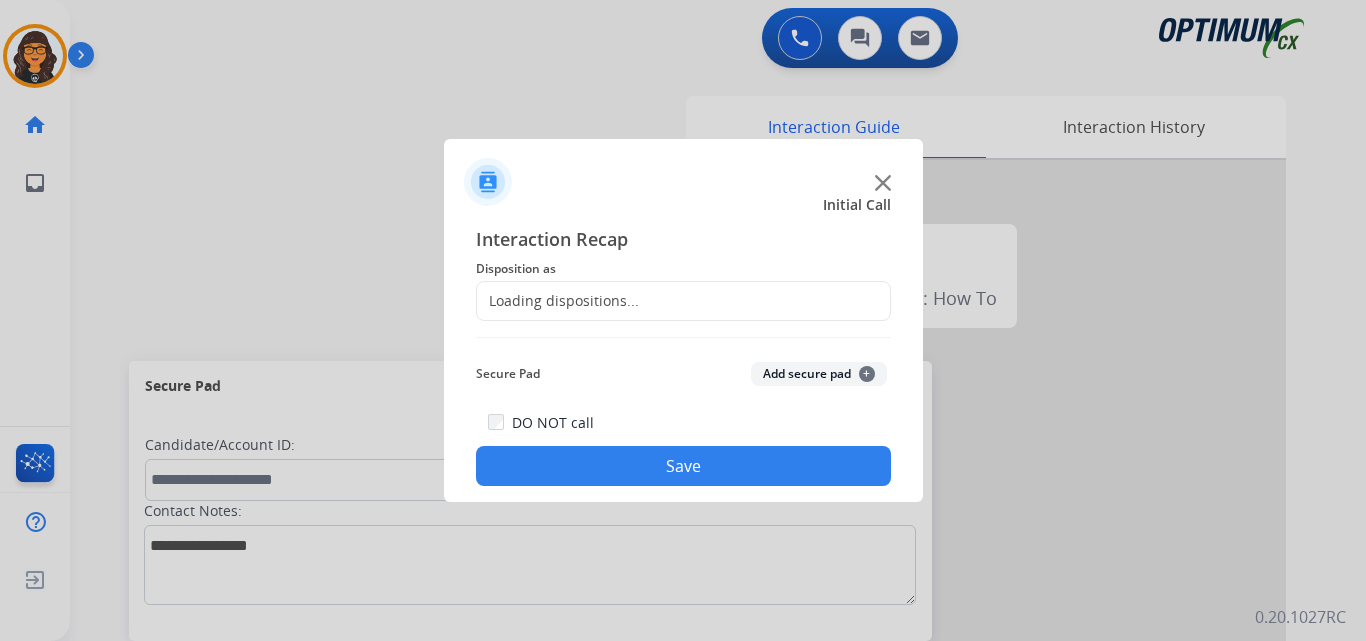 click at bounding box center [683, 320] 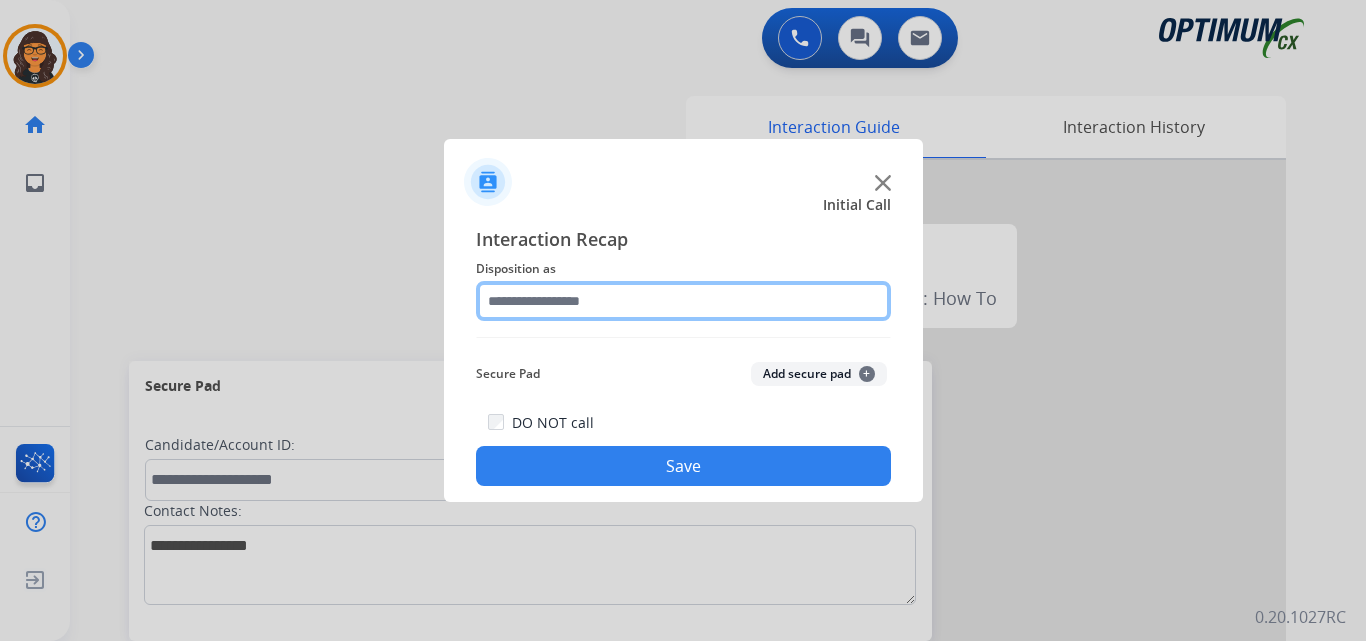 click 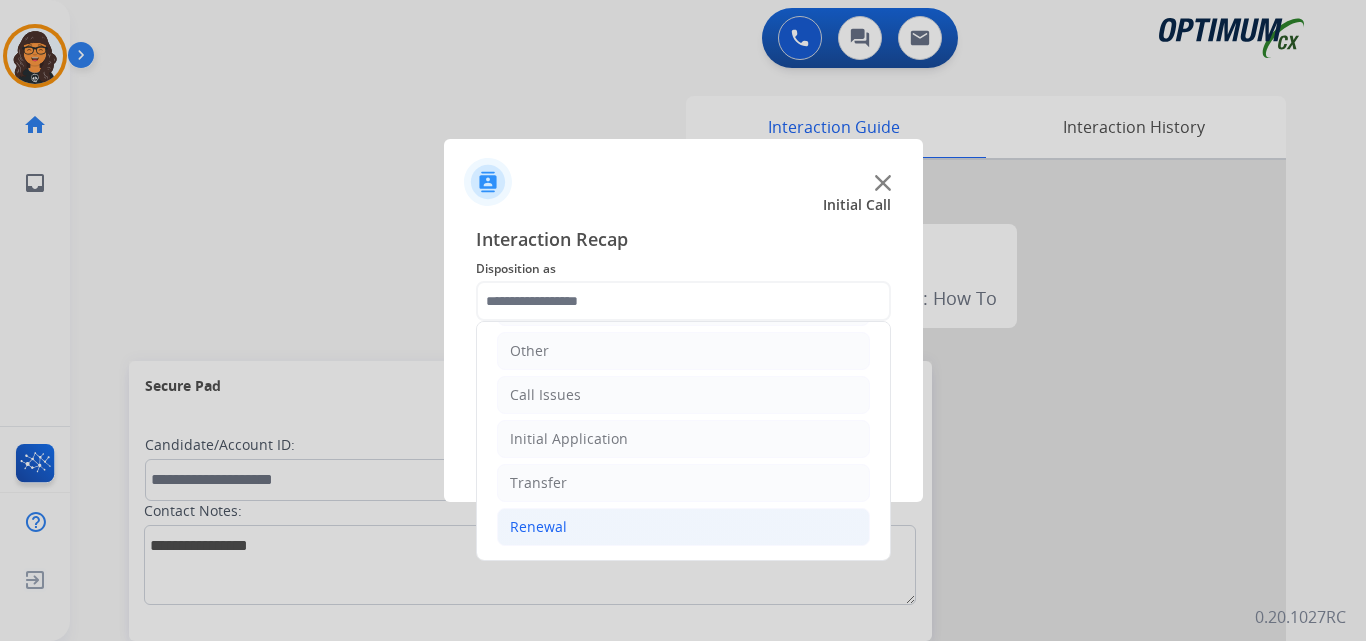 click on "Renewal" 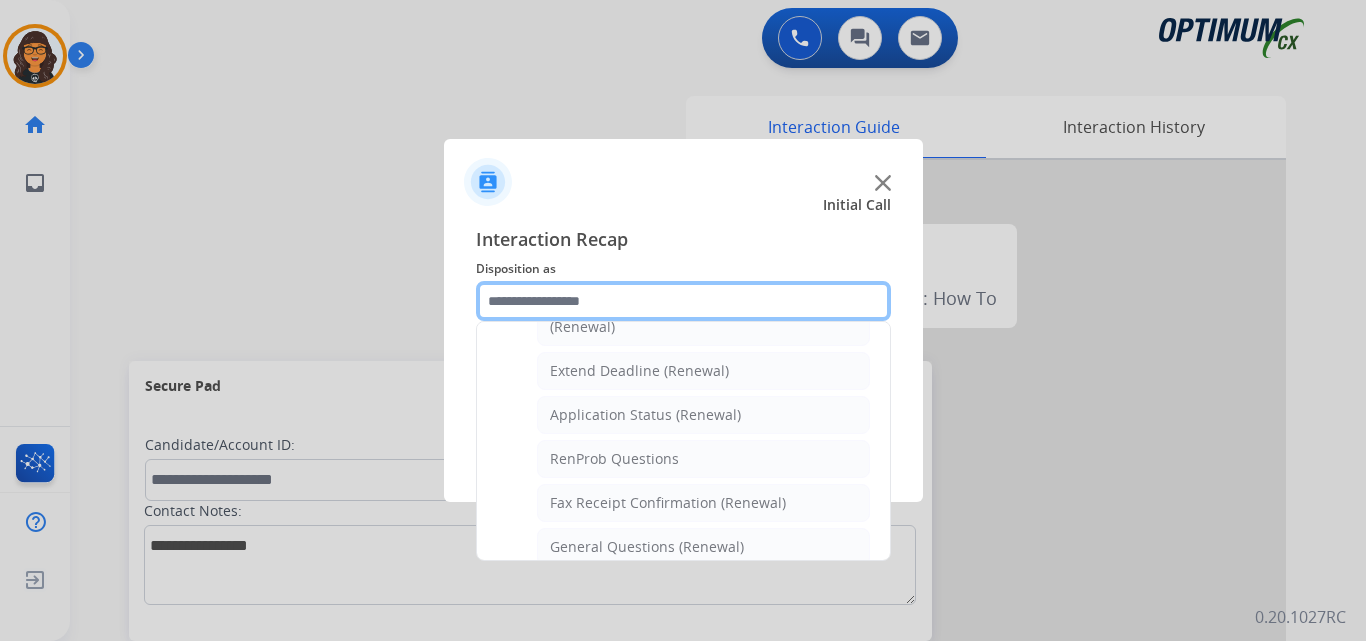 scroll, scrollTop: 436, scrollLeft: 0, axis: vertical 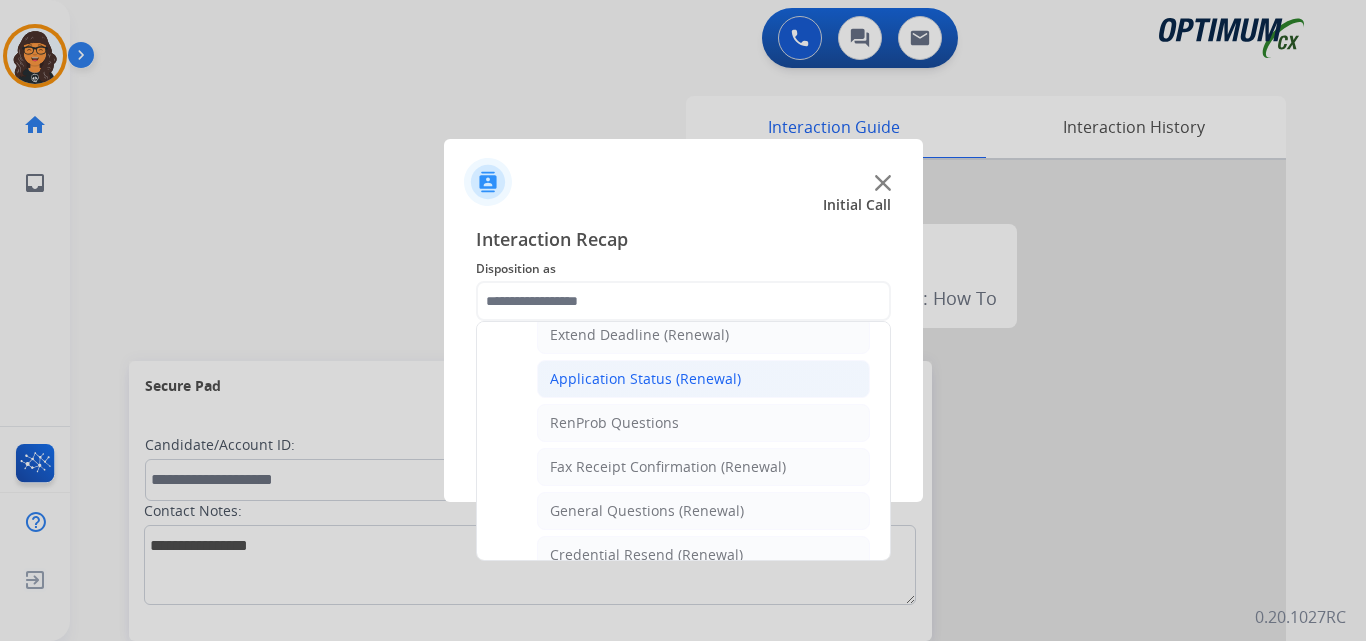 click on "Application Status (Renewal)" 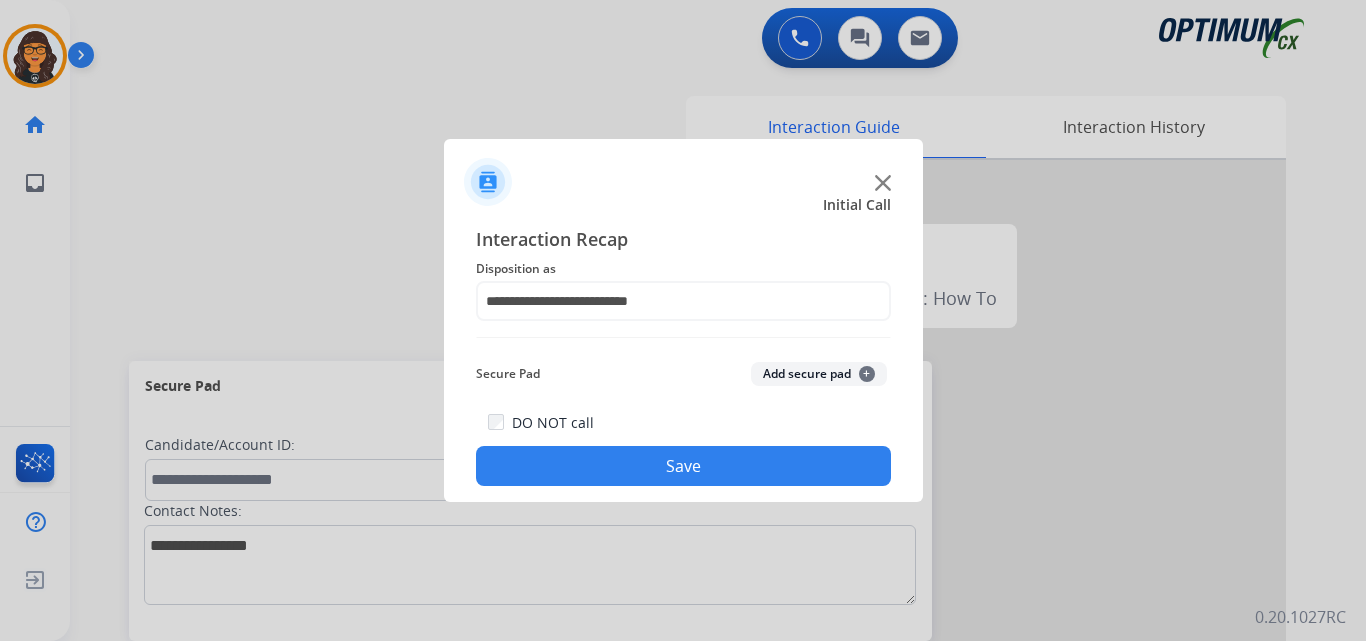 drag, startPoint x: 703, startPoint y: 455, endPoint x: 681, endPoint y: 441, distance: 26.076809 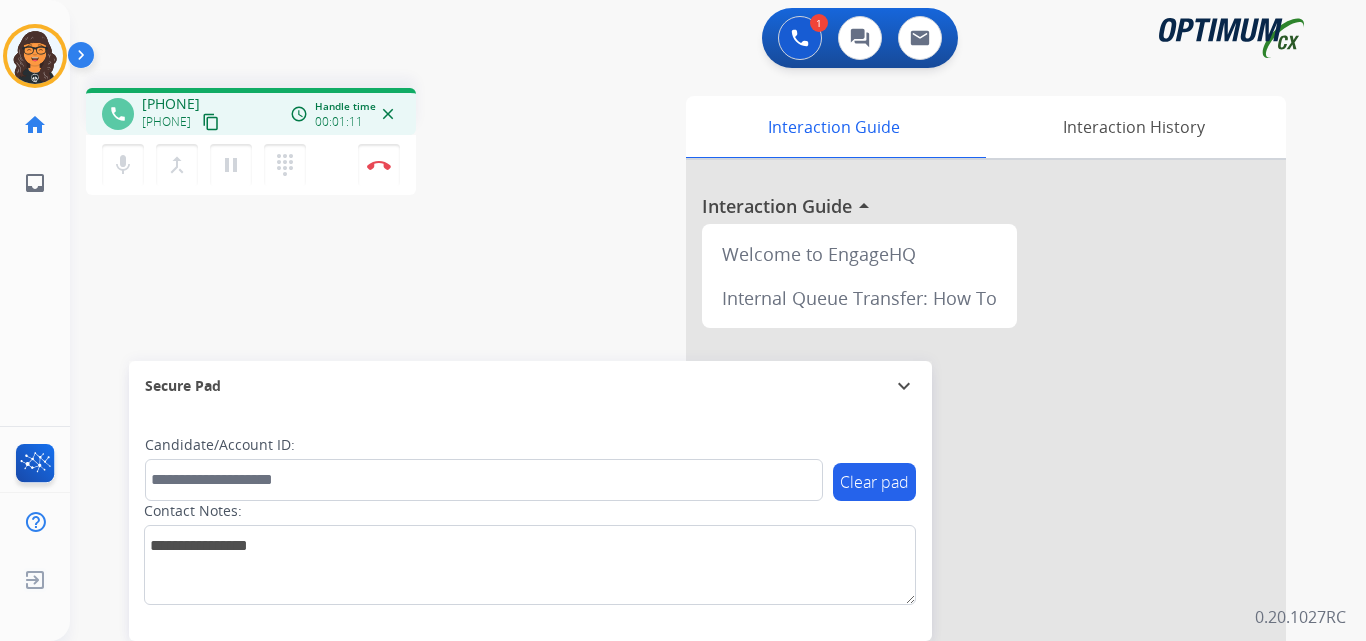 drag, startPoint x: 242, startPoint y: 125, endPoint x: 232, endPoint y: 108, distance: 19.723083 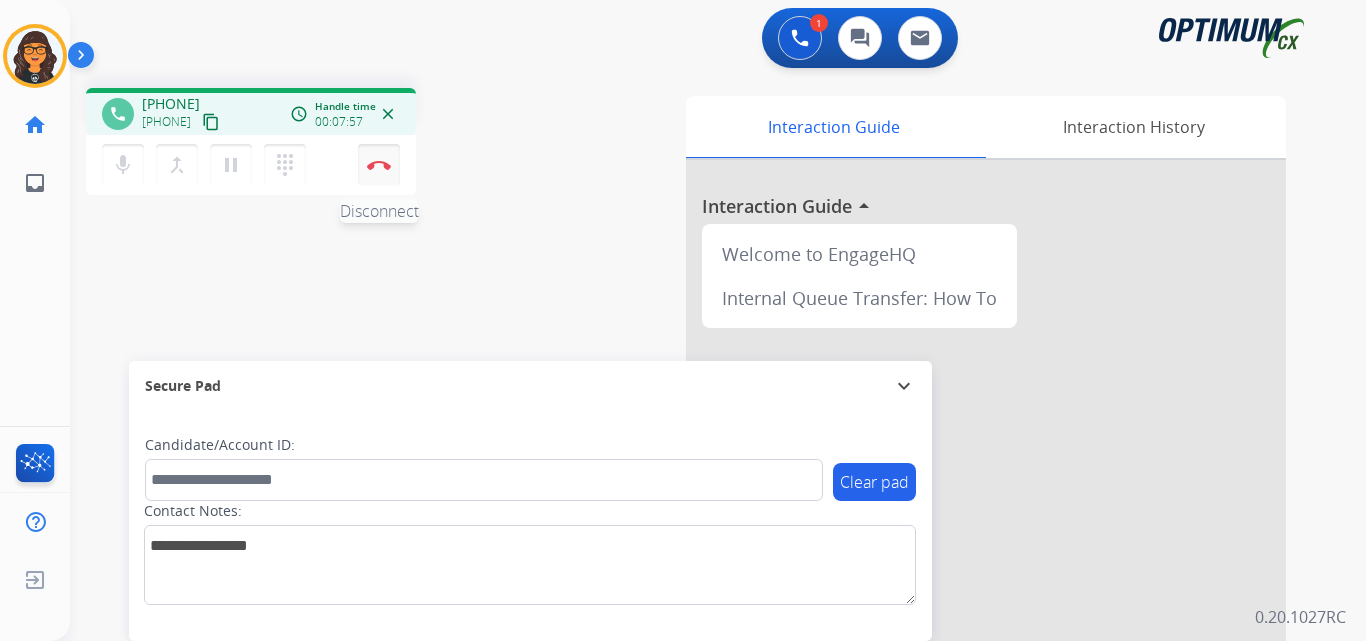 click at bounding box center [379, 165] 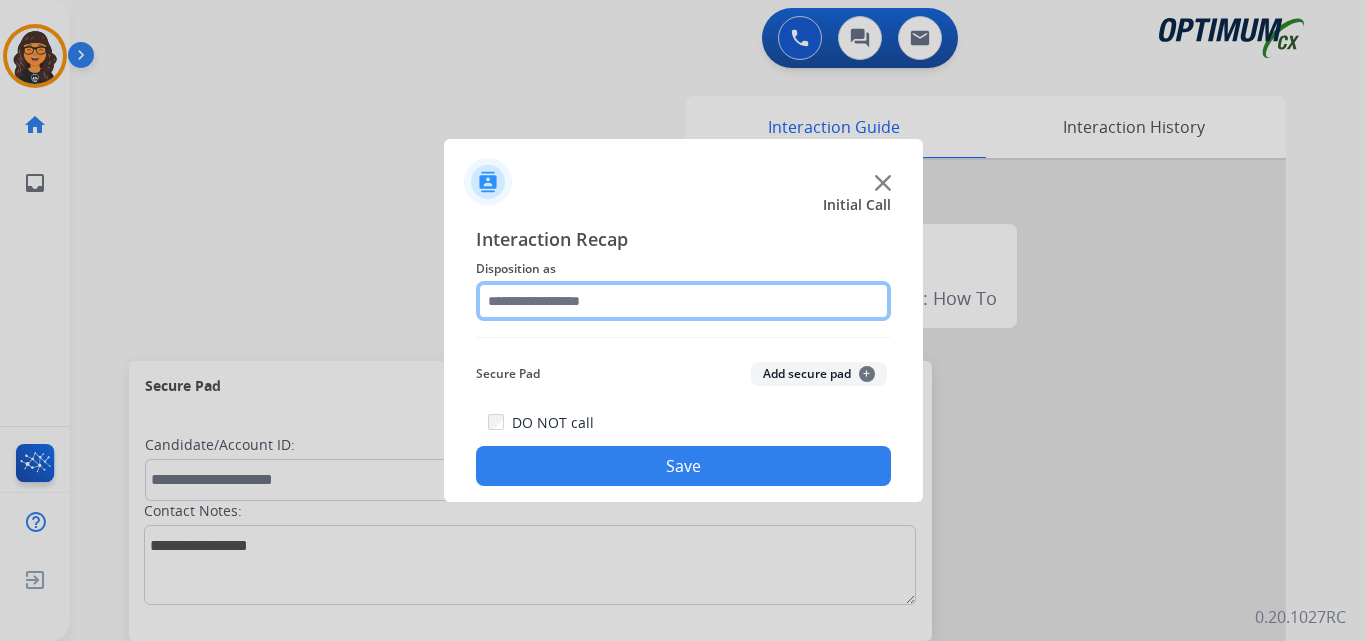 click 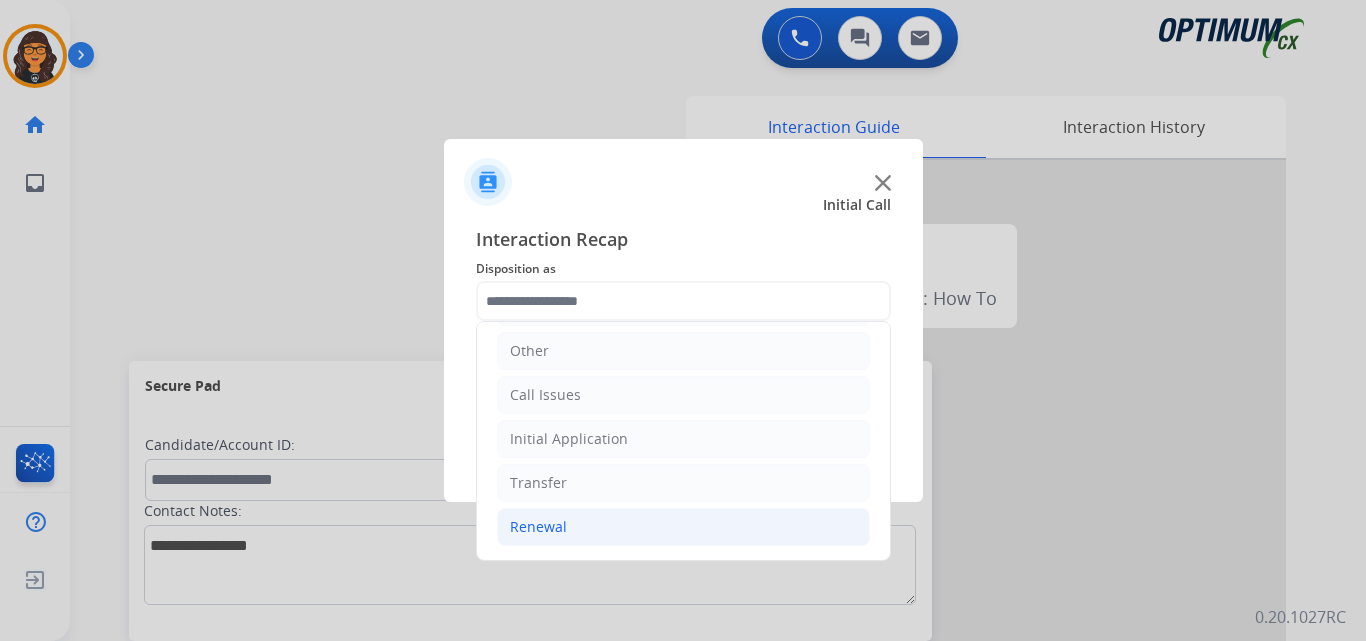 click on "Renewal" 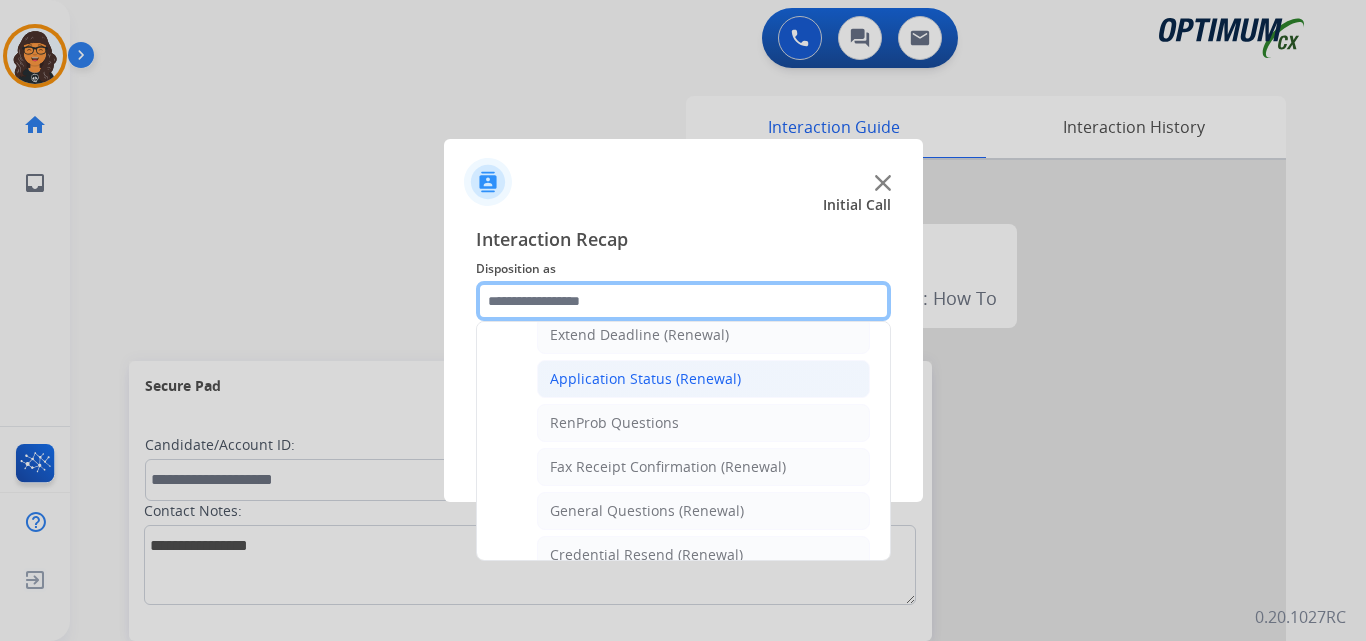 scroll, scrollTop: 536, scrollLeft: 0, axis: vertical 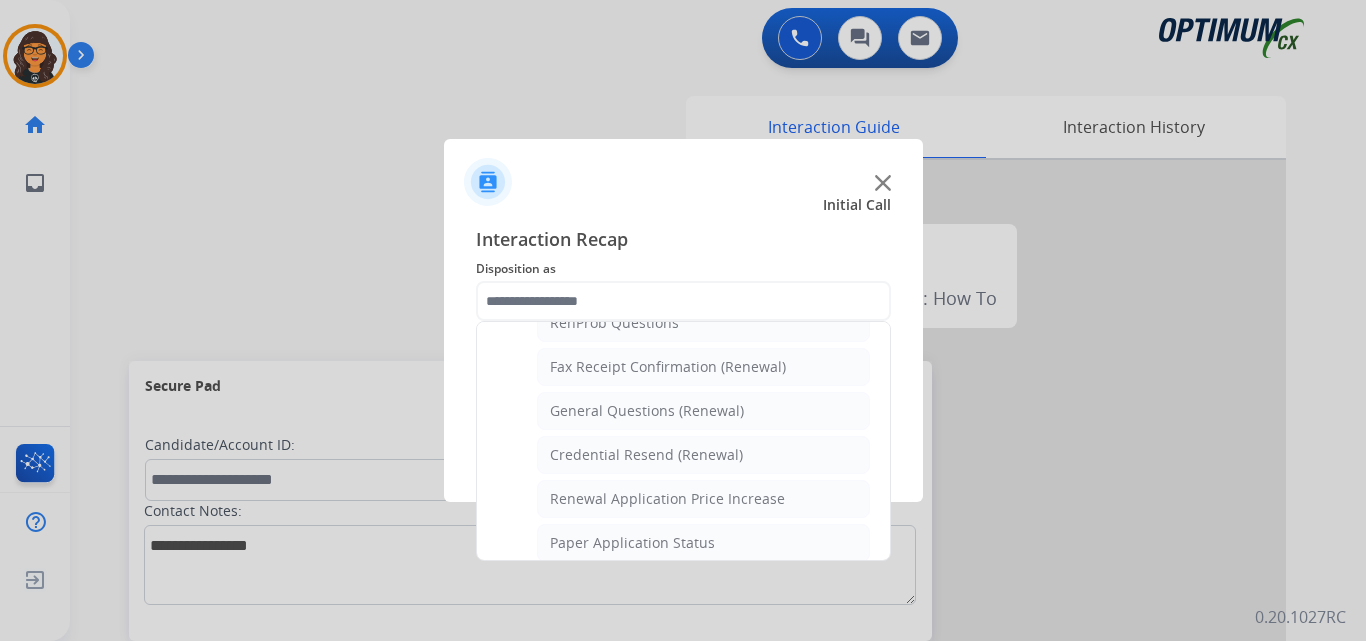 click on "General Questions (Renewal)" 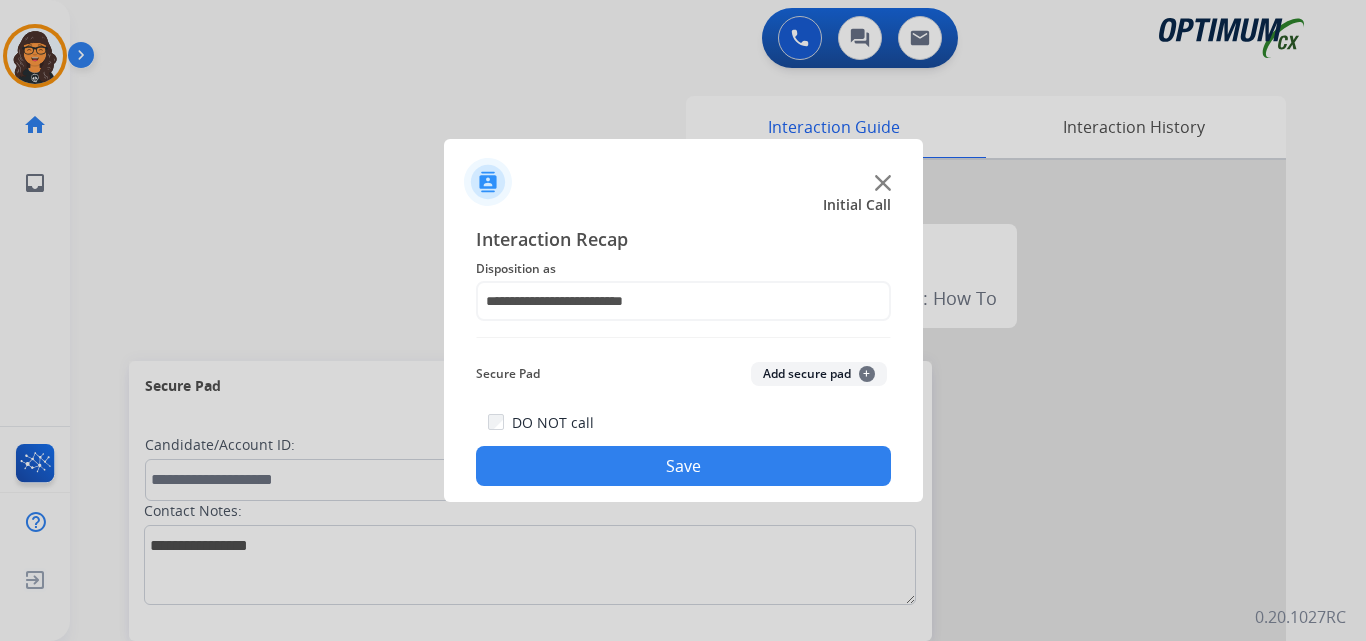 click on "Save" 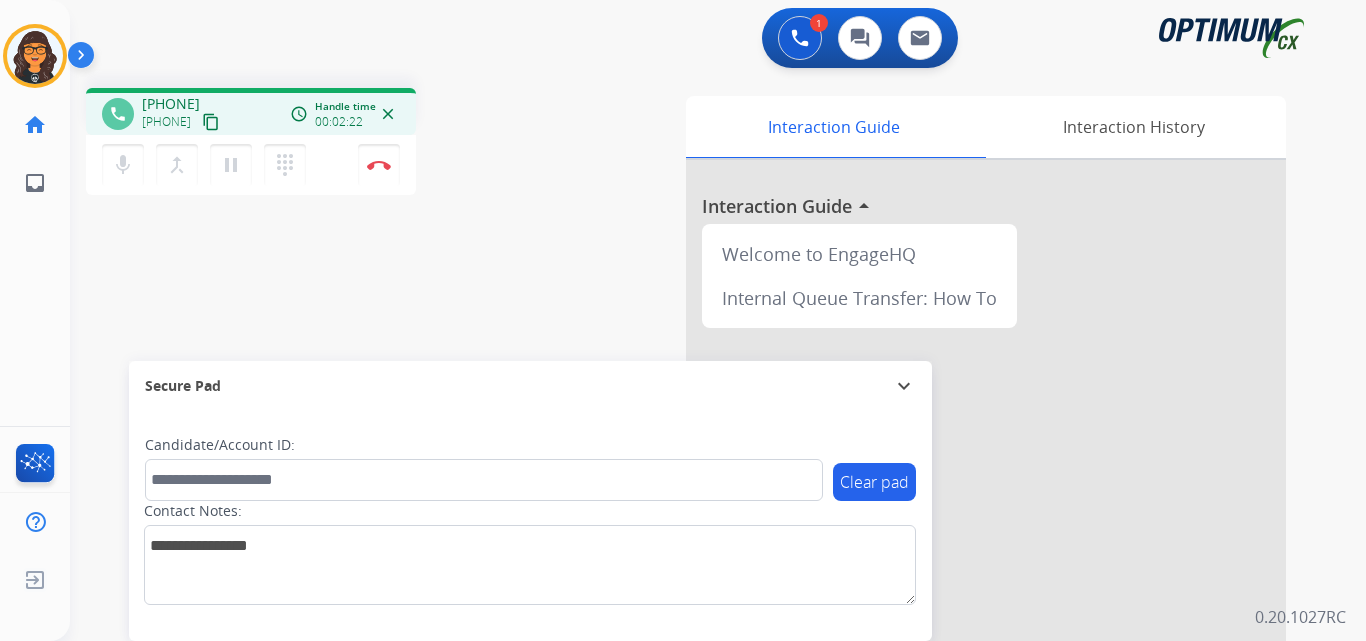 click on "content_copy" at bounding box center (211, 122) 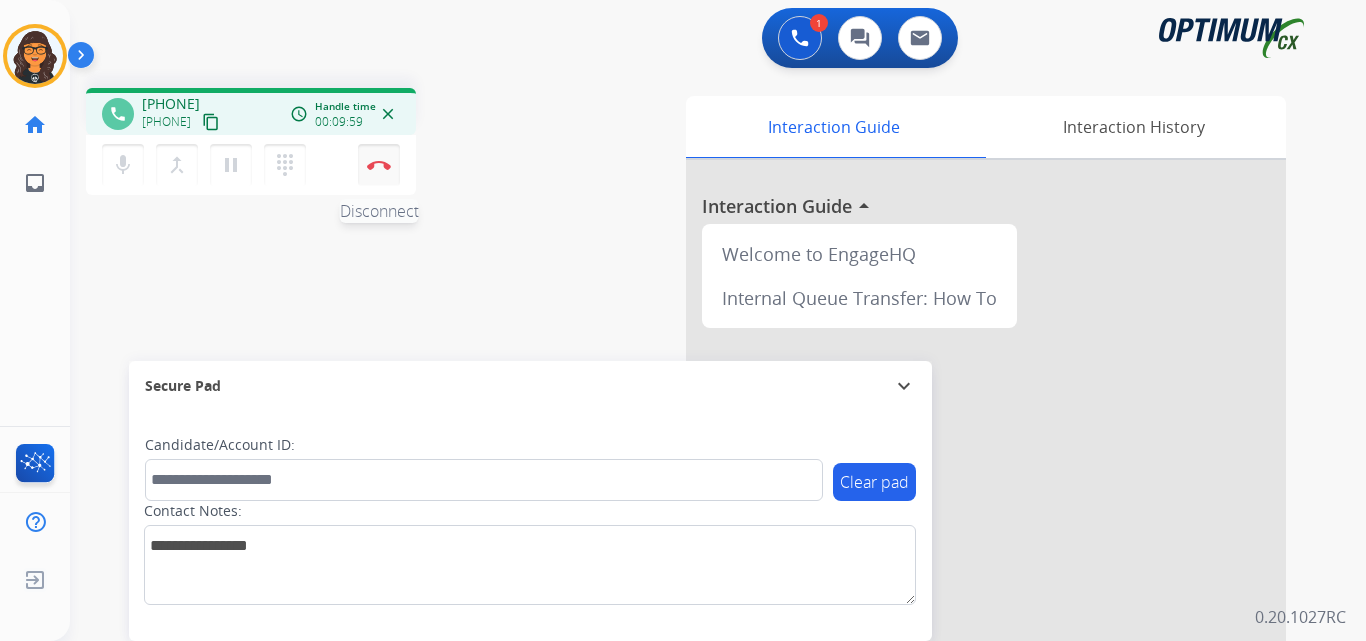 click at bounding box center [379, 165] 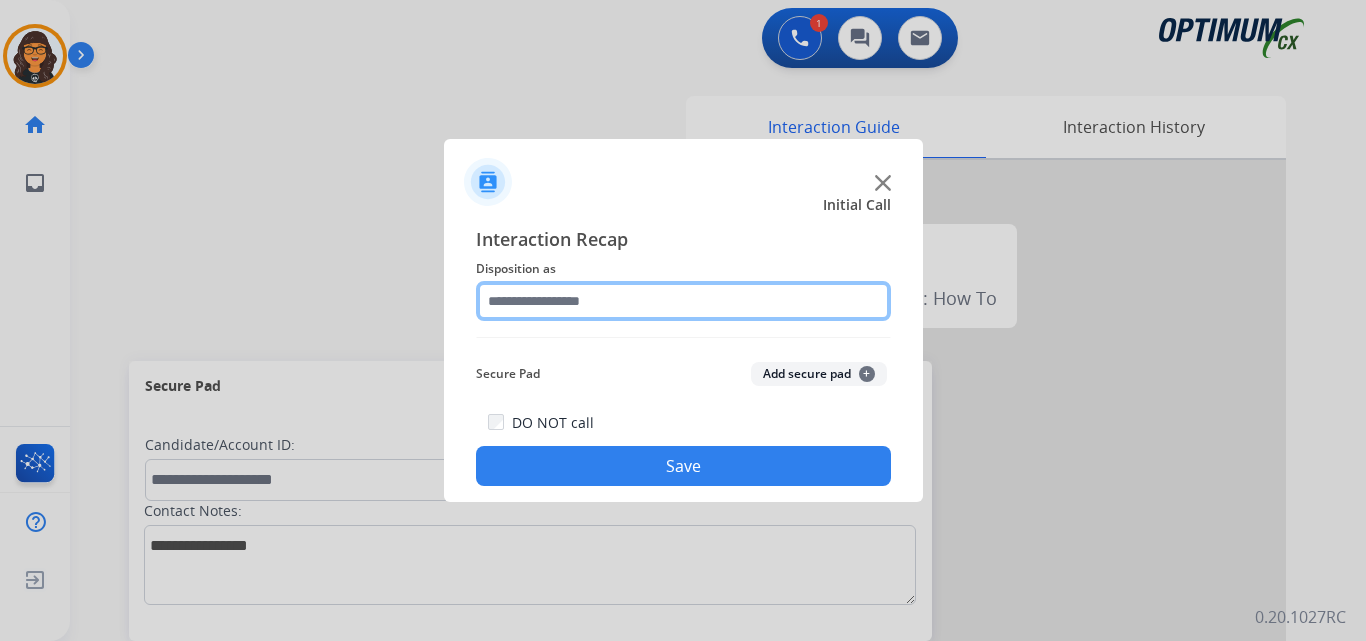click 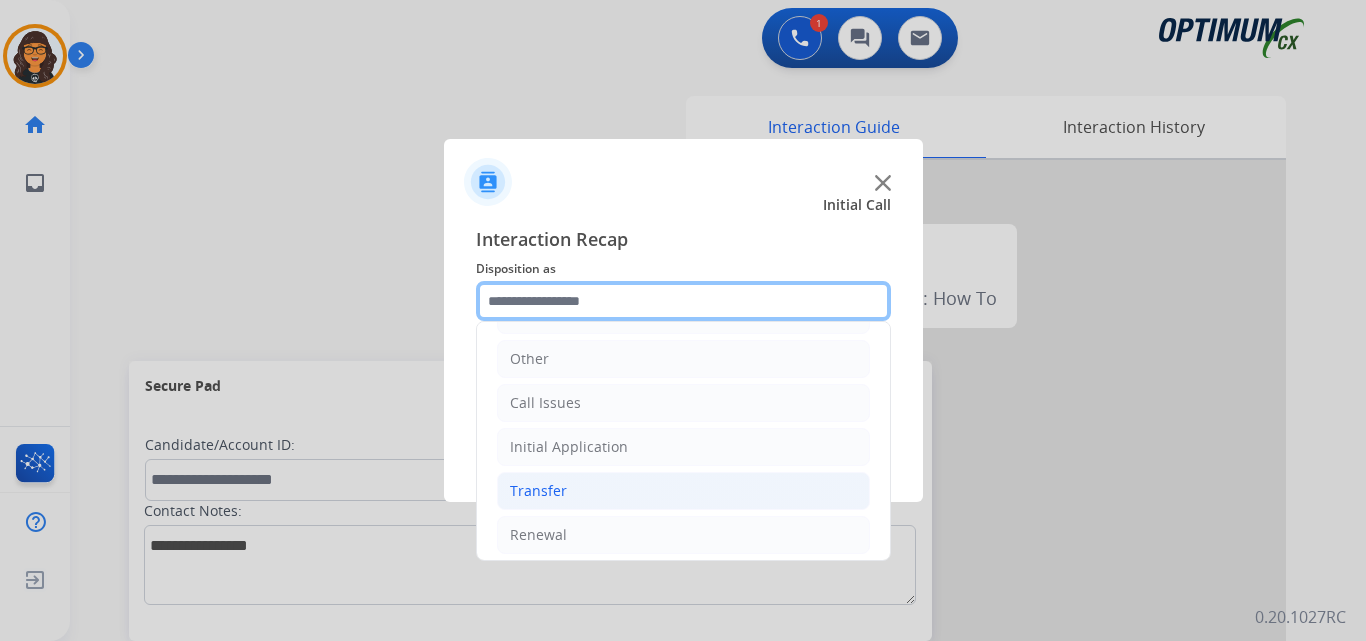 scroll, scrollTop: 136, scrollLeft: 0, axis: vertical 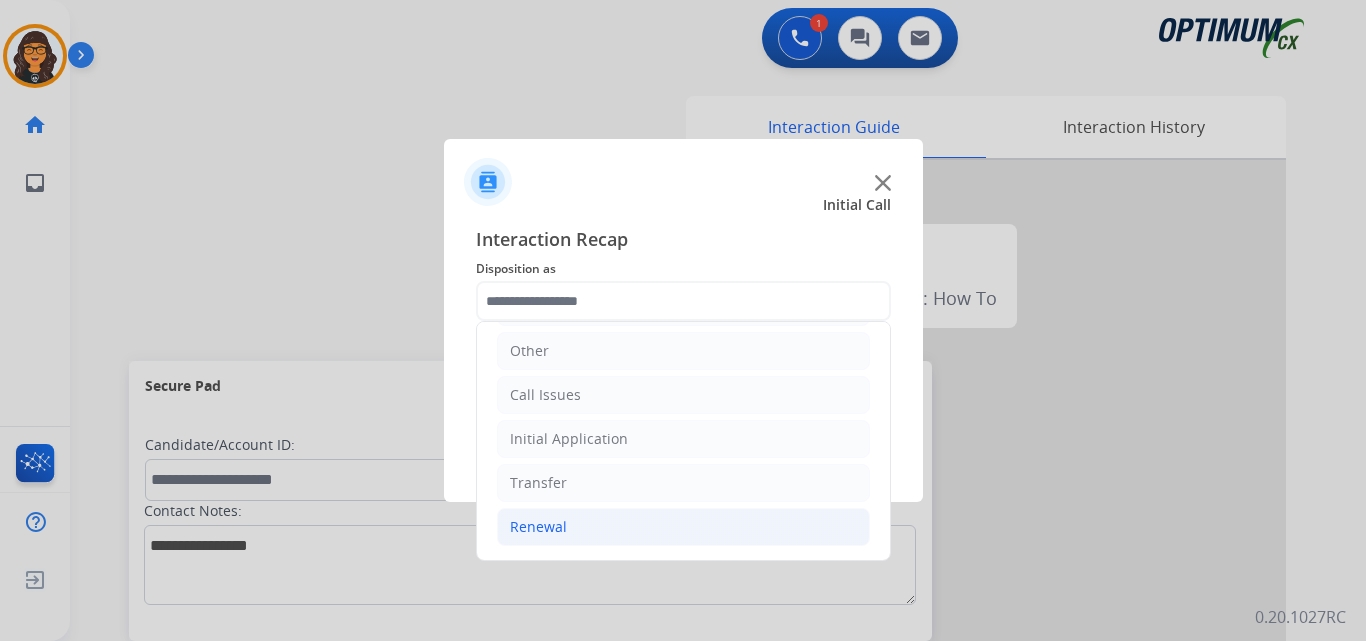 click on "Renewal" 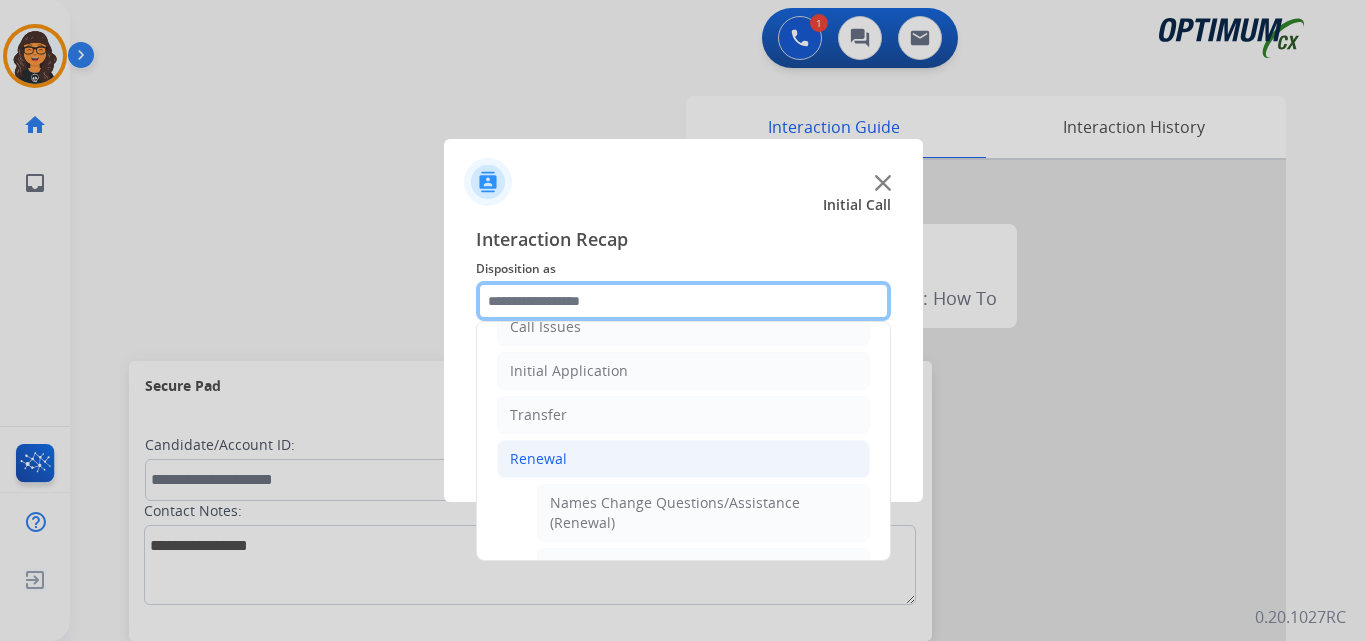 scroll, scrollTop: 436, scrollLeft: 0, axis: vertical 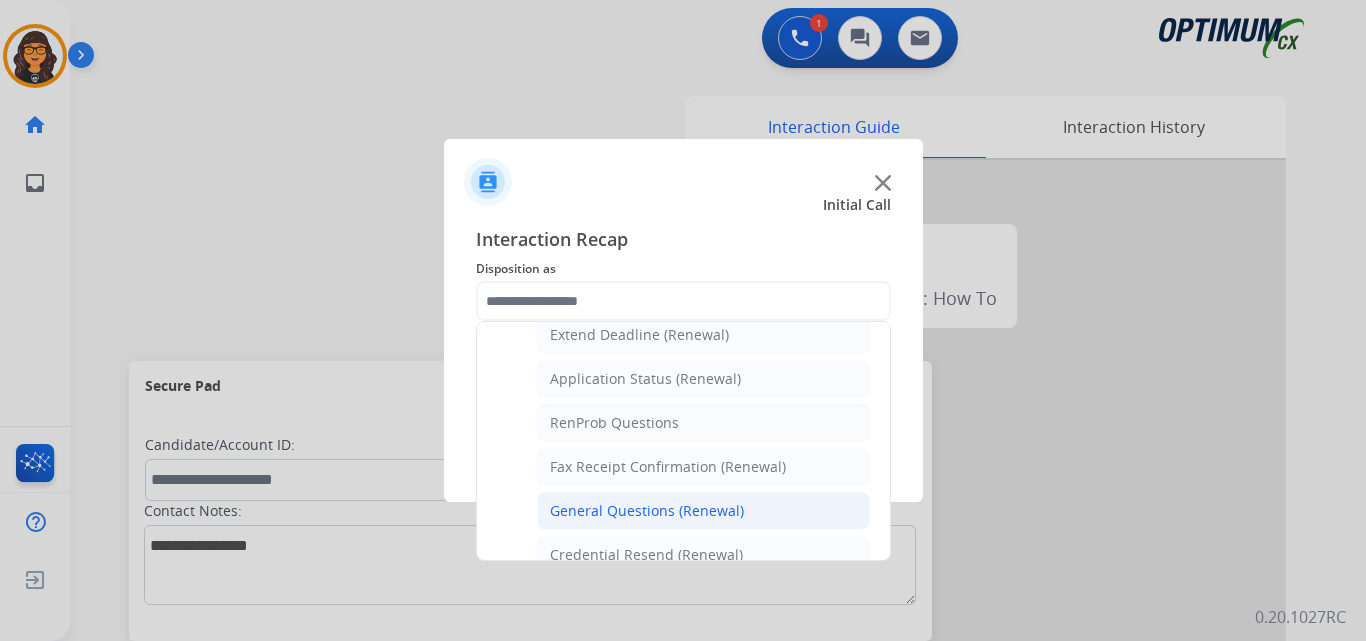 click on "General Questions (Renewal)" 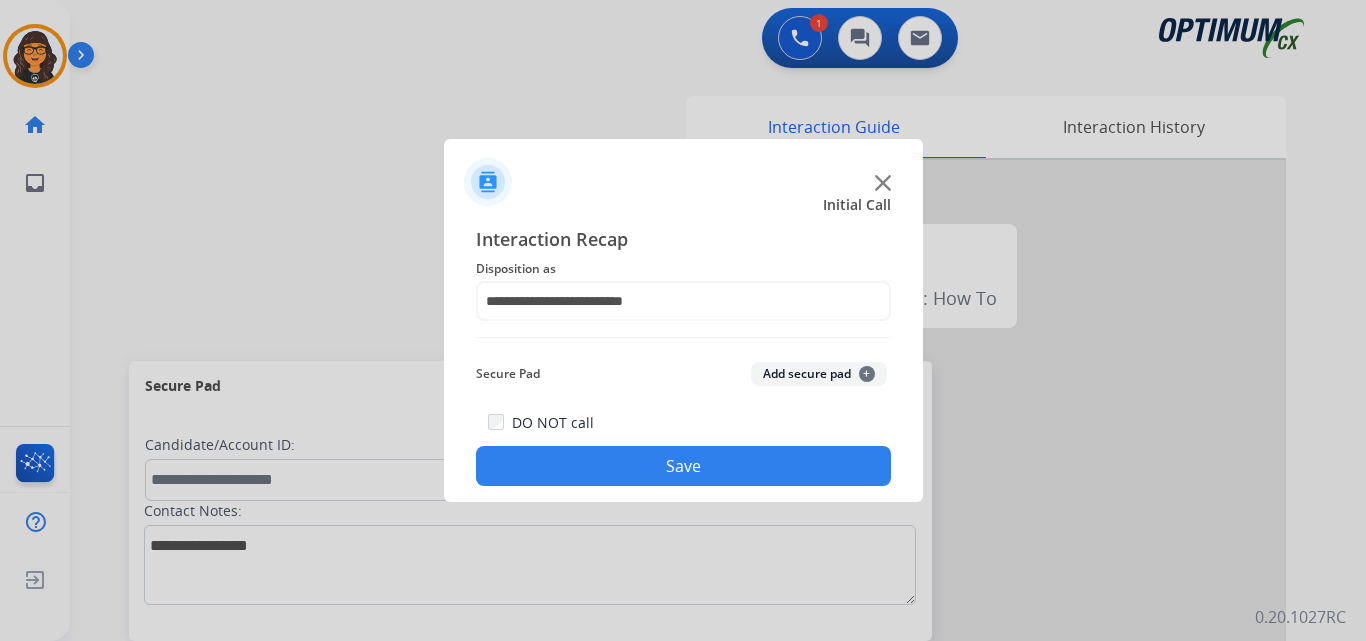 click on "Save" 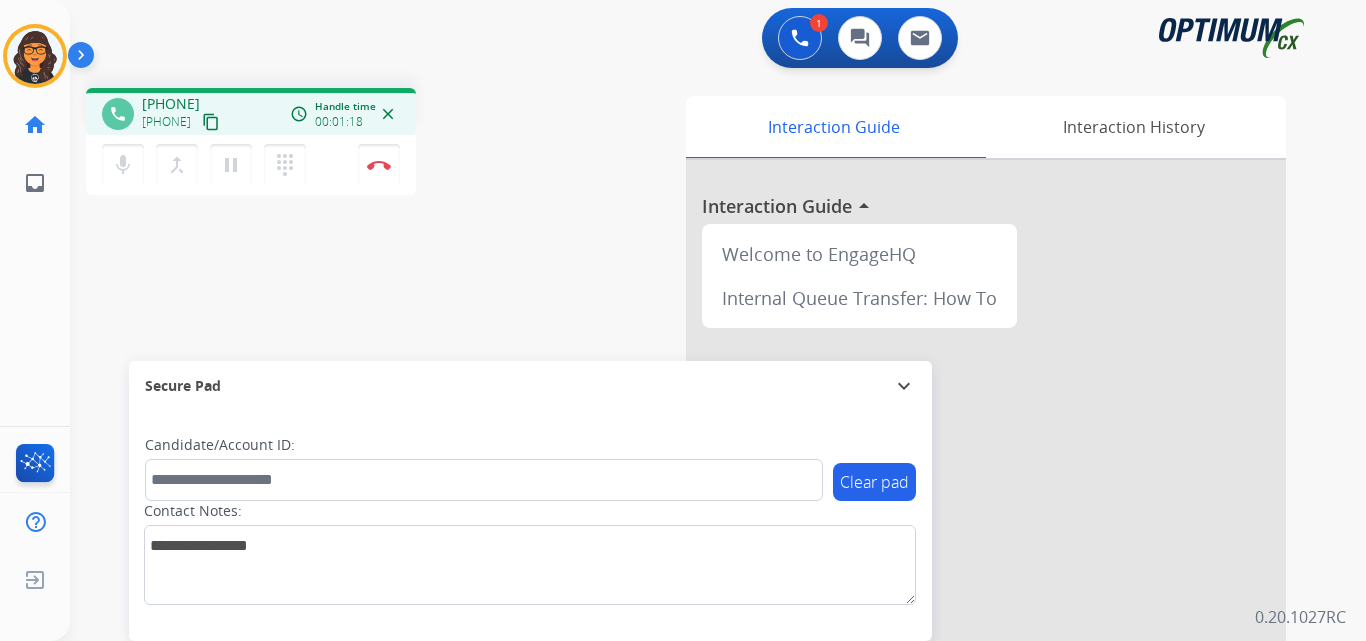 drag, startPoint x: 245, startPoint y: 117, endPoint x: 239, endPoint y: 105, distance: 13.416408 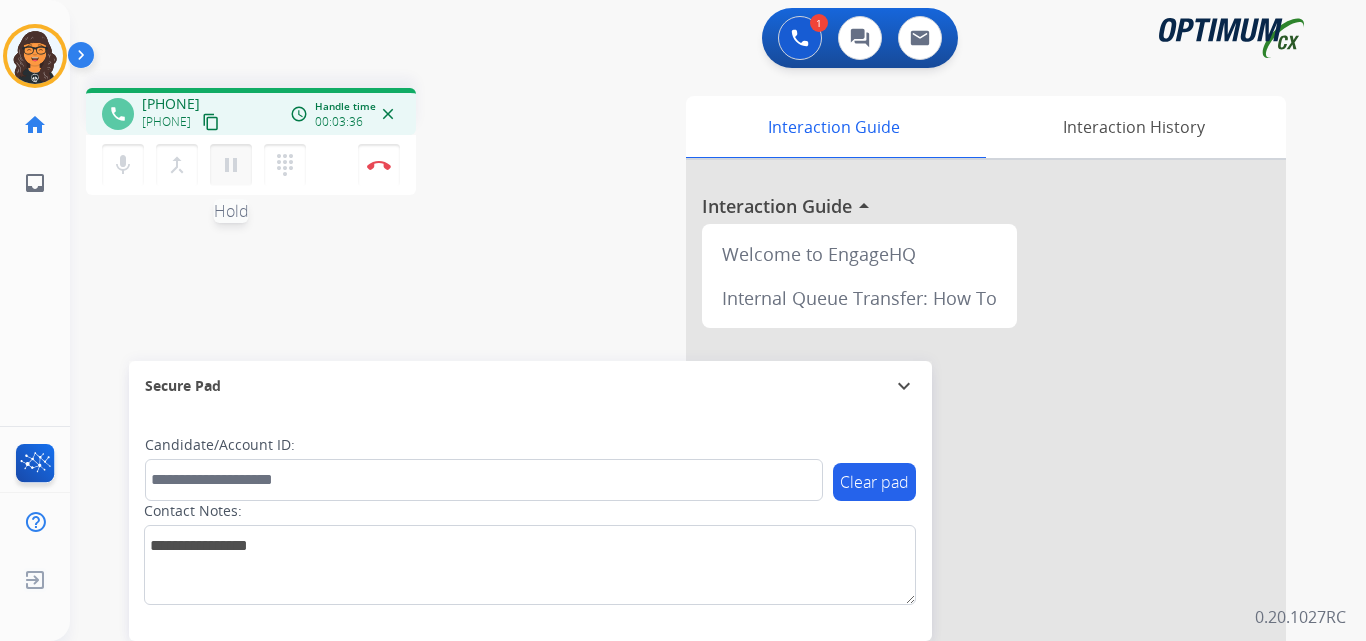 click on "pause" at bounding box center (231, 165) 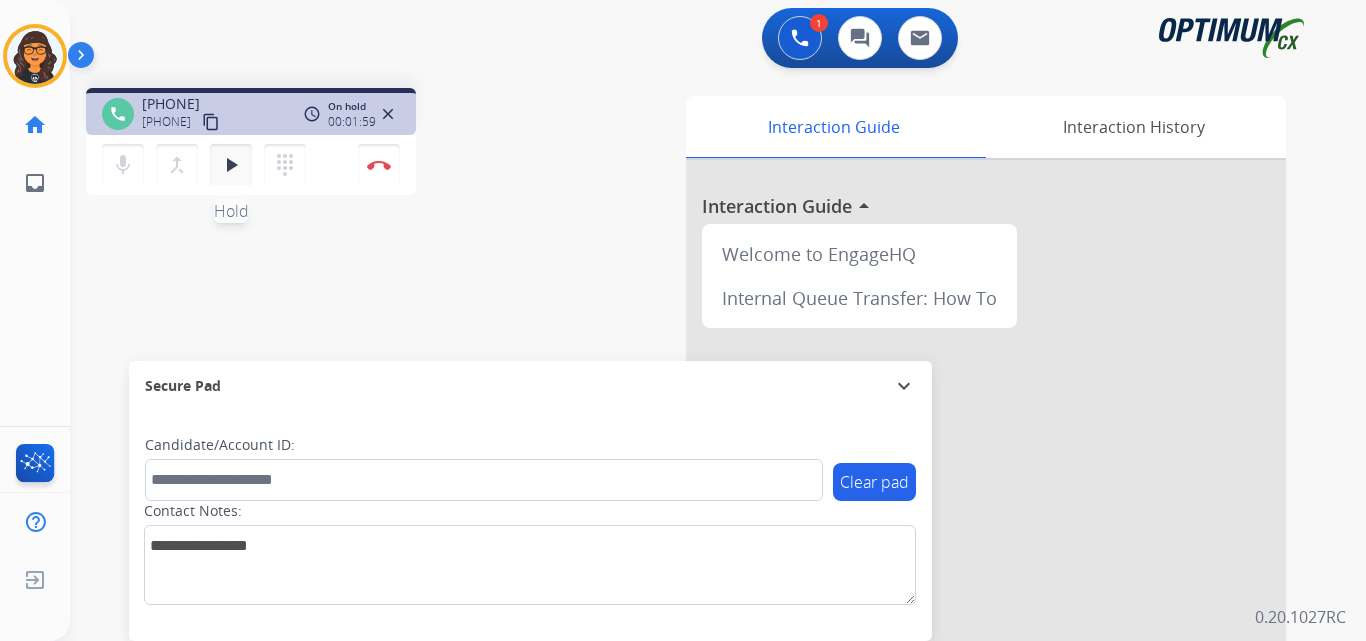 click on "play_arrow" at bounding box center [231, 165] 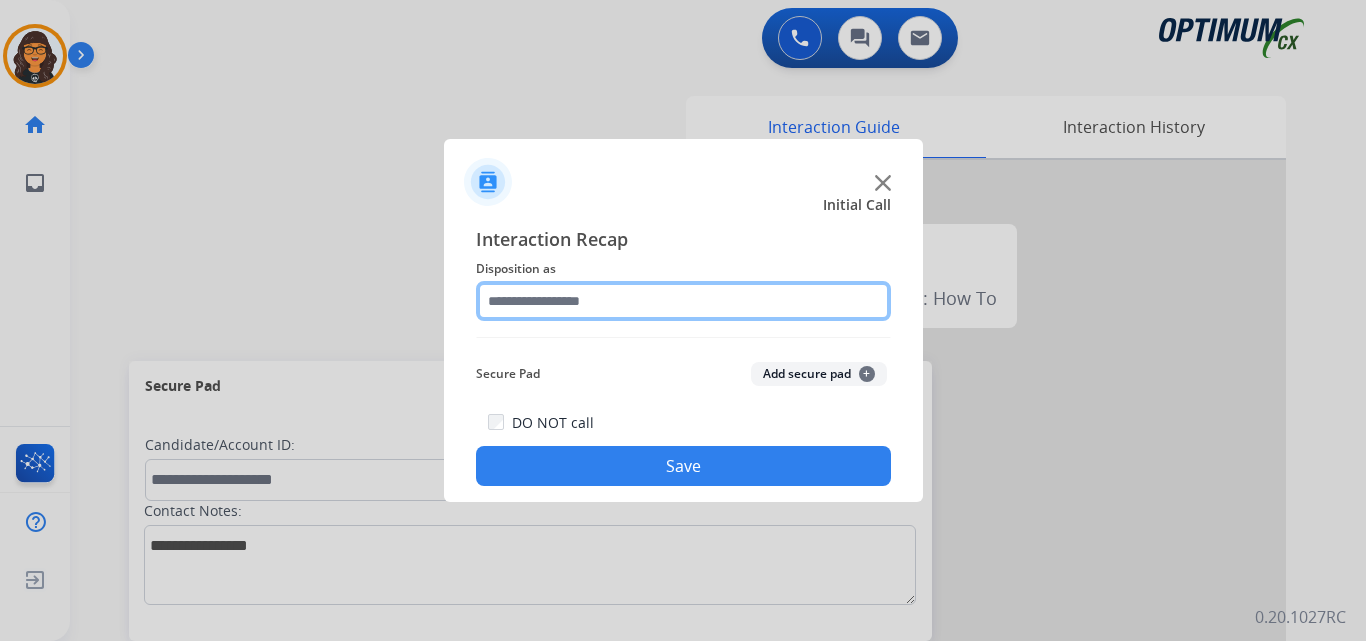 click 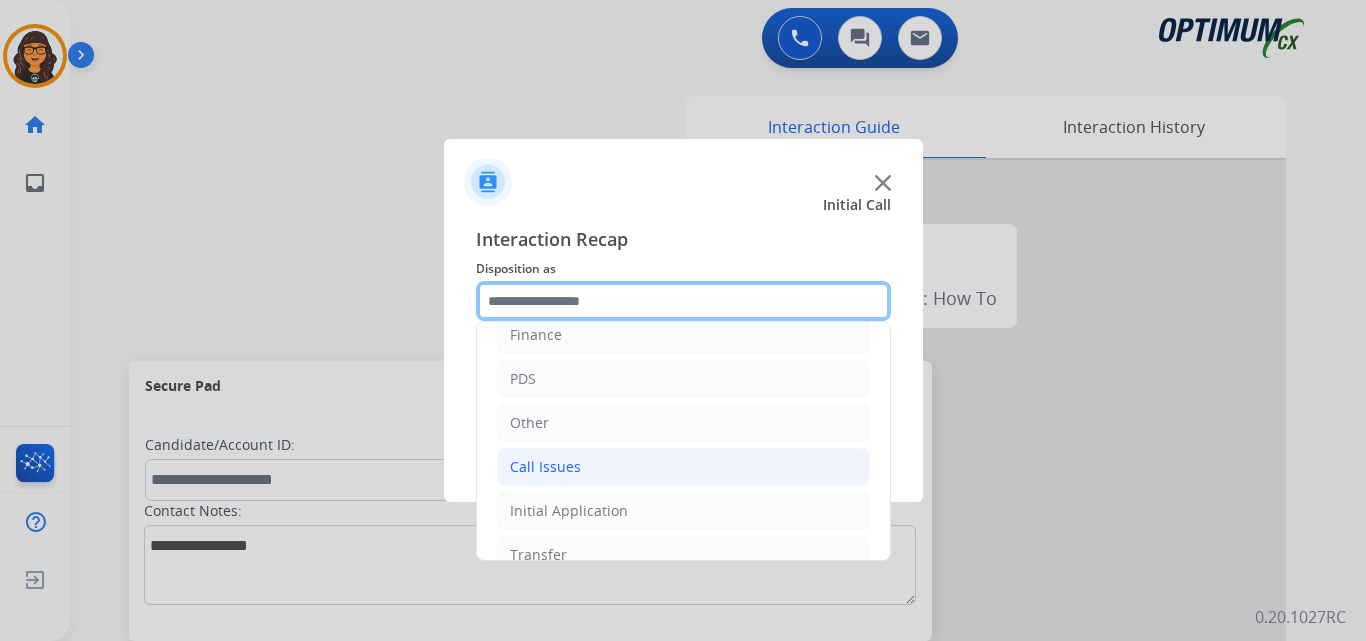 scroll, scrollTop: 100, scrollLeft: 0, axis: vertical 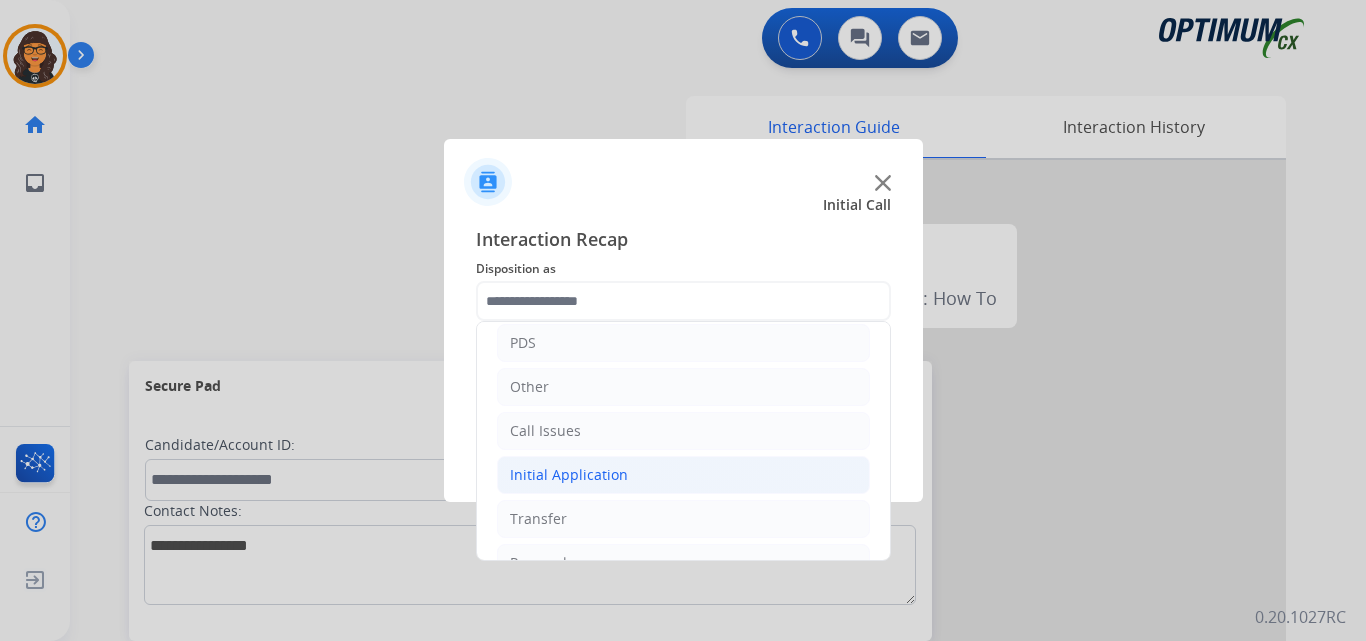 click on "Initial Application" 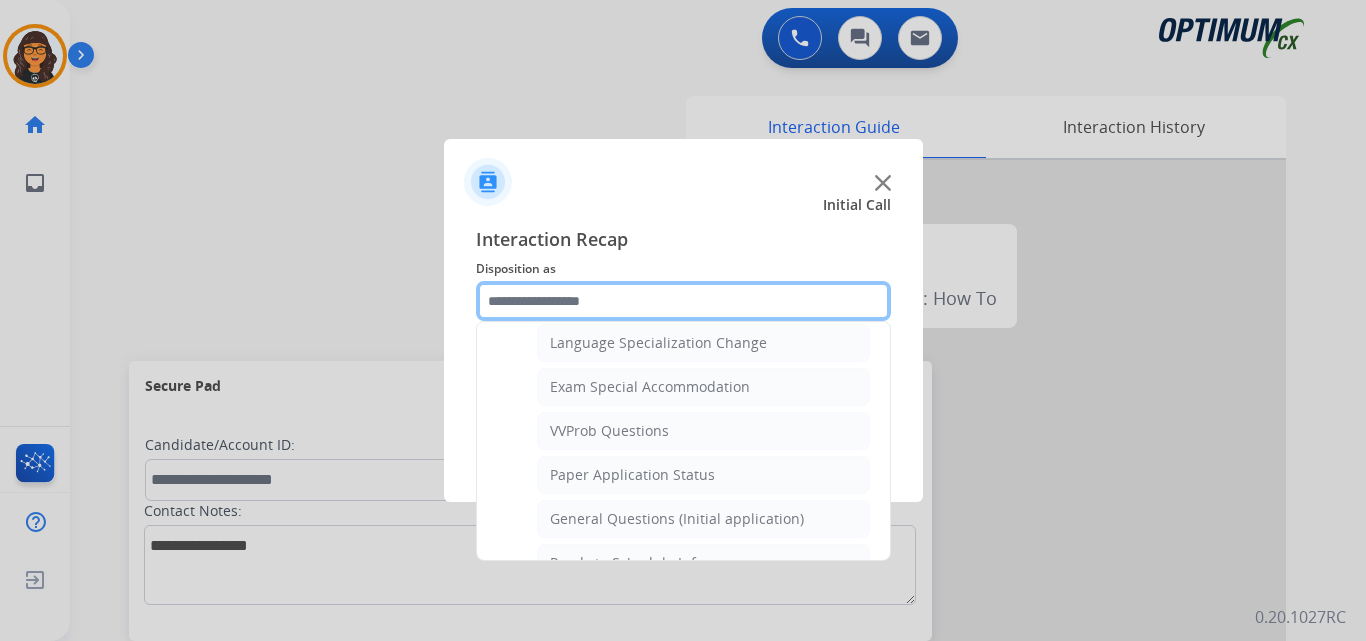 scroll, scrollTop: 1100, scrollLeft: 0, axis: vertical 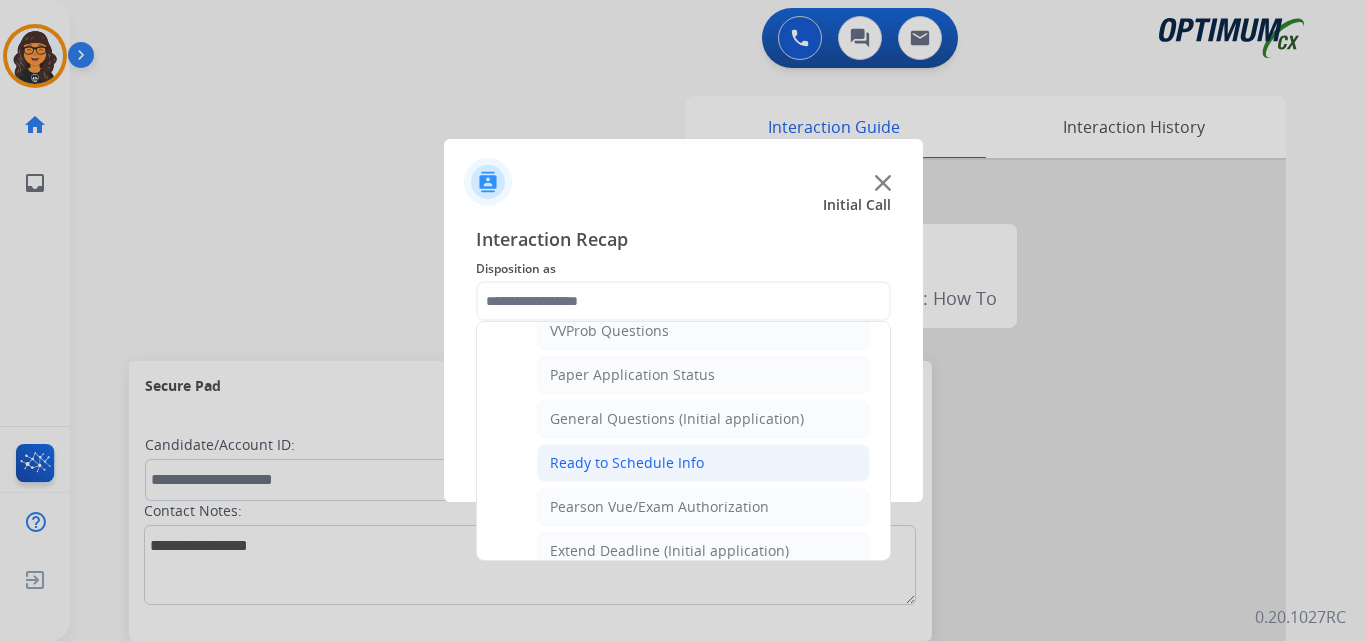 click on "Ready to Schedule Info" 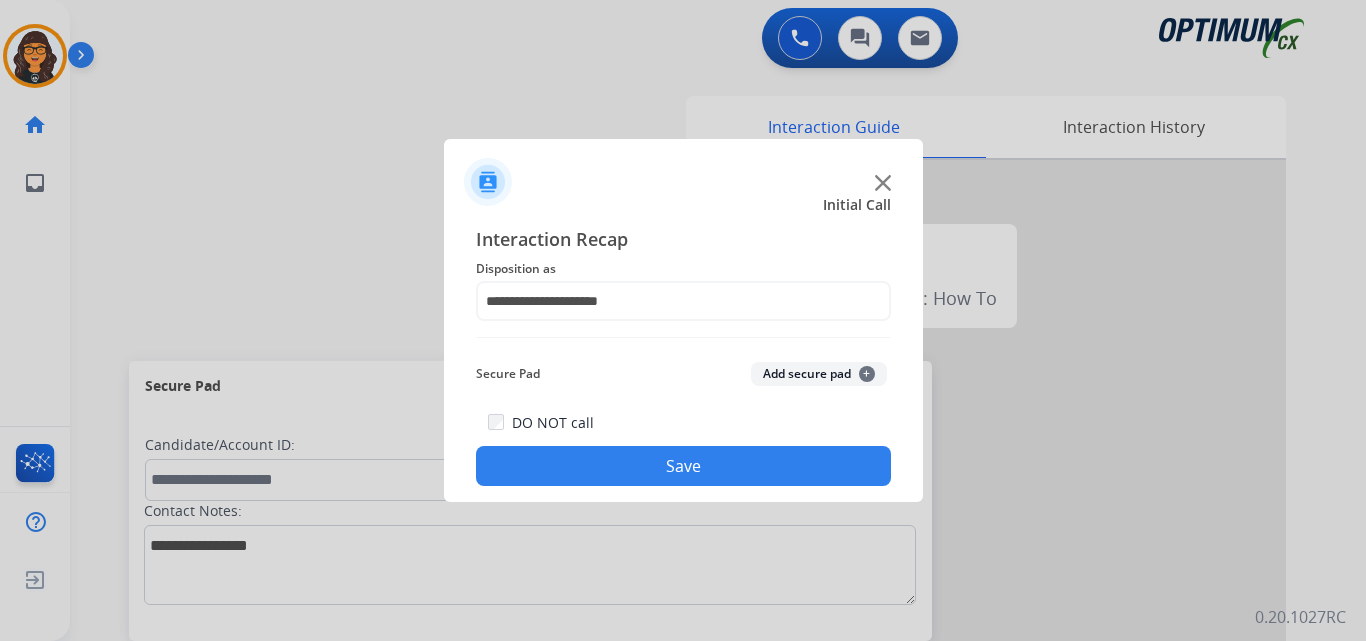 click on "Save" 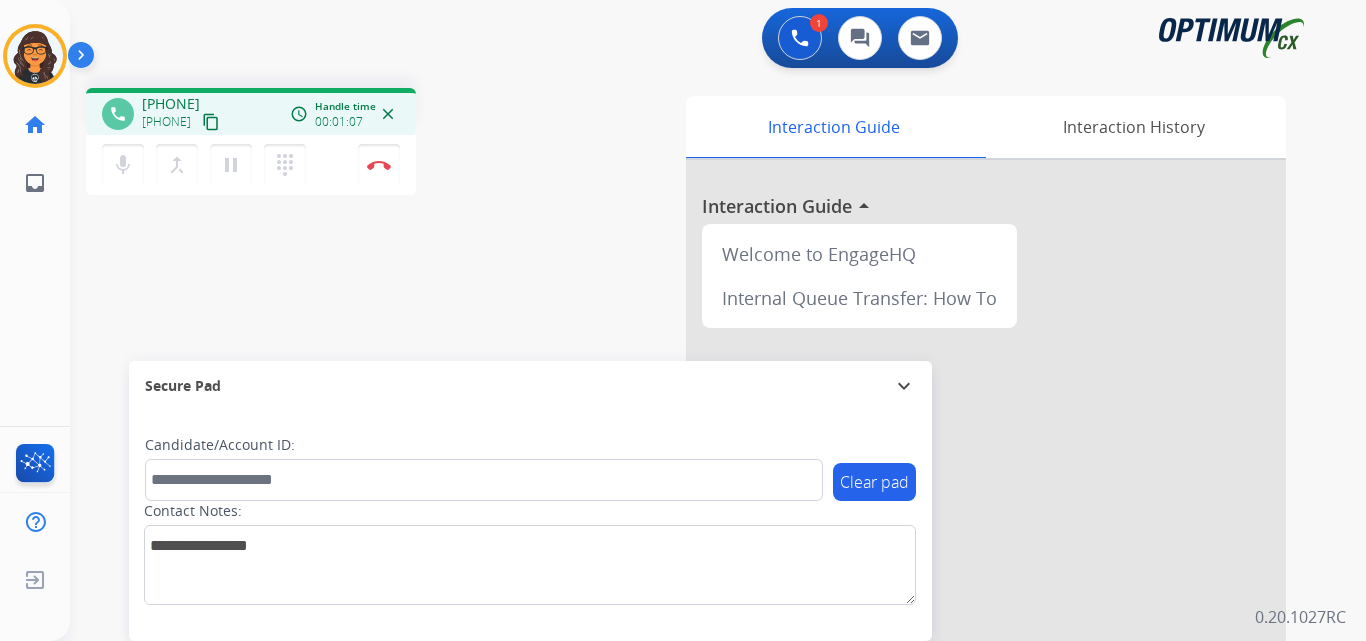 click on "content_copy" at bounding box center (211, 122) 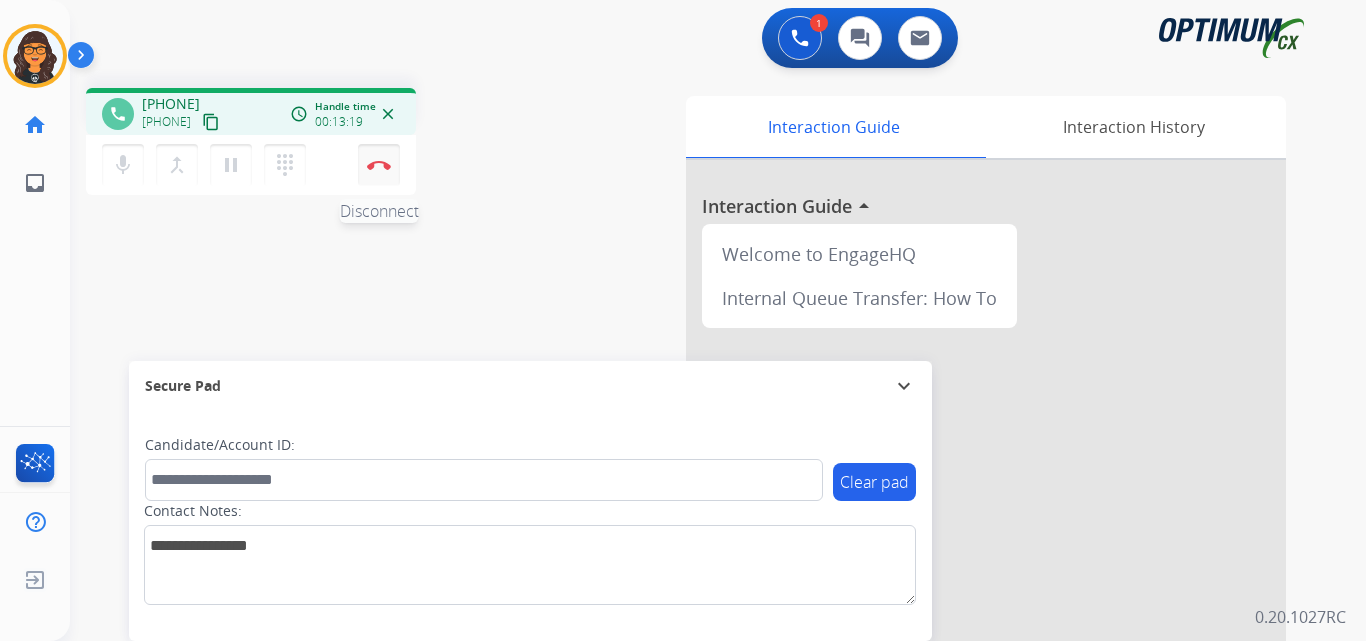 click on "Disconnect" at bounding box center [379, 165] 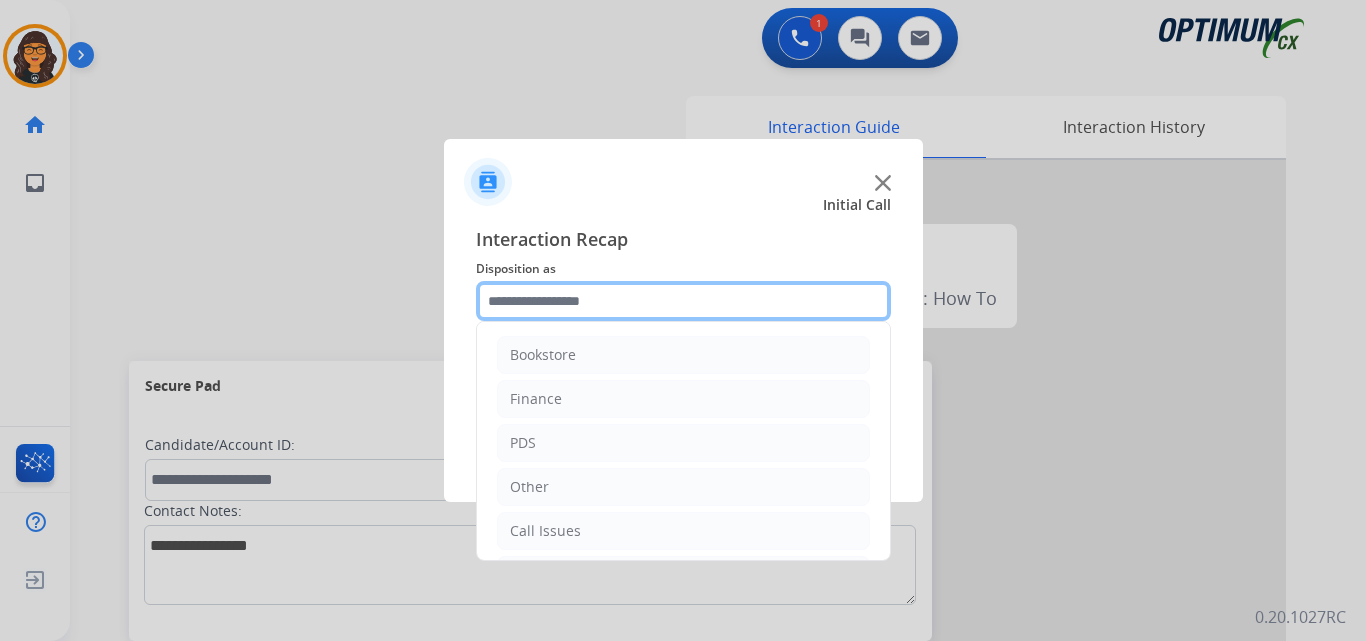 click 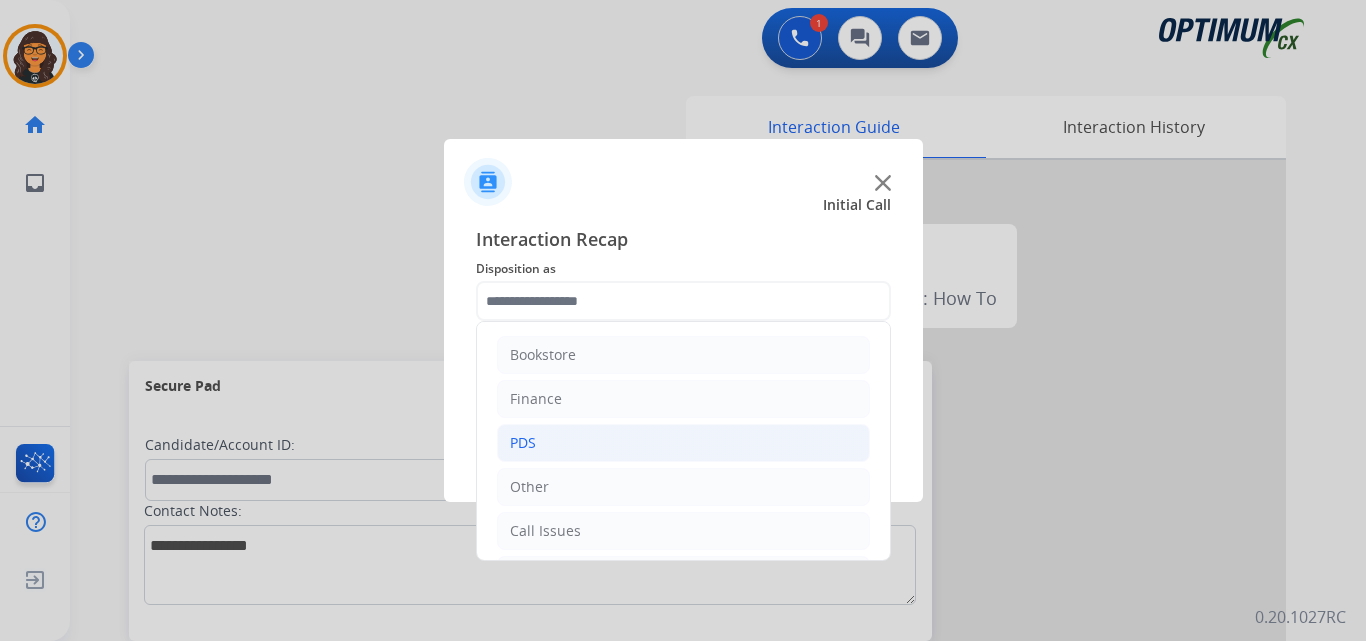 click on "PDS" 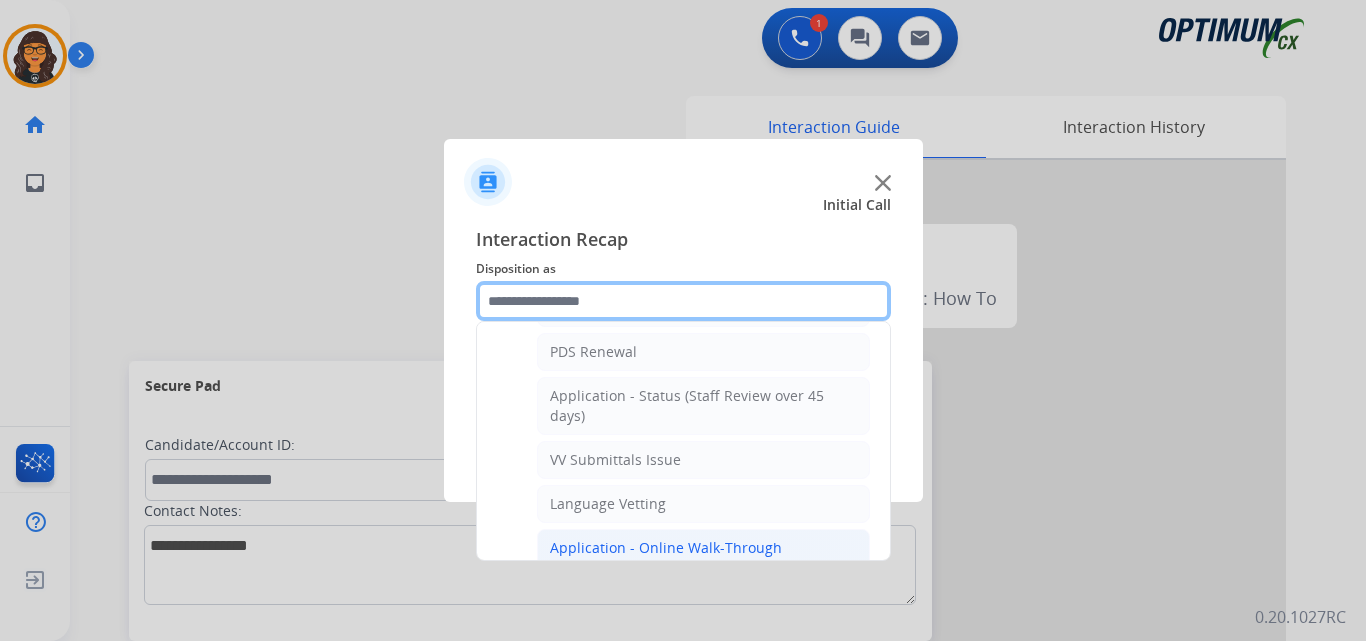 scroll, scrollTop: 400, scrollLeft: 0, axis: vertical 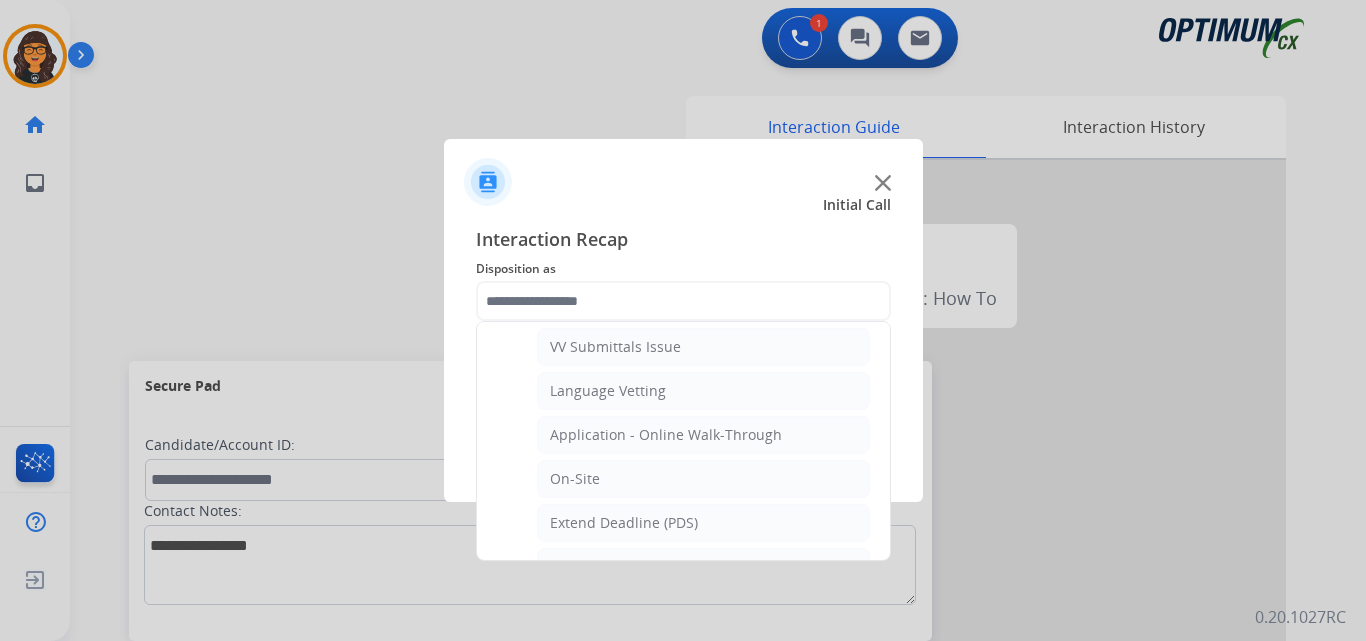 click on "VV Submittals Issue" 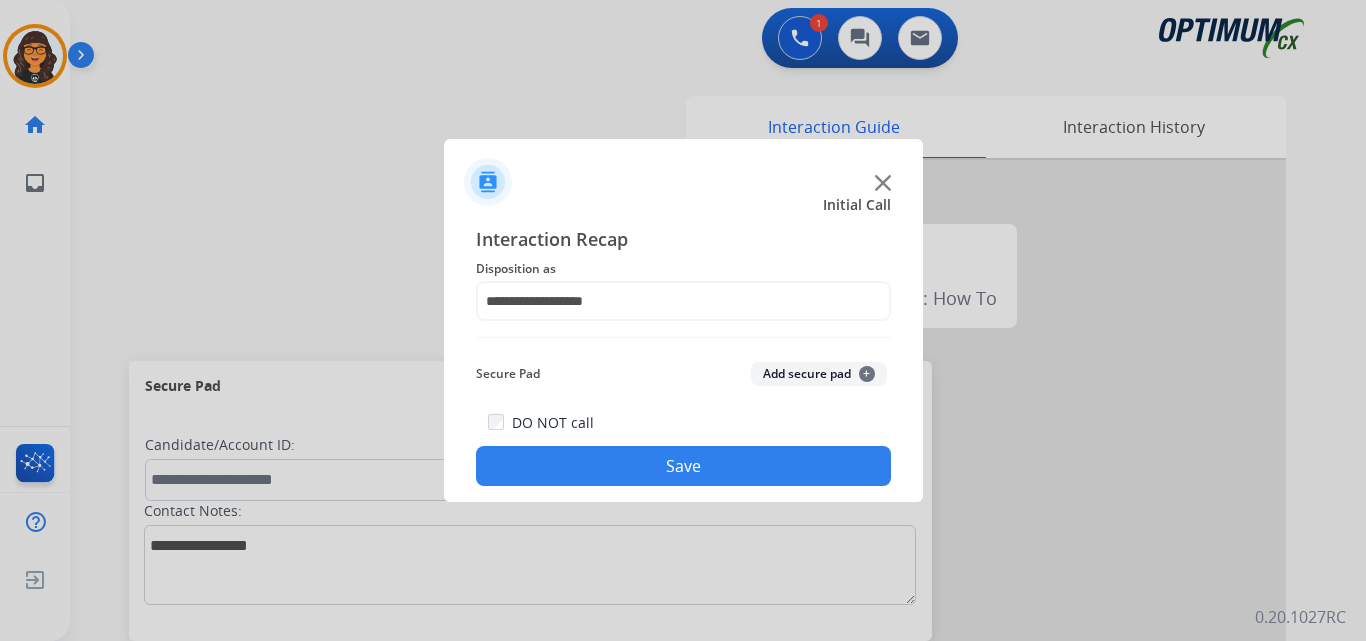 click on "Save" 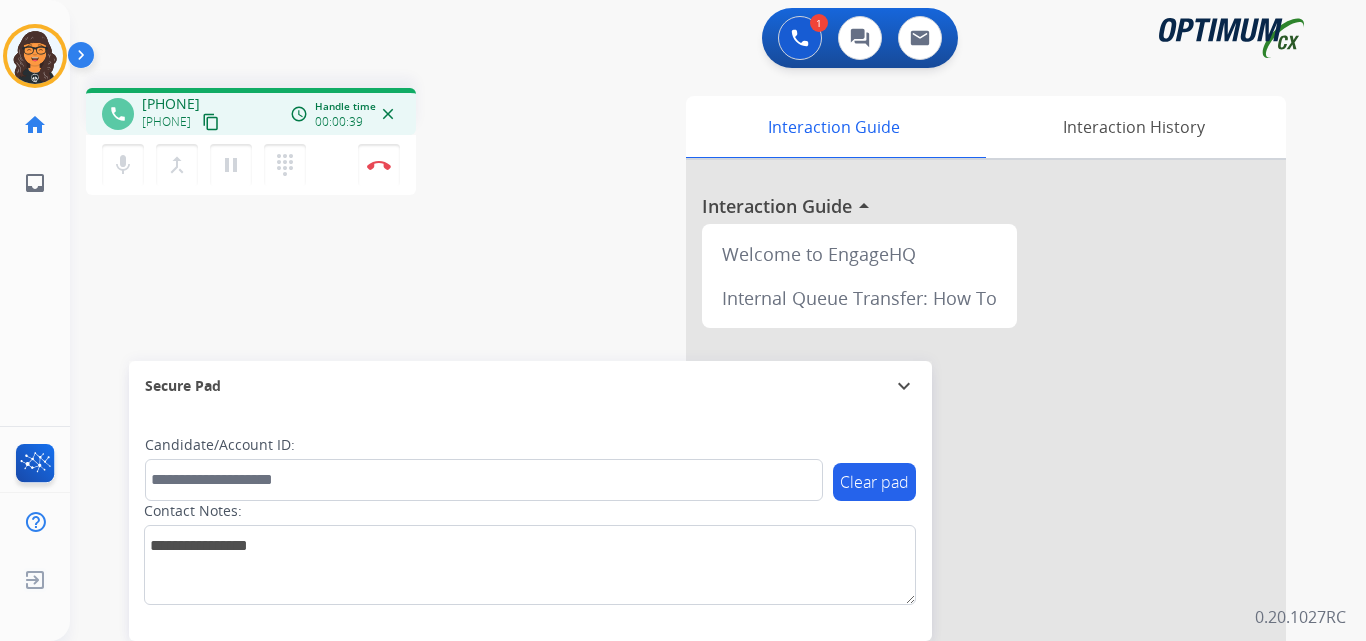 click on "content_copy" at bounding box center (211, 122) 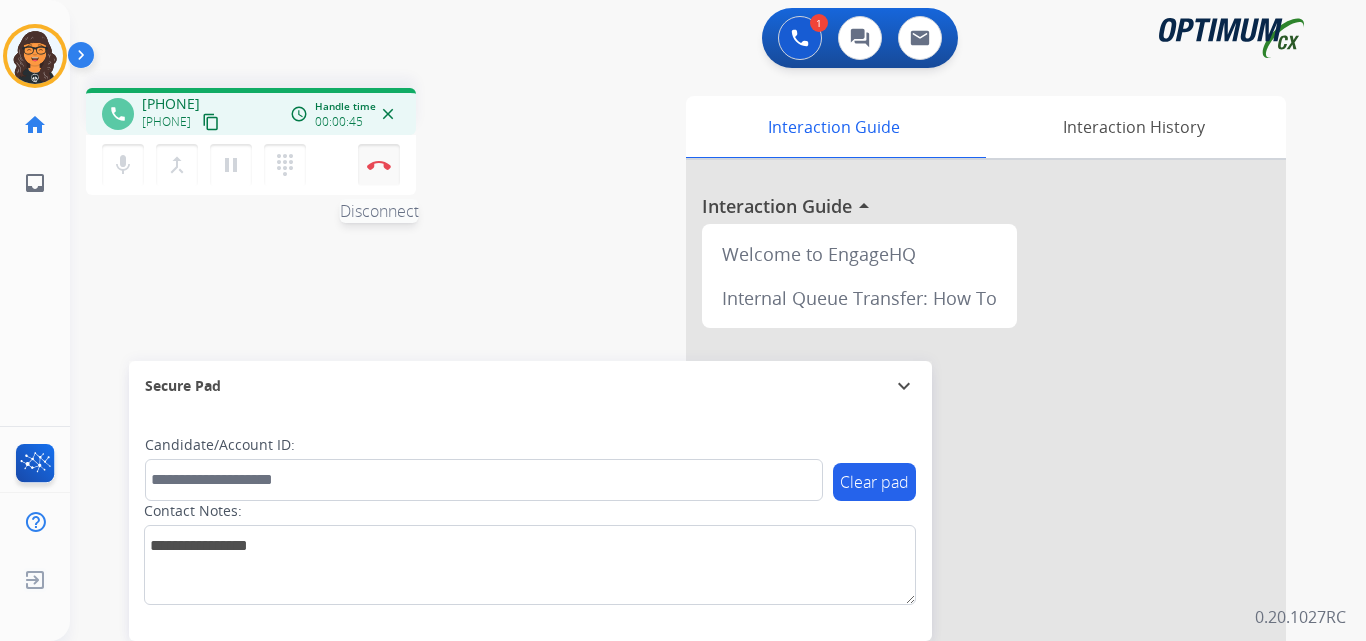 click at bounding box center [379, 165] 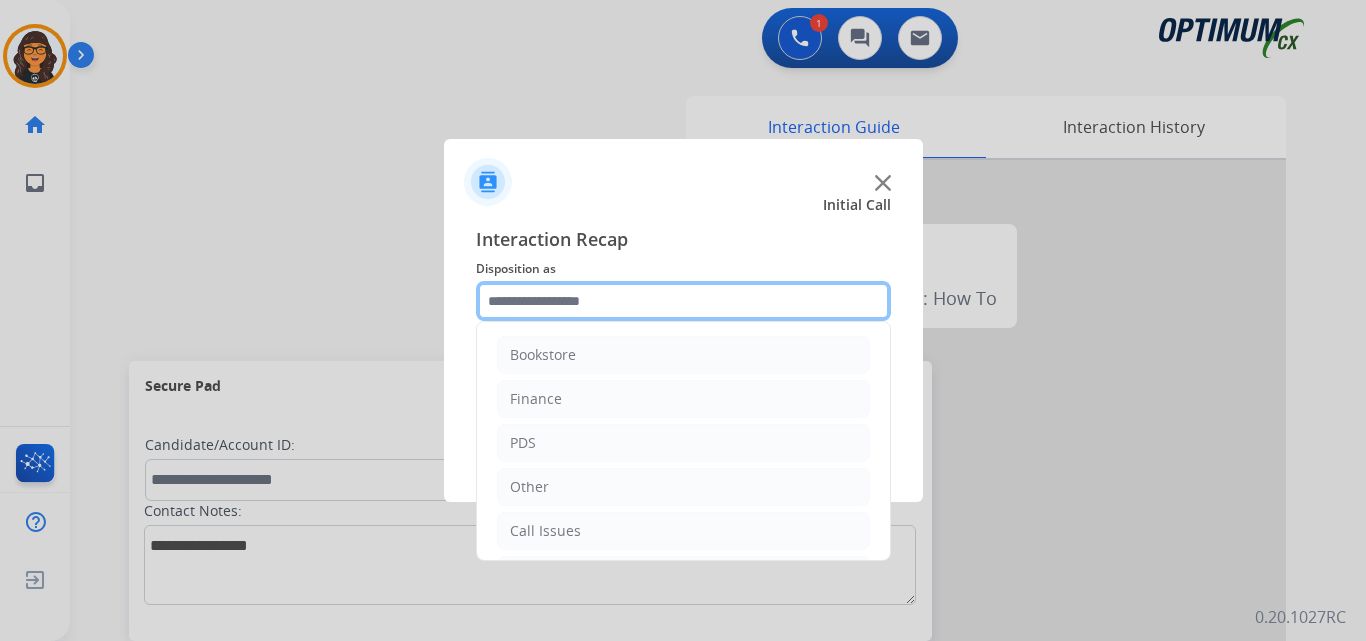 click 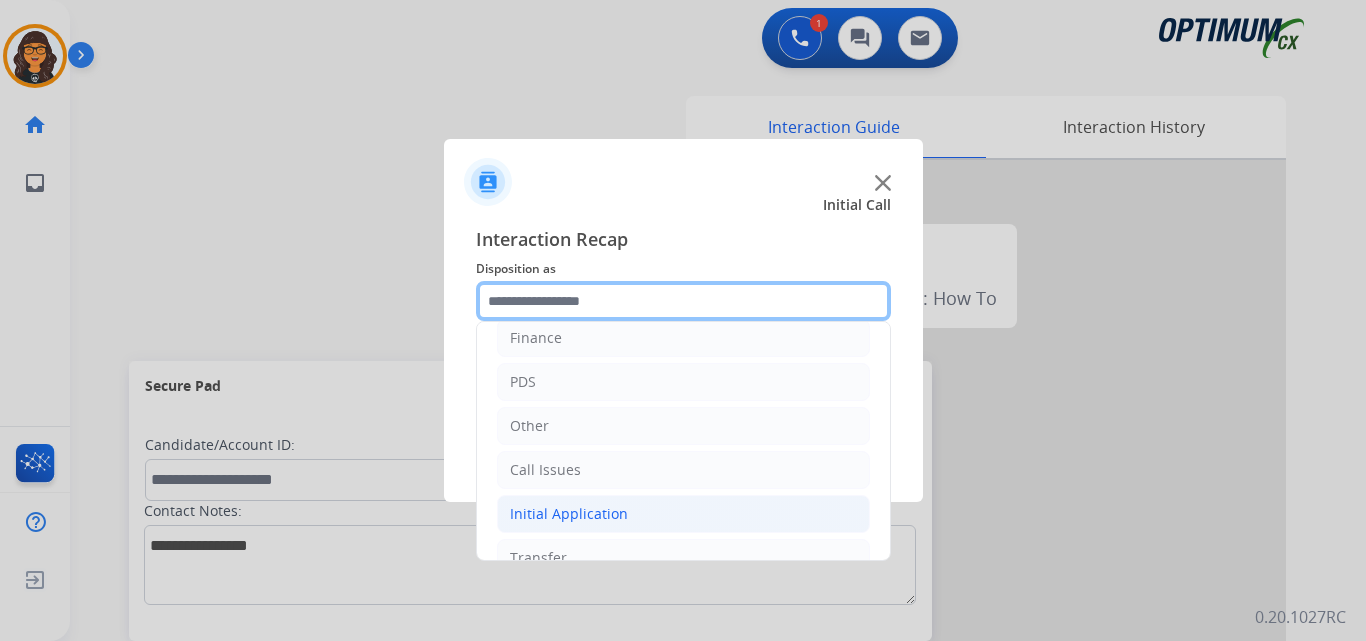 scroll, scrollTop: 136, scrollLeft: 0, axis: vertical 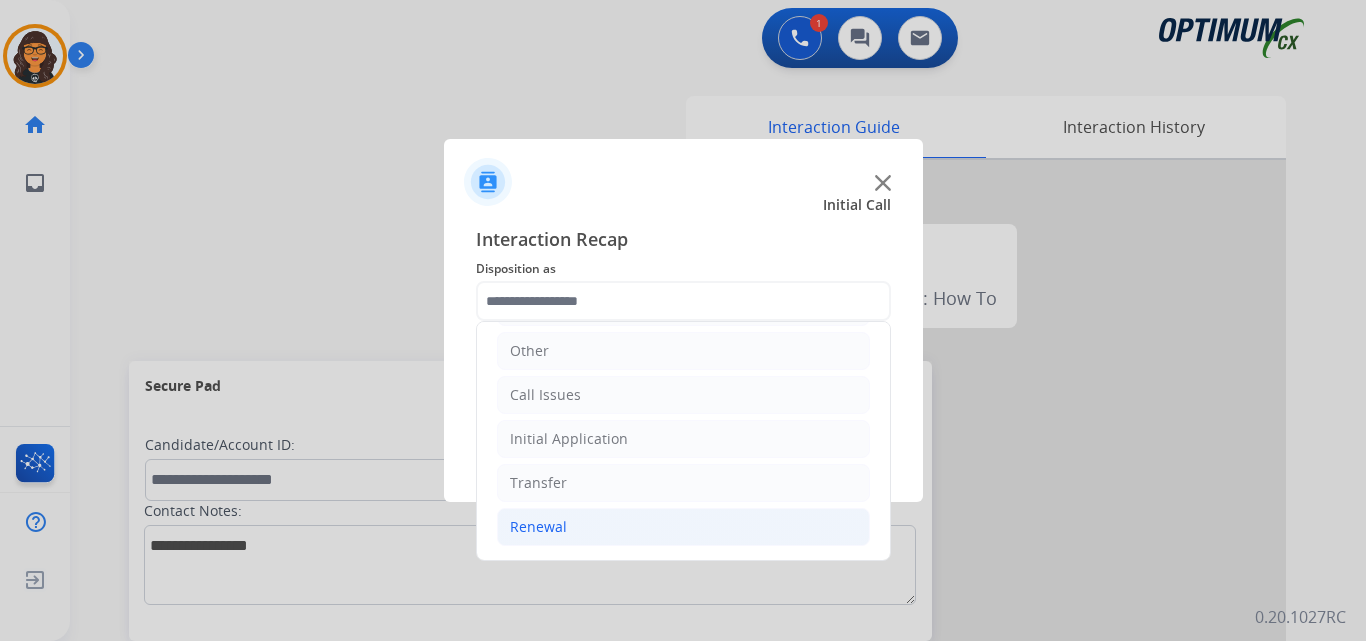 click on "Renewal" 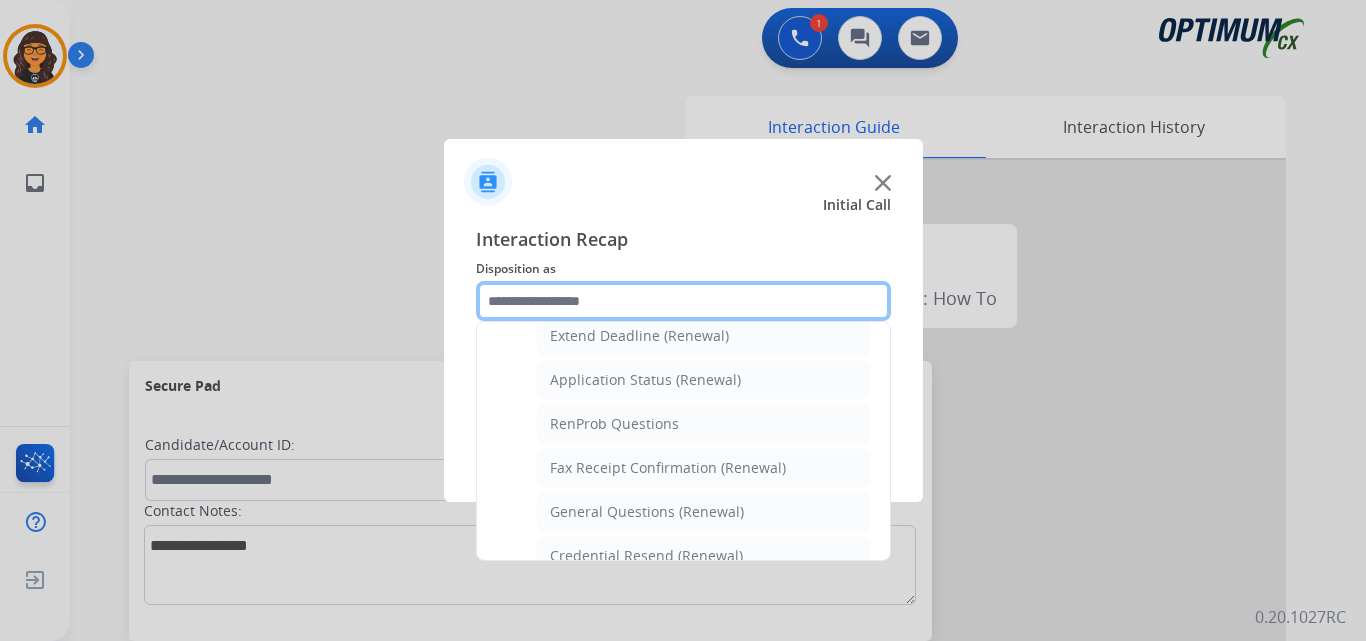 scroll, scrollTop: 436, scrollLeft: 0, axis: vertical 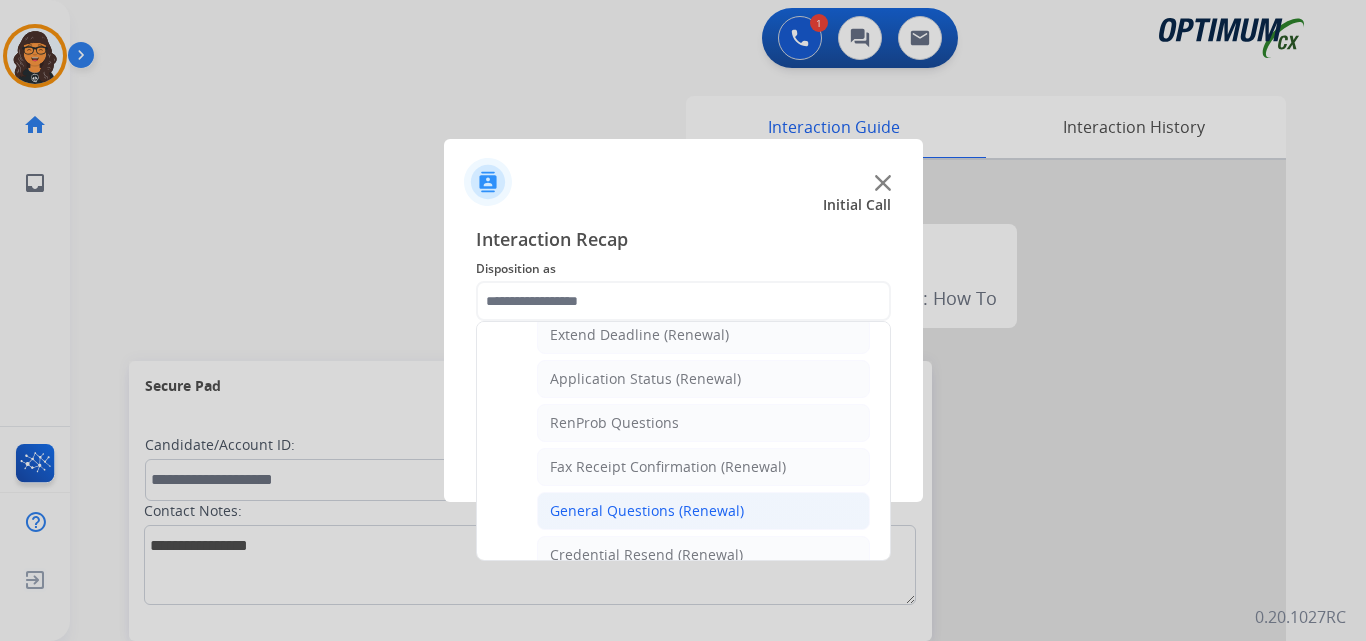 click on "General Questions (Renewal)" 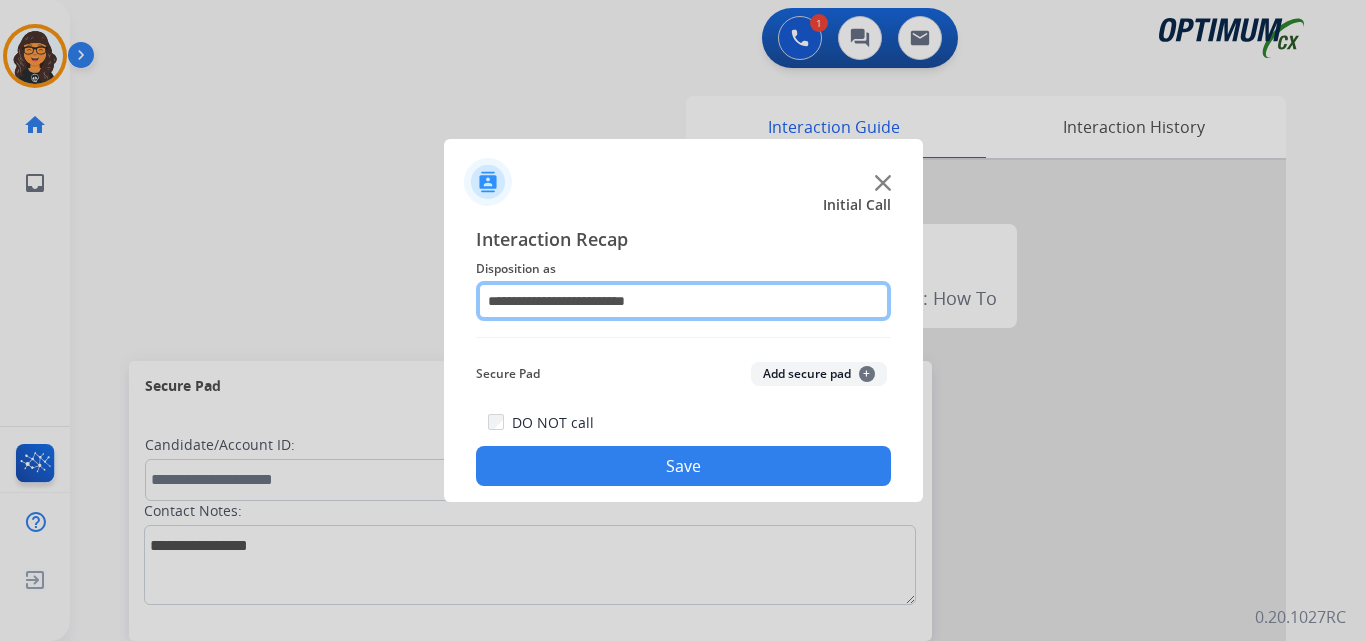 click on "**********" 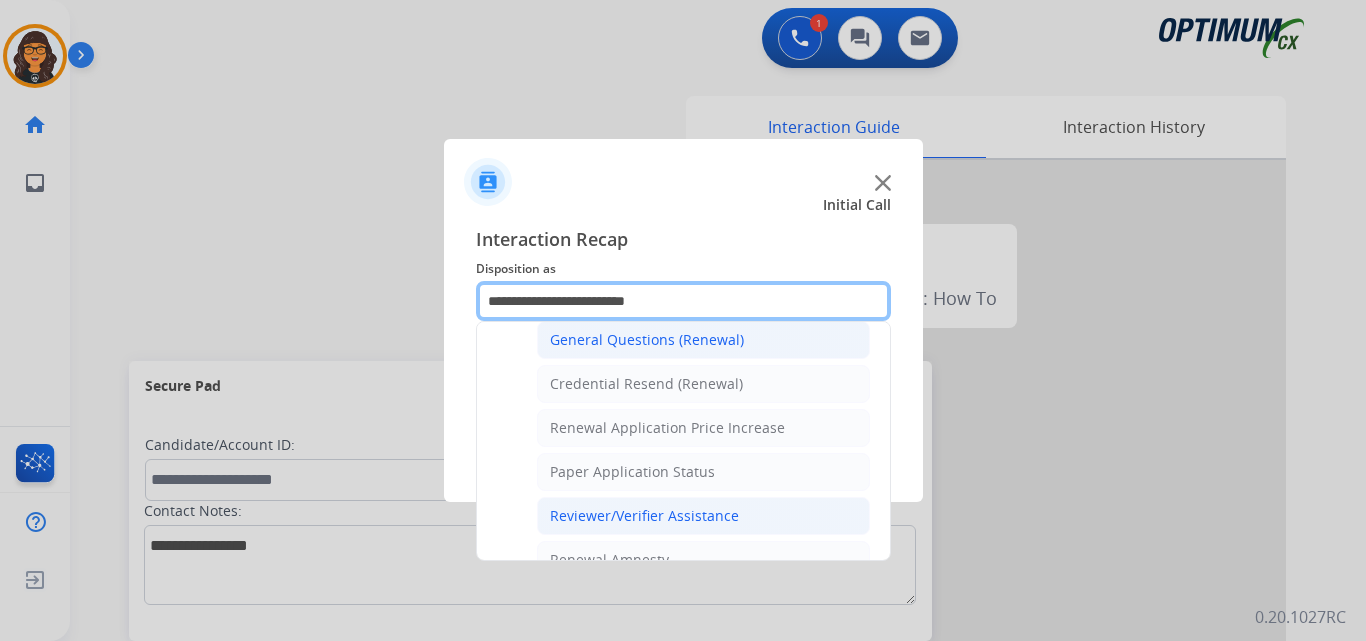 scroll, scrollTop: 572, scrollLeft: 0, axis: vertical 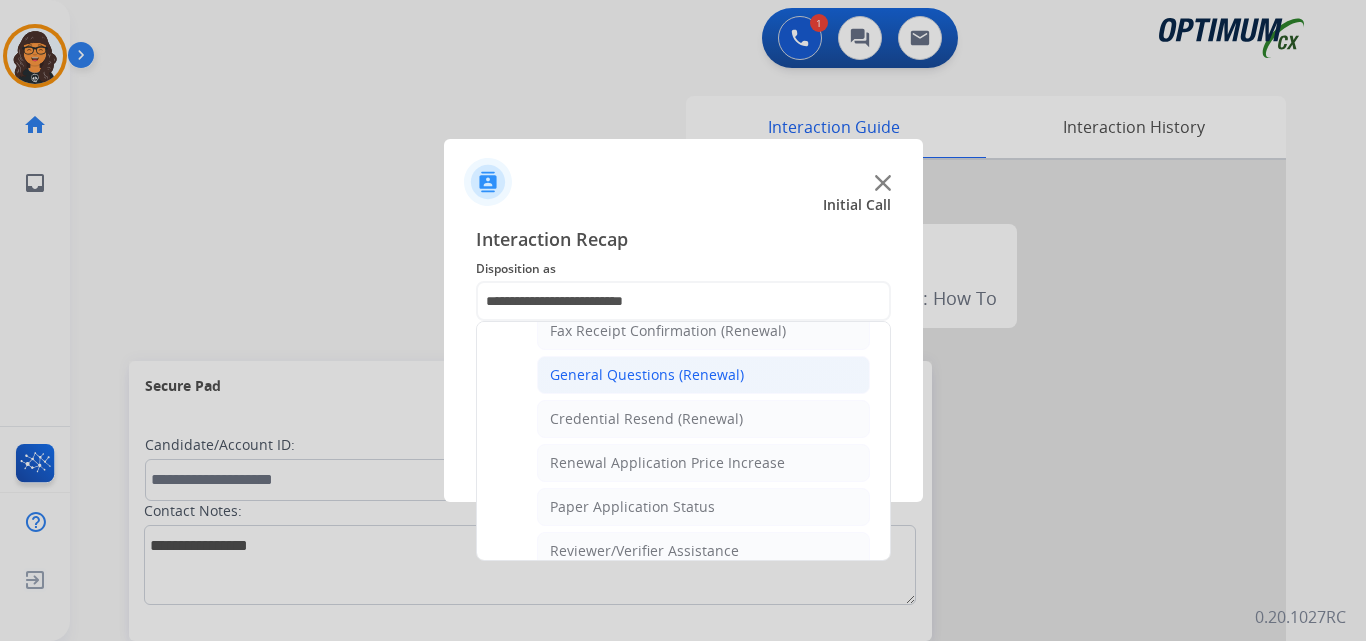 click on "General Questions (Renewal)" 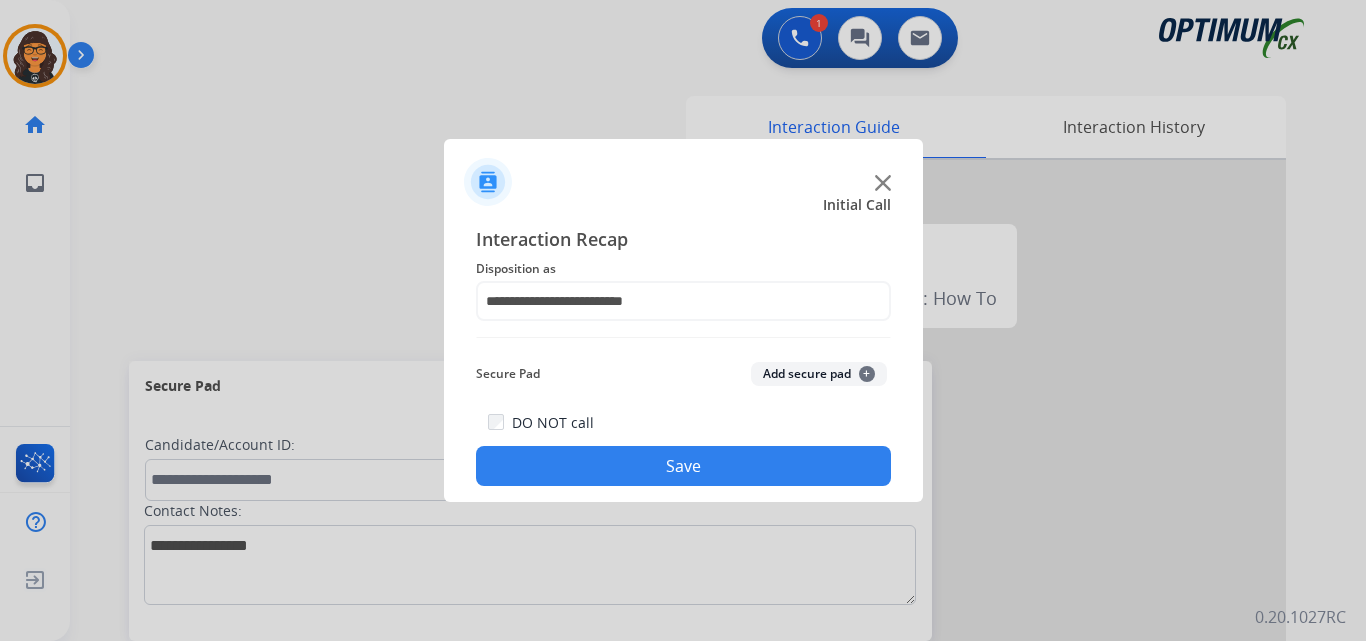 click on "Save" 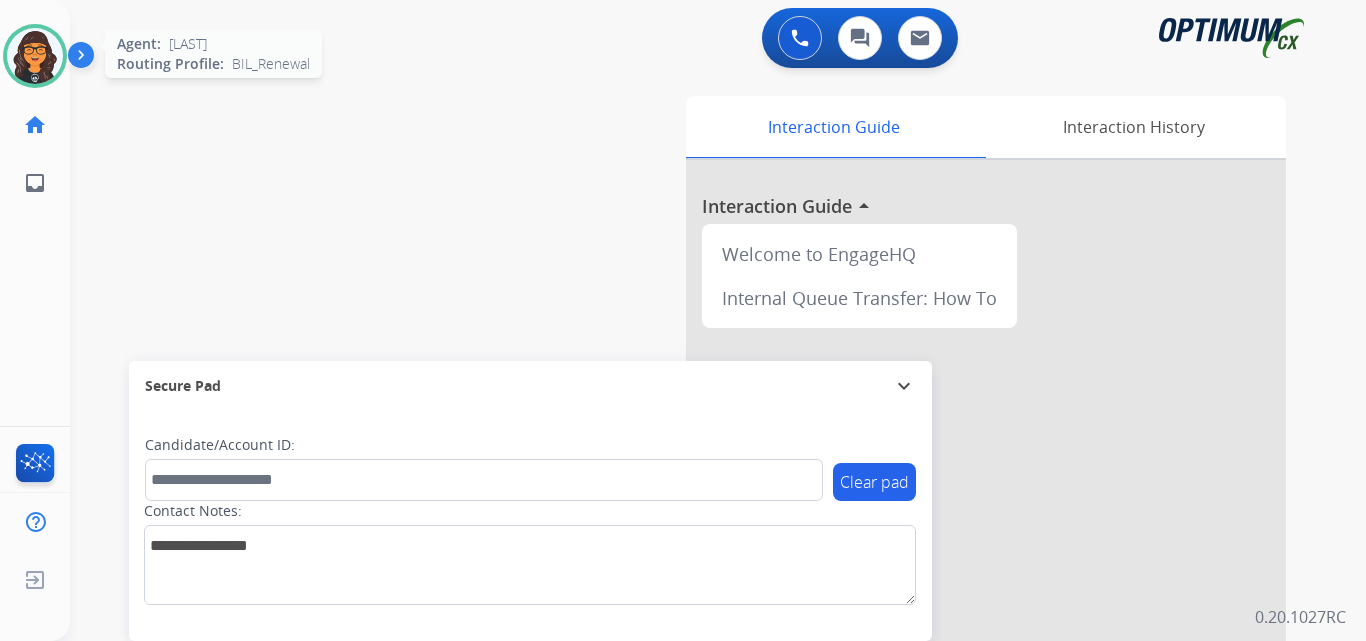 click at bounding box center [35, 56] 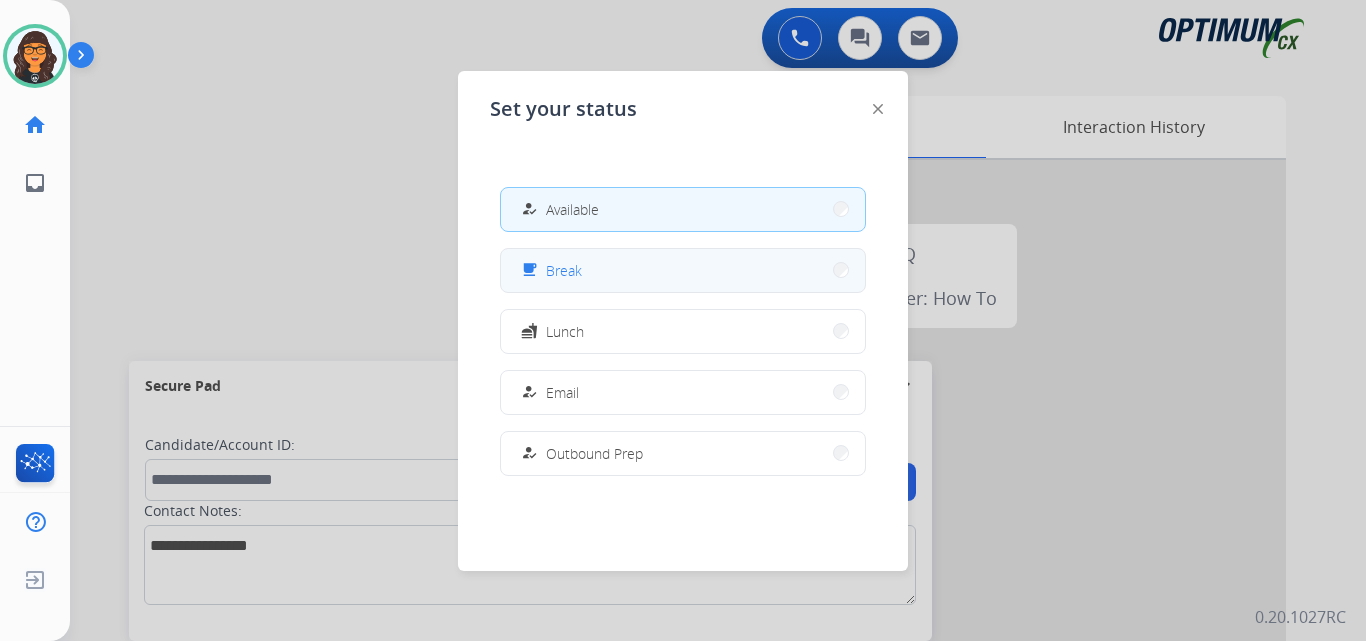 click on "Break" at bounding box center (564, 270) 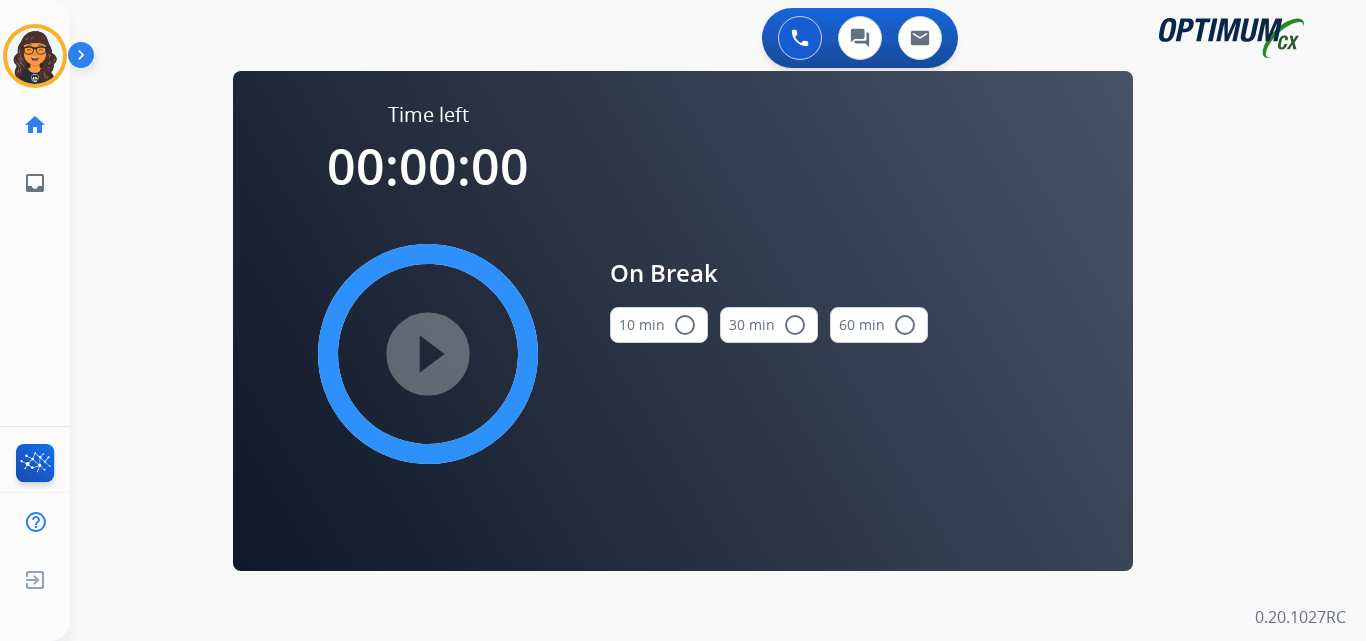 drag, startPoint x: 642, startPoint y: 323, endPoint x: 629, endPoint y: 326, distance: 13.341664 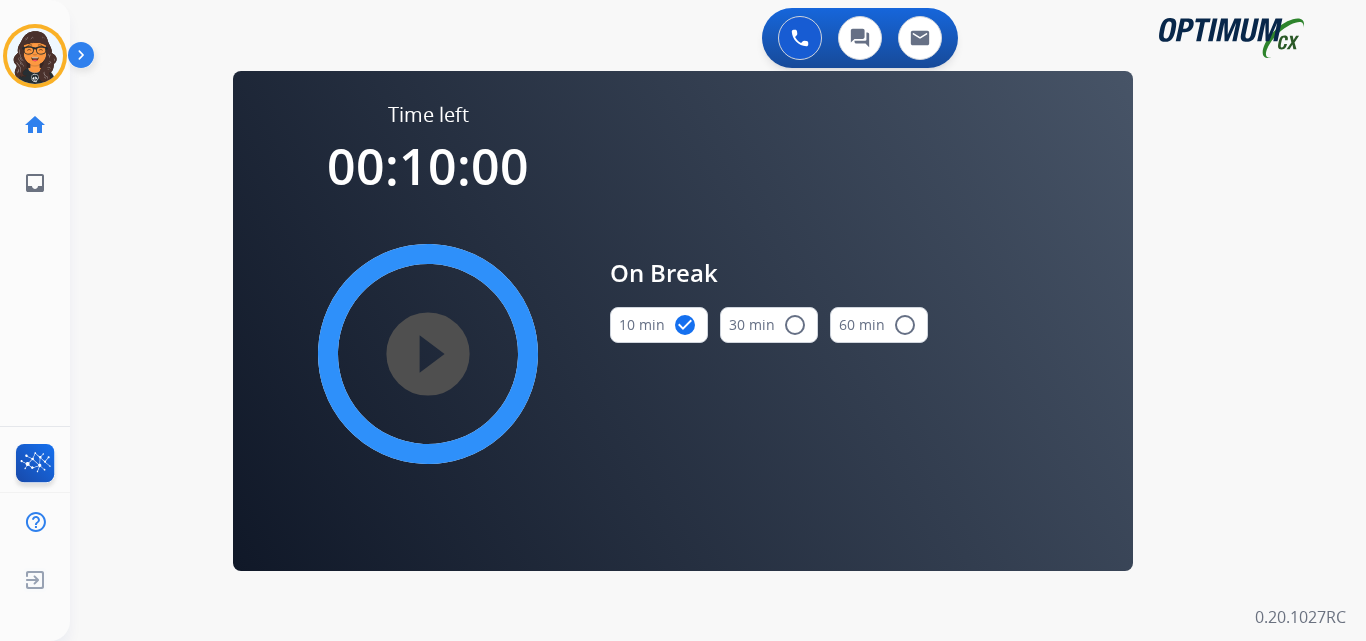 click on "play_circle_filled" at bounding box center [428, 354] 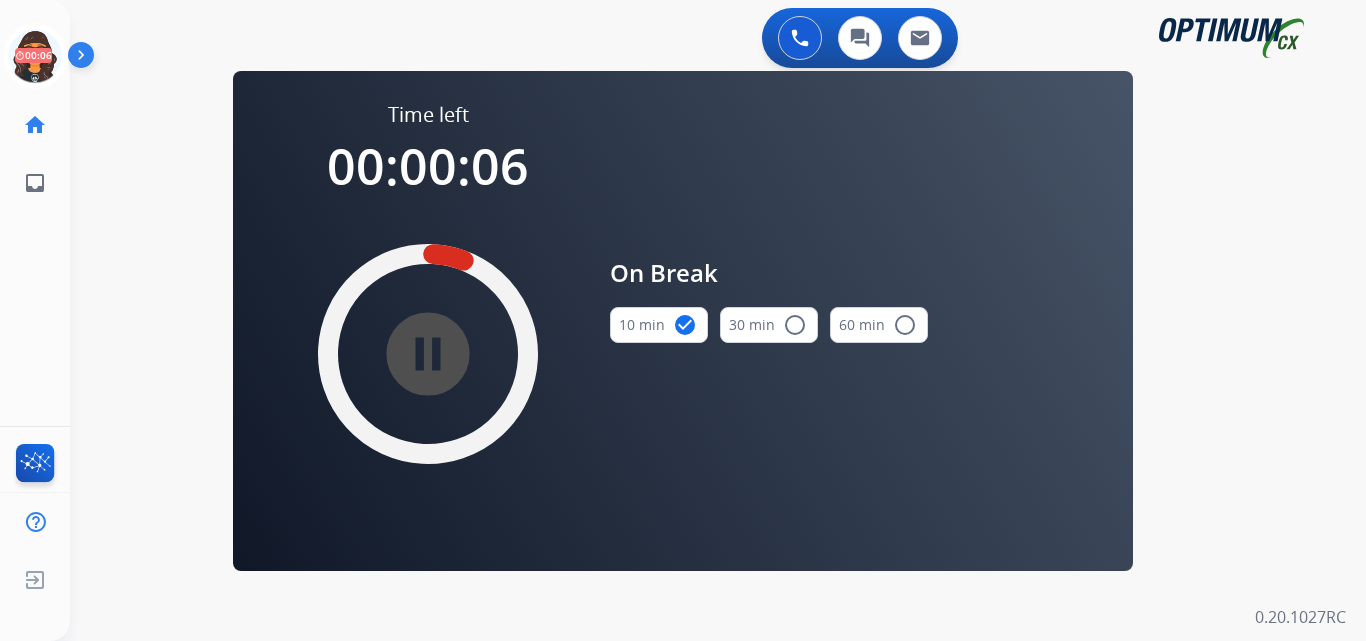 drag, startPoint x: 41, startPoint y: 54, endPoint x: 74, endPoint y: 53, distance: 33.01515 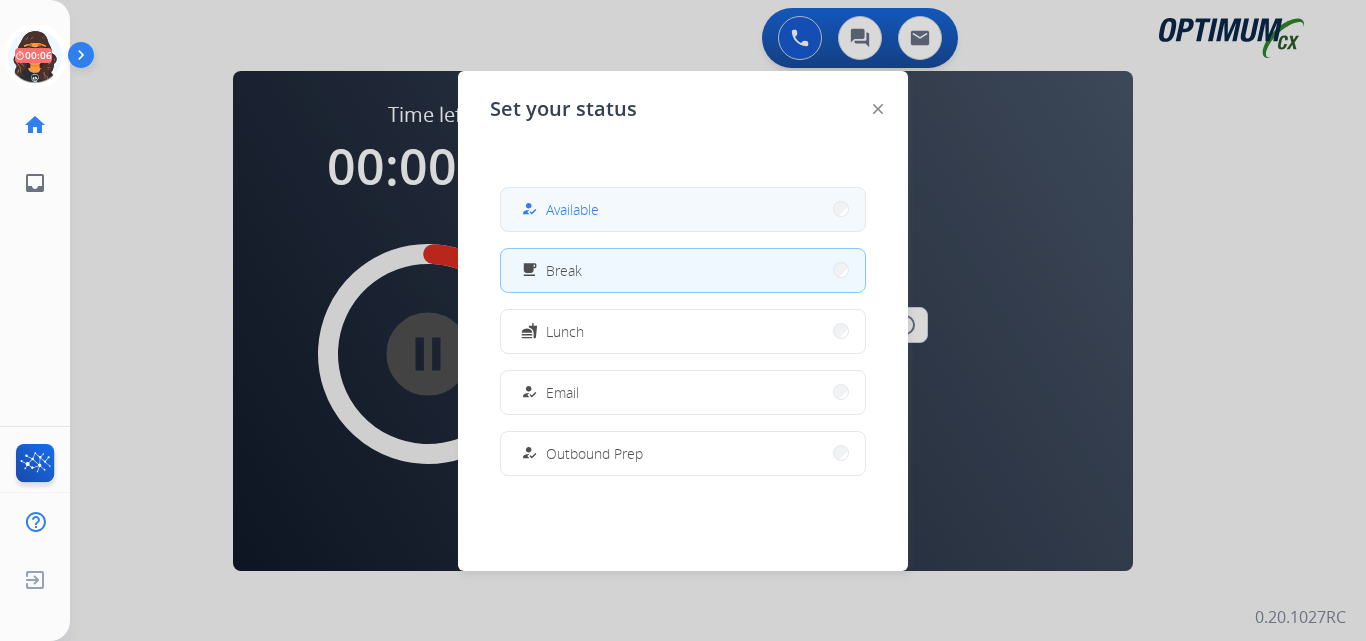 click on "Available" at bounding box center [572, 209] 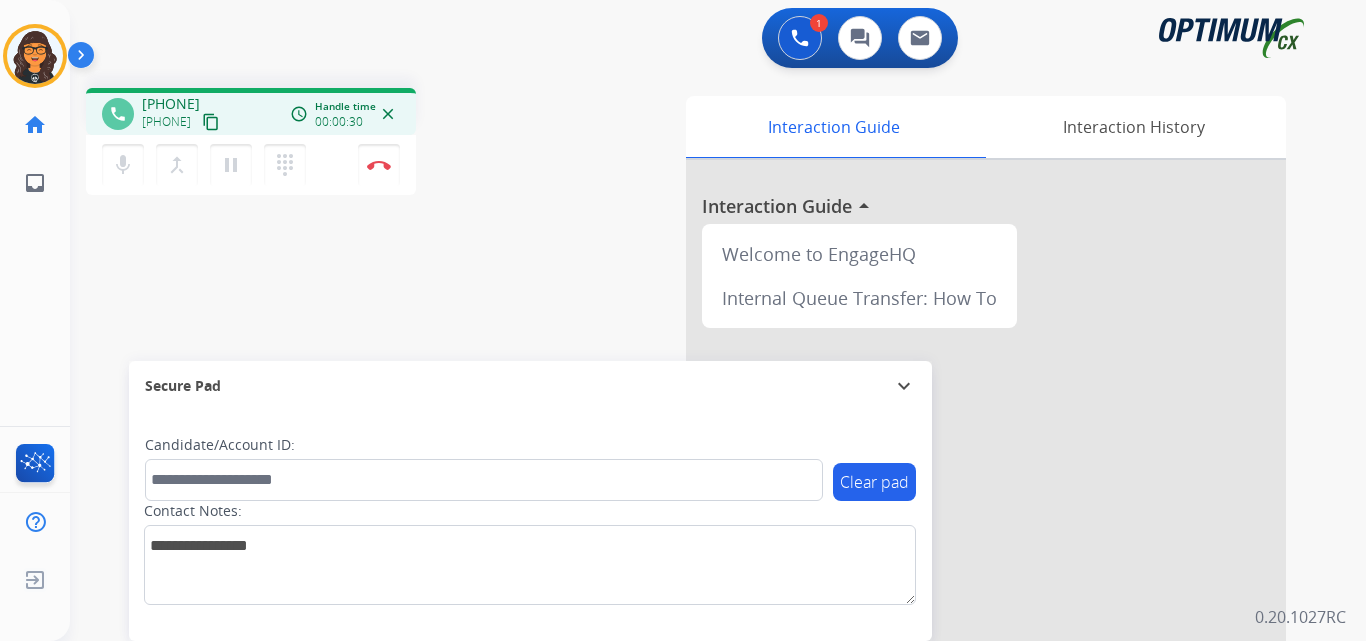 click on "content_copy" at bounding box center [211, 122] 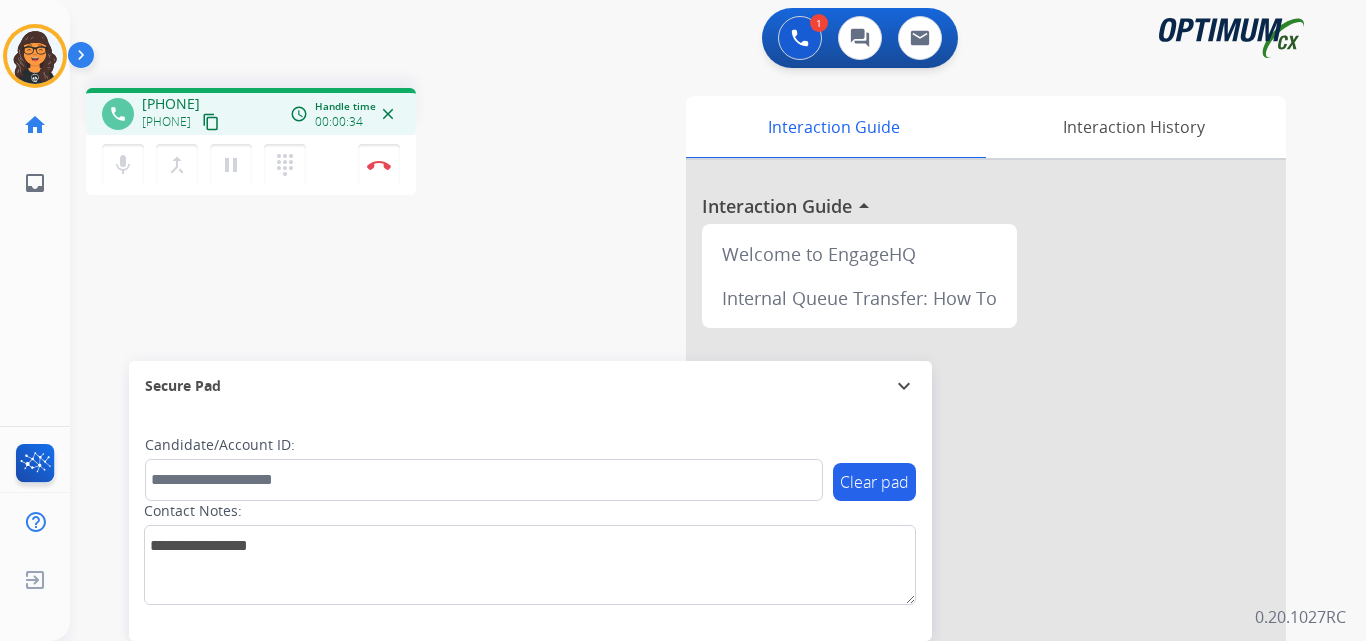 click on "content_copy" at bounding box center [211, 122] 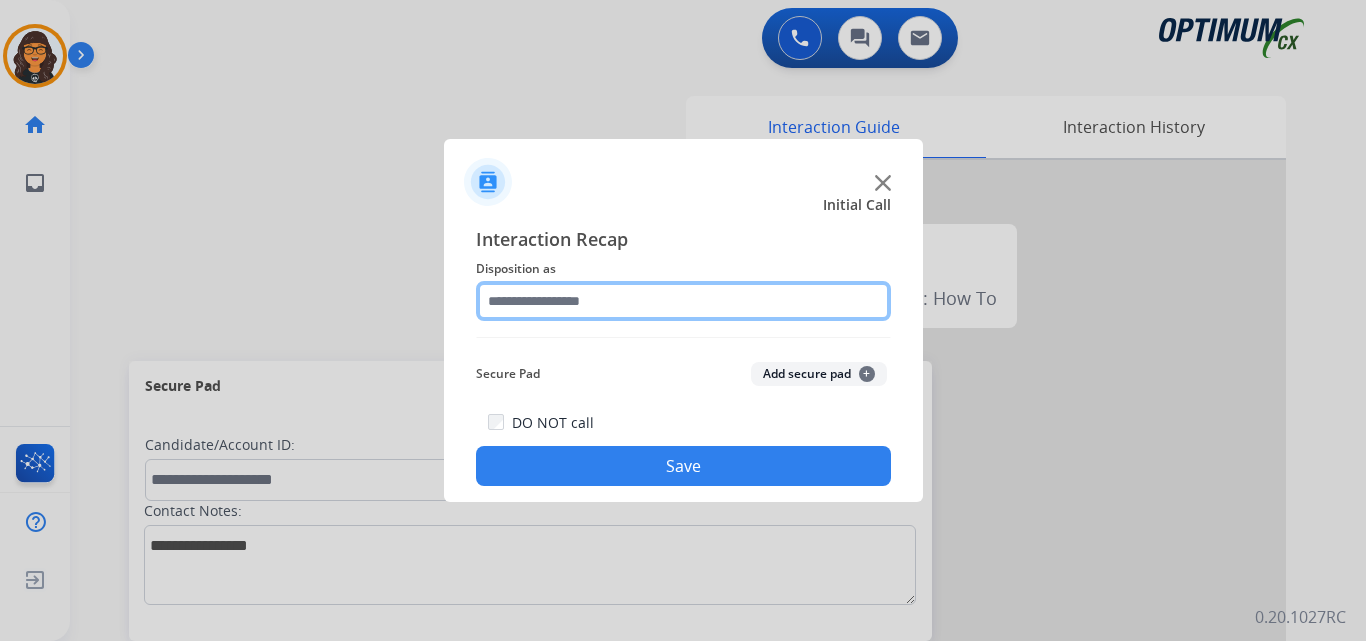 click 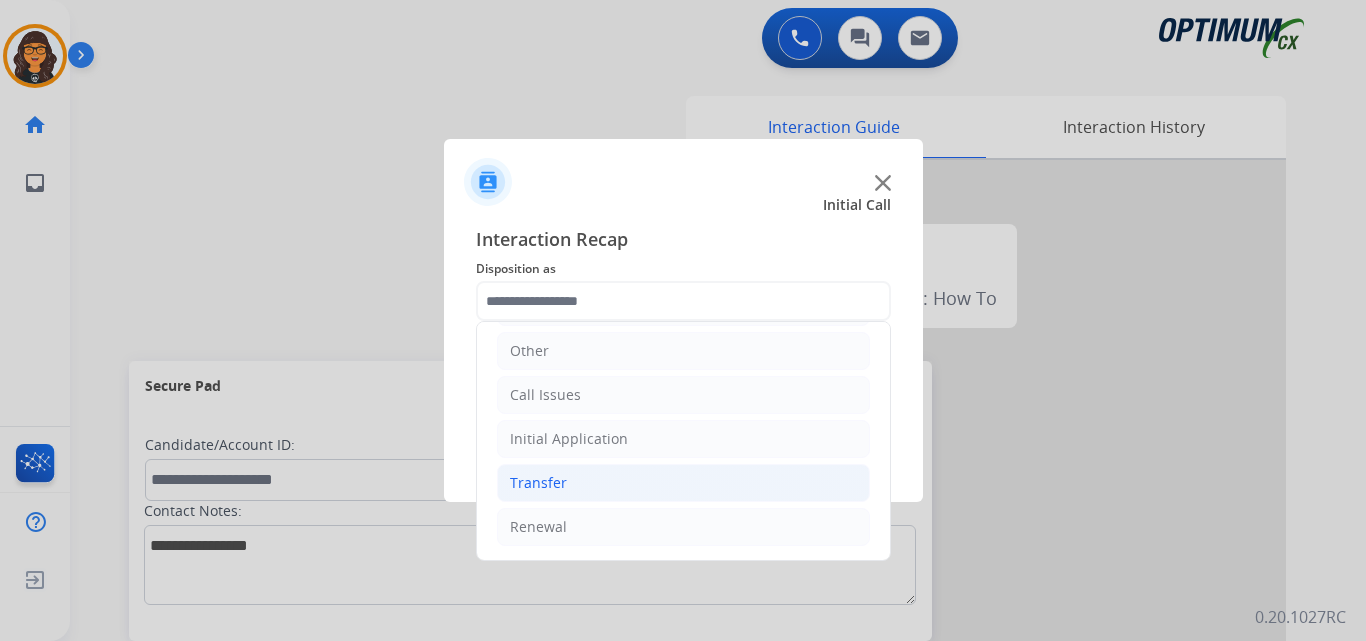 drag, startPoint x: 525, startPoint y: 522, endPoint x: 587, endPoint y: 501, distance: 65.459915 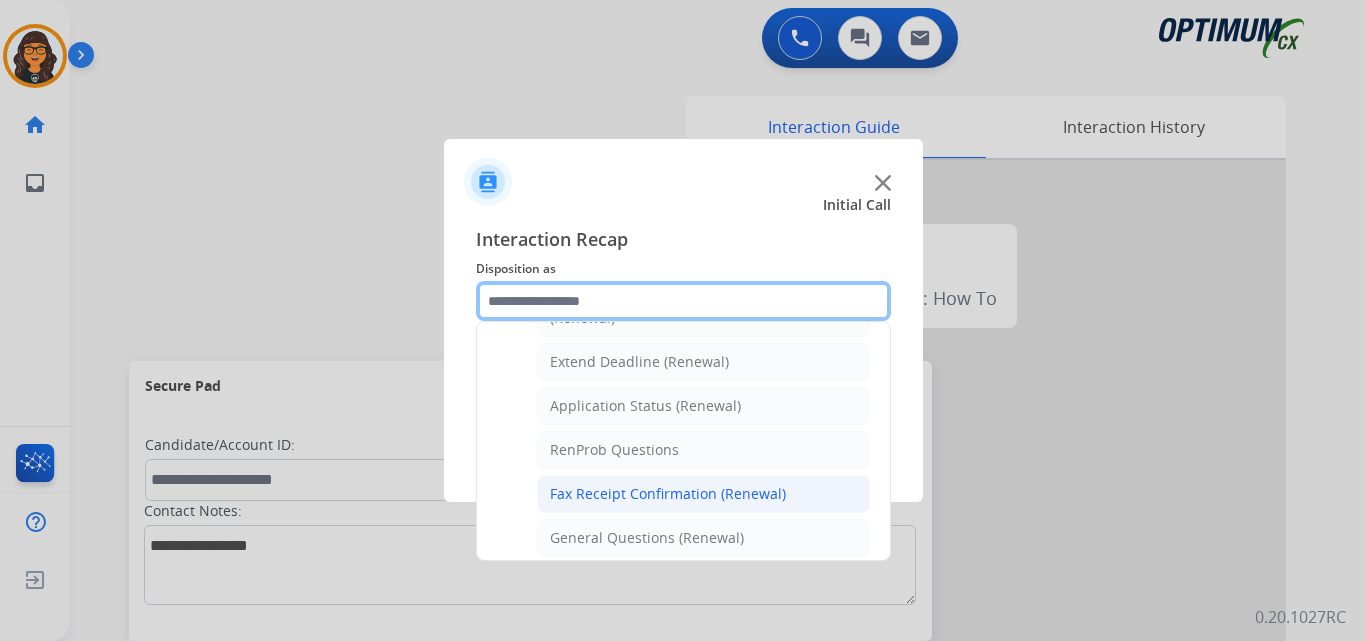scroll, scrollTop: 436, scrollLeft: 0, axis: vertical 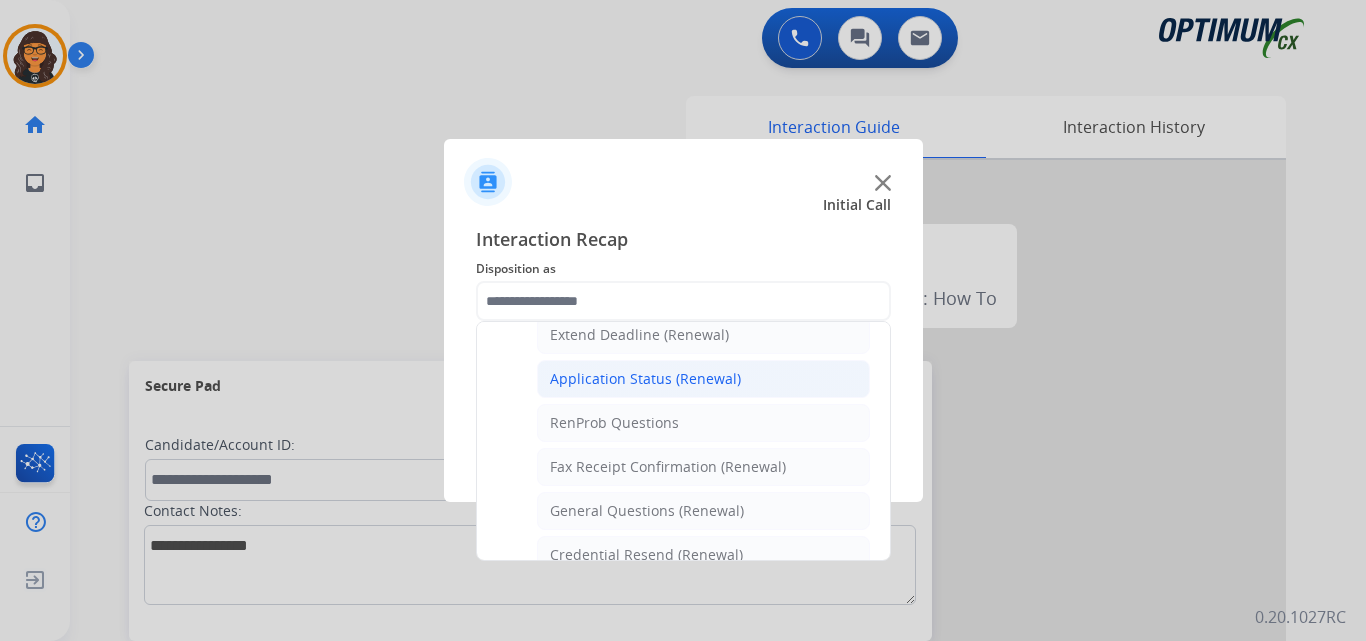 click on "Application Status (Renewal)" 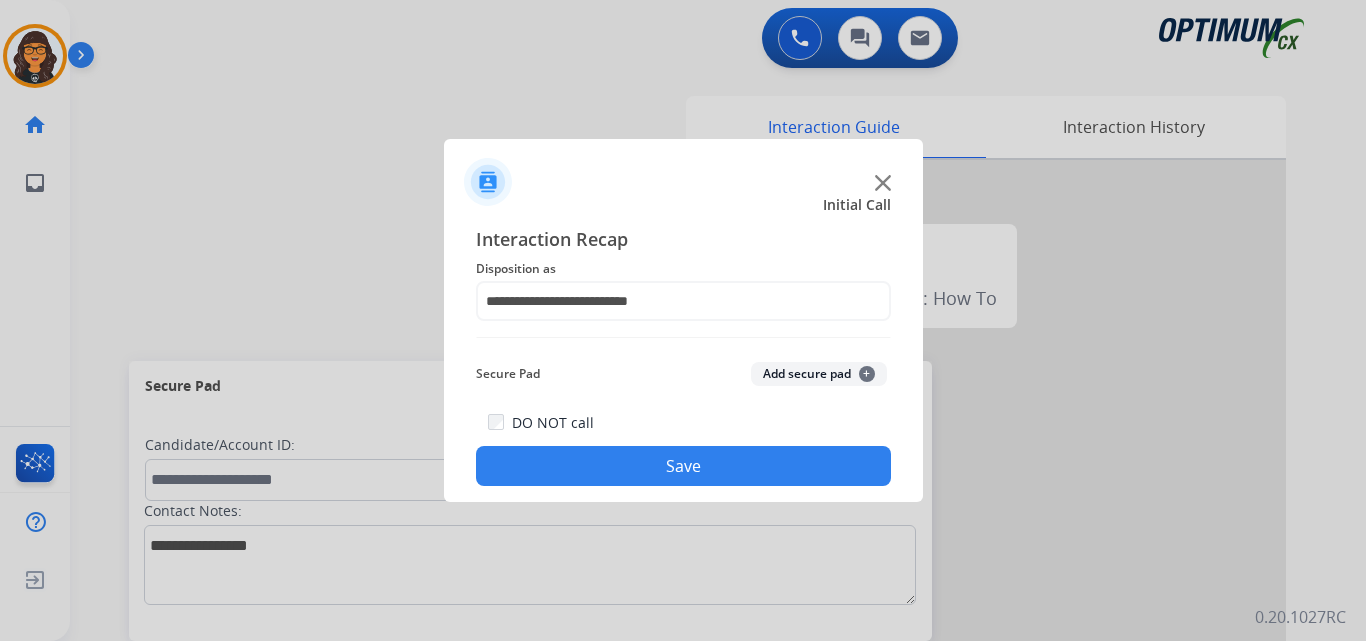 click on "Save" 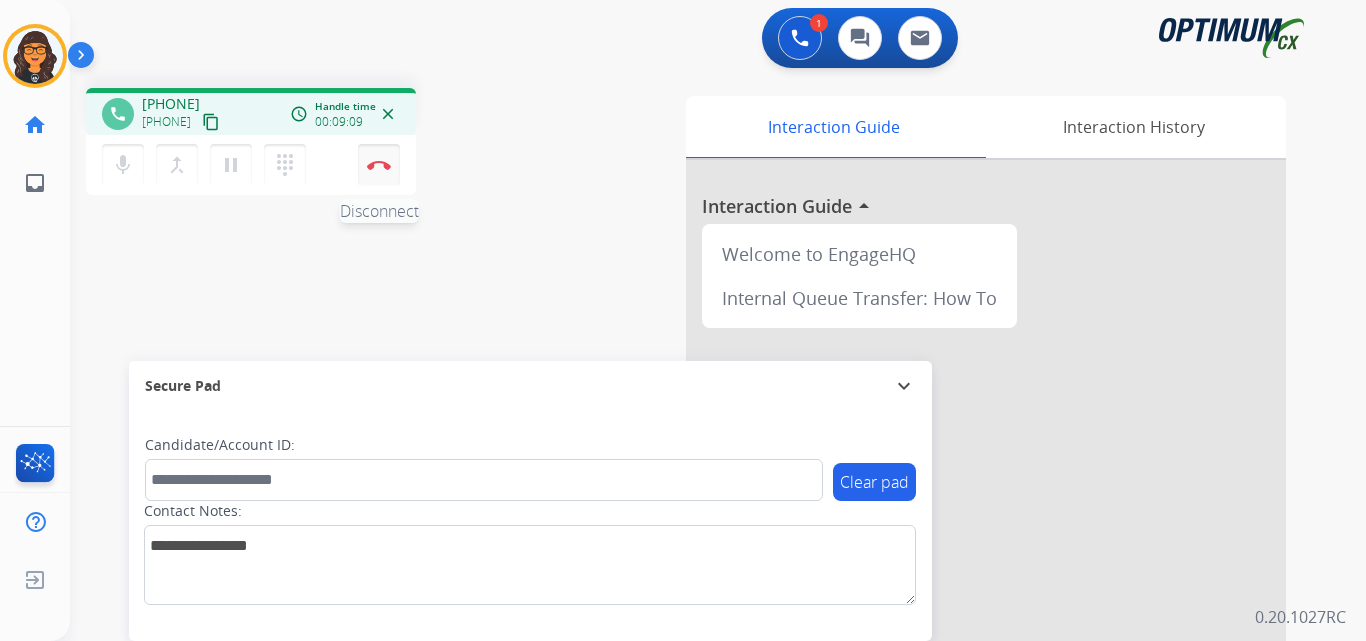 click at bounding box center (379, 165) 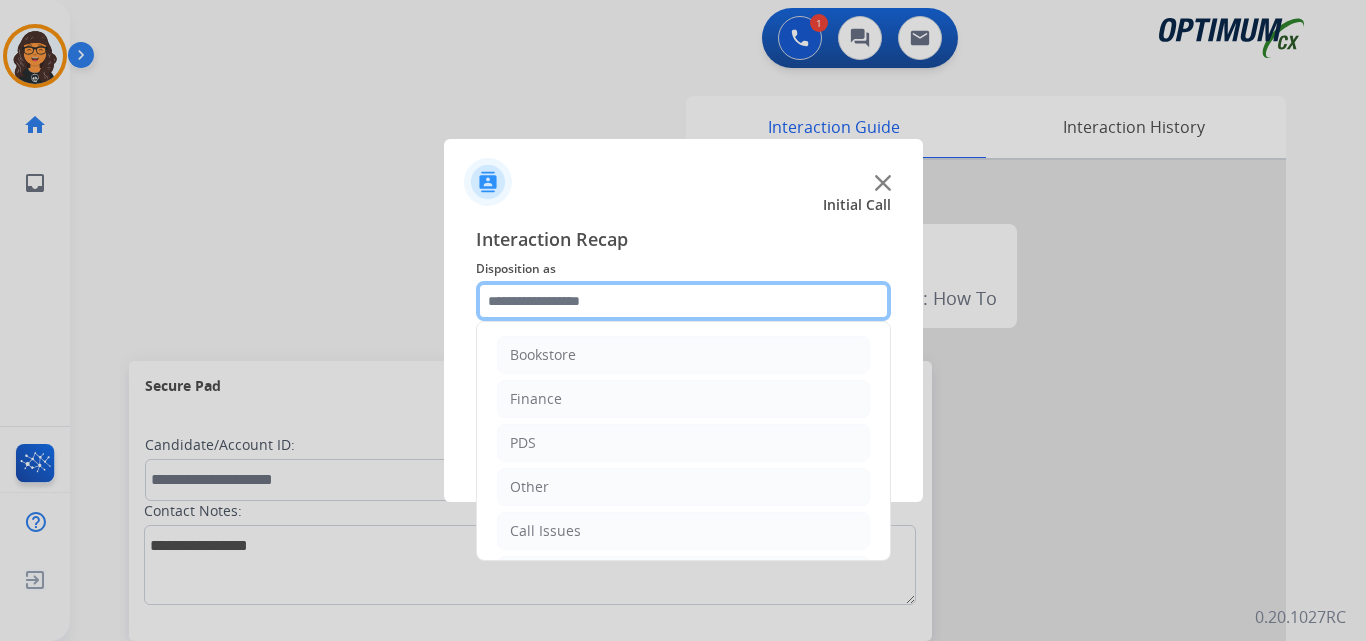 click 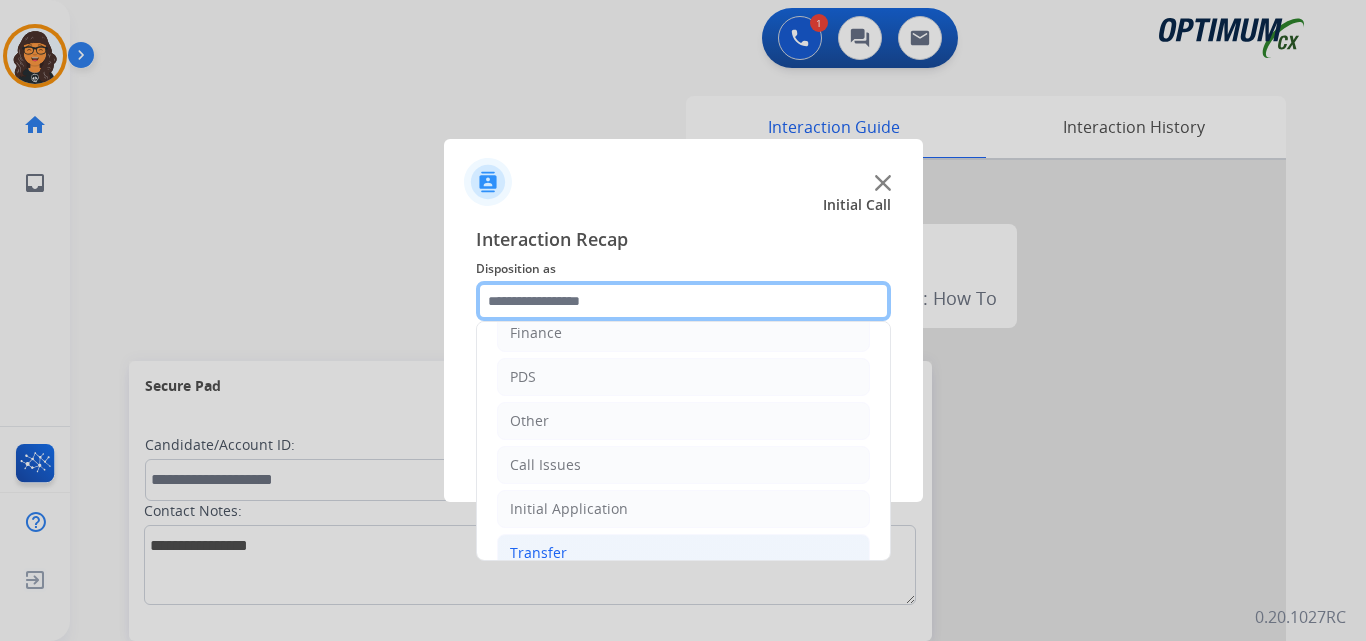 scroll, scrollTop: 136, scrollLeft: 0, axis: vertical 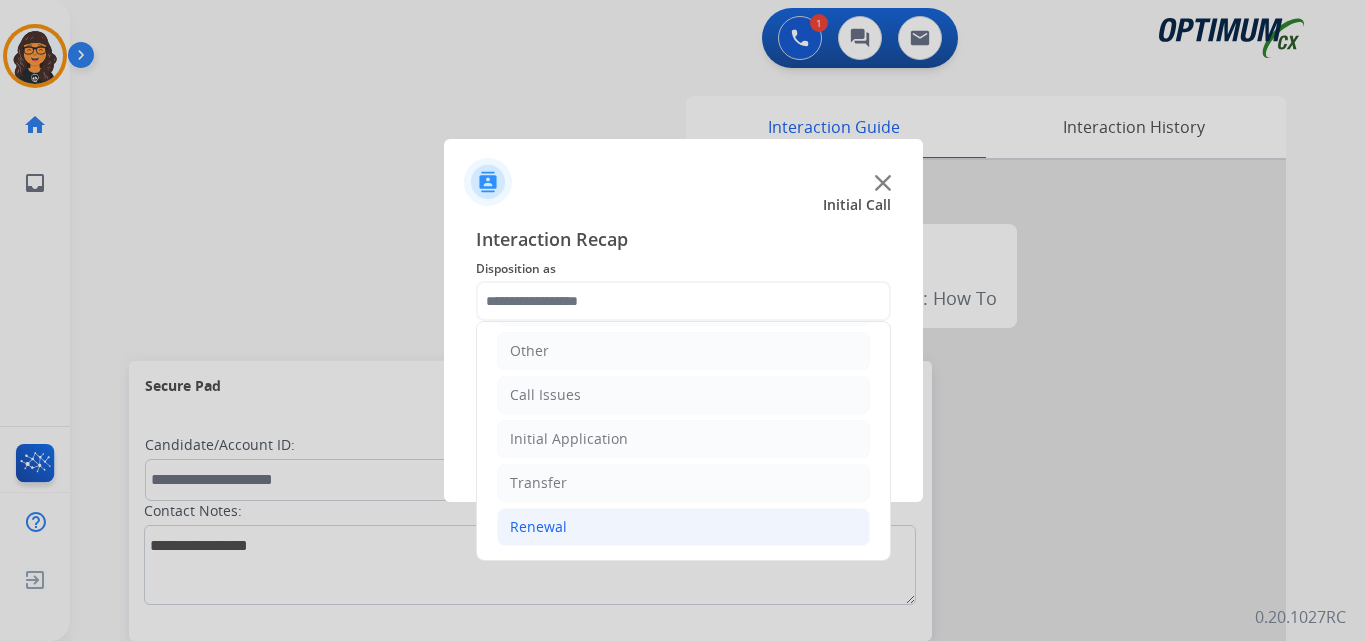 click on "Renewal" 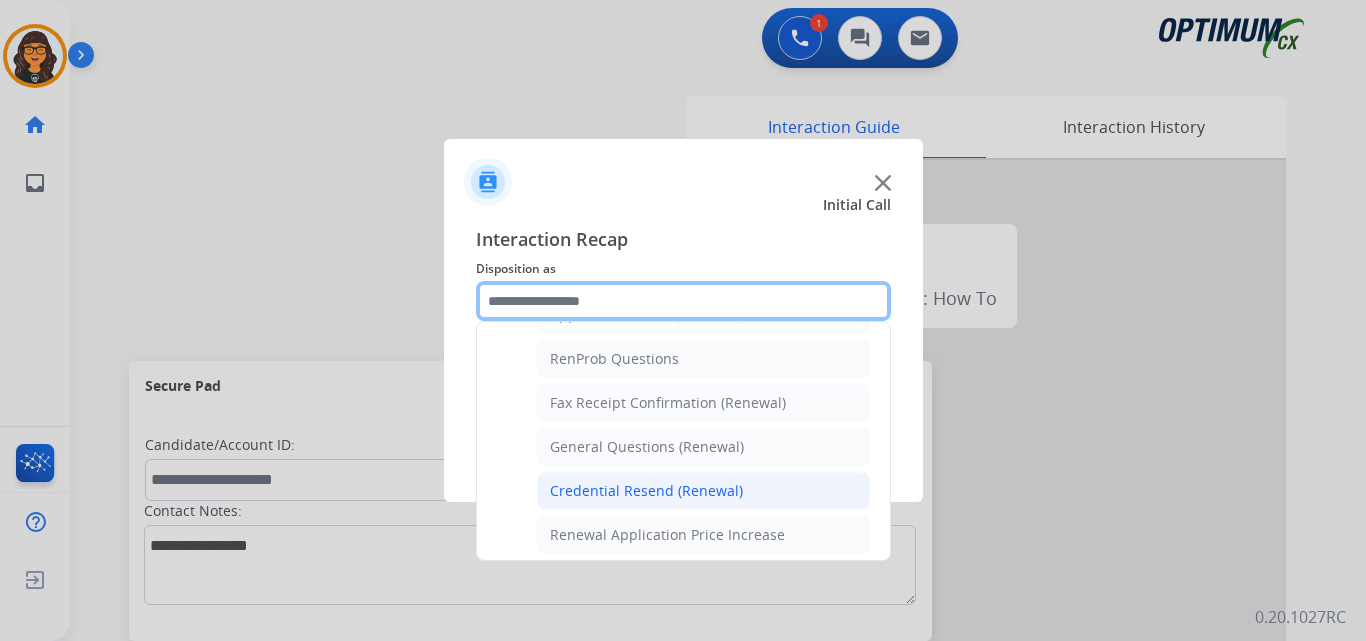 scroll, scrollTop: 536, scrollLeft: 0, axis: vertical 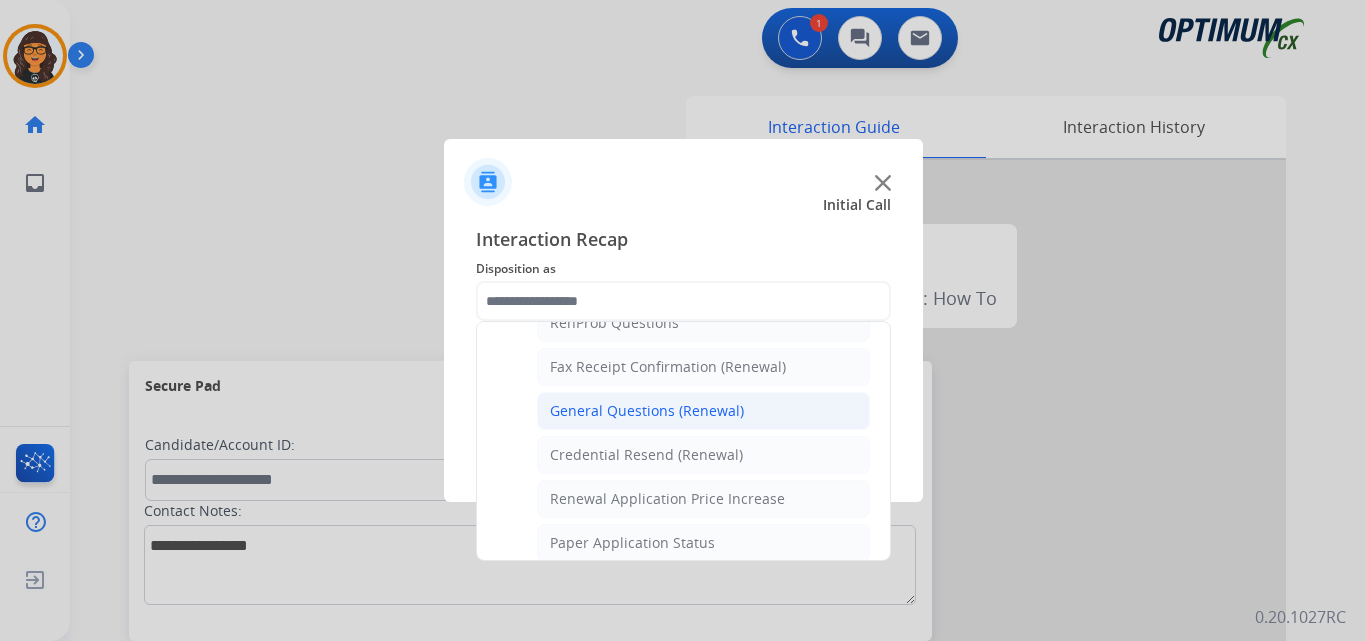 click on "General Questions (Renewal)" 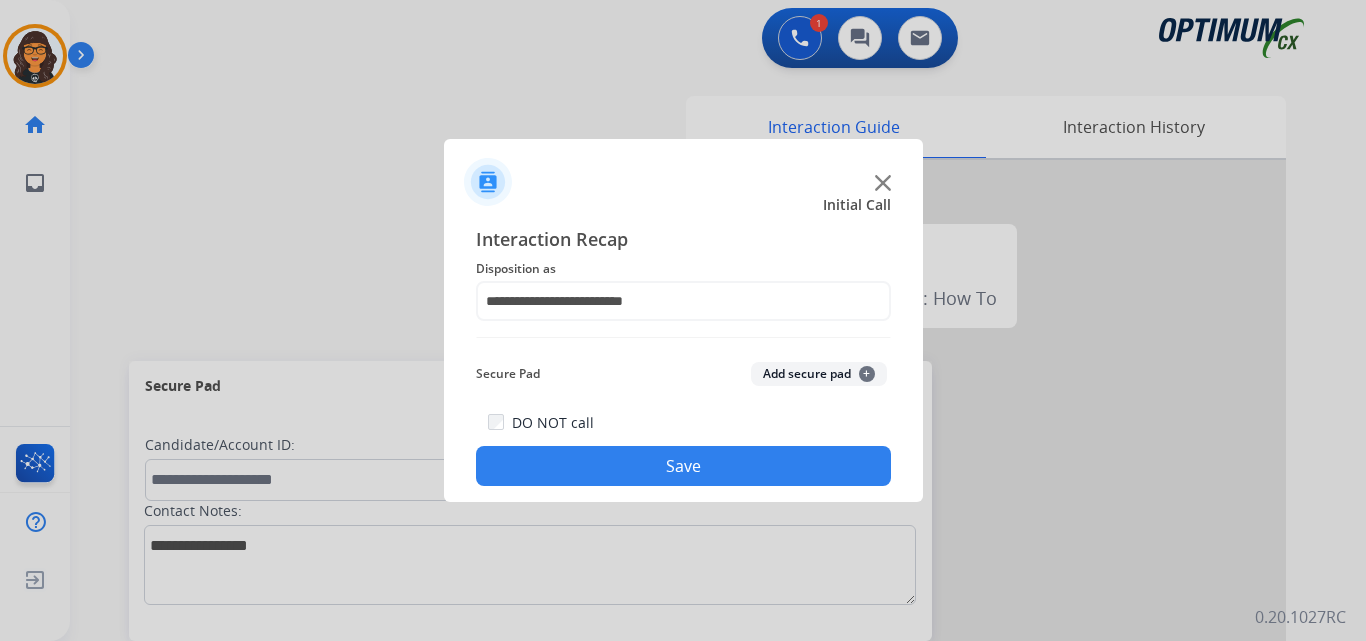 click on "Save" 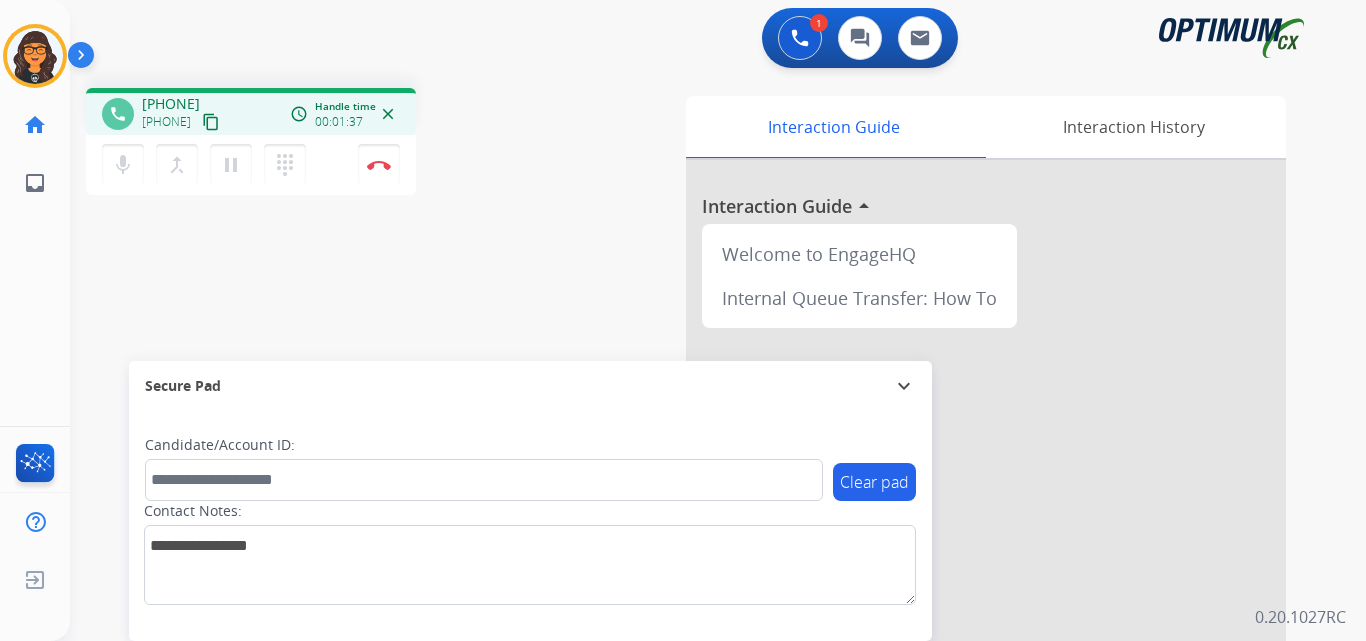 click on "content_copy" at bounding box center [211, 122] 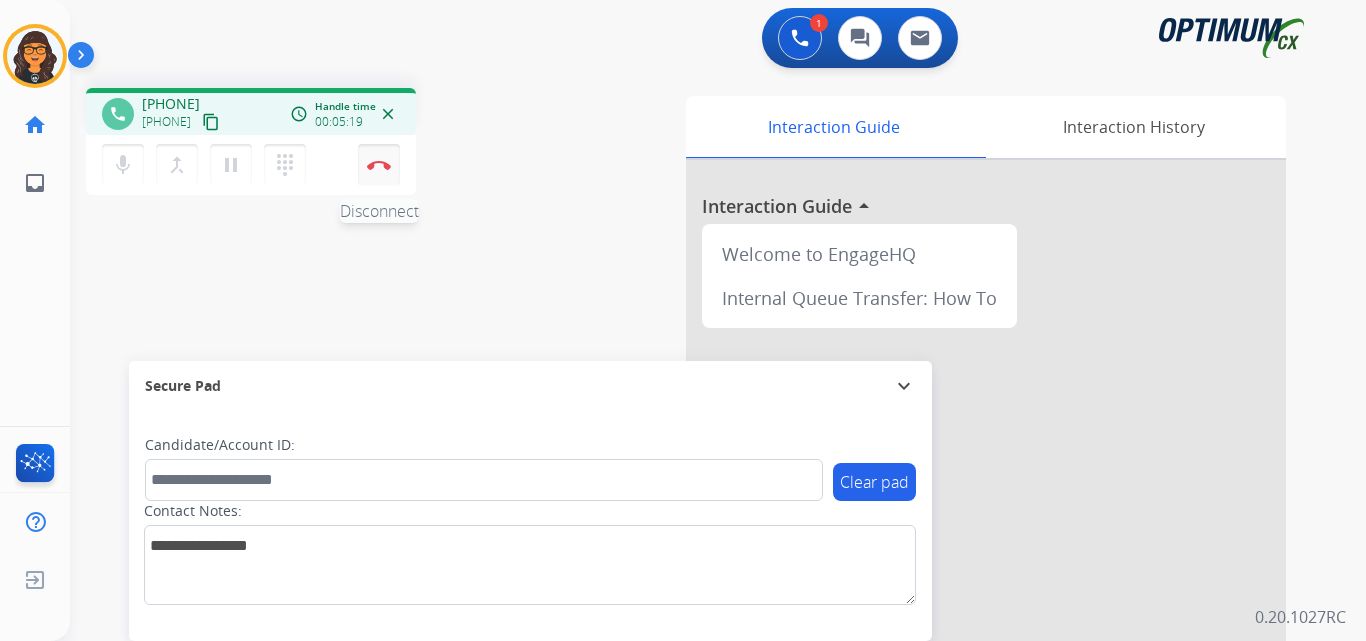 click at bounding box center (379, 165) 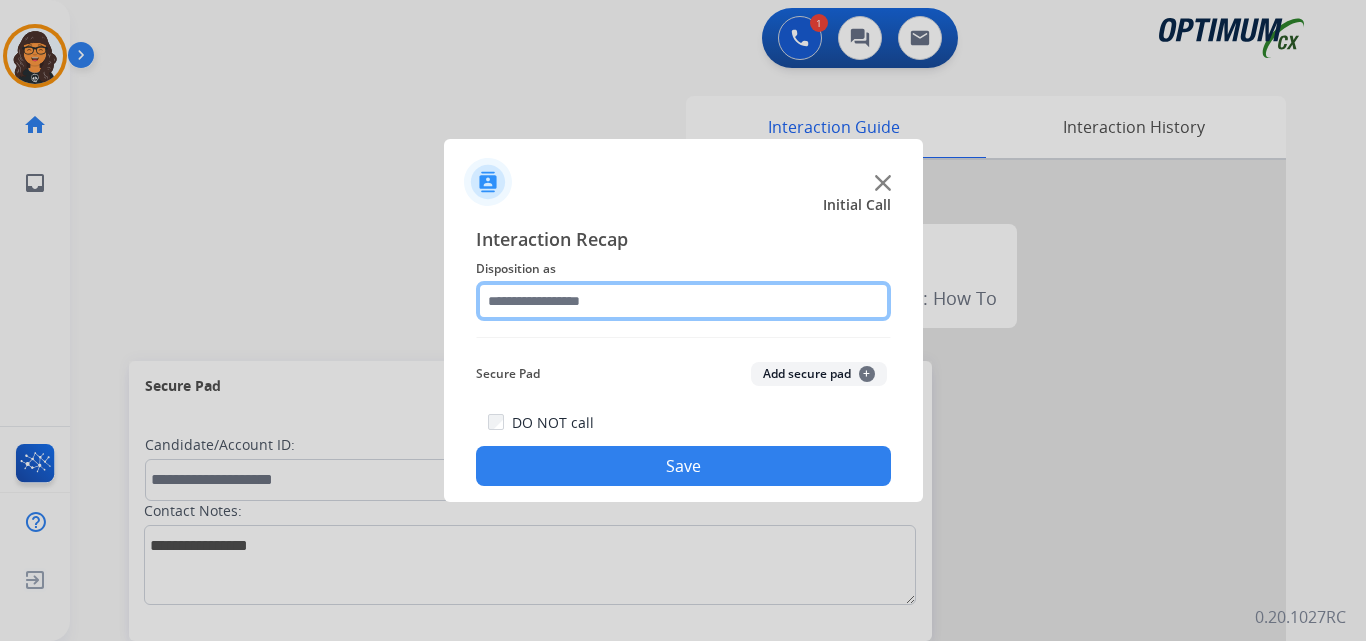 click 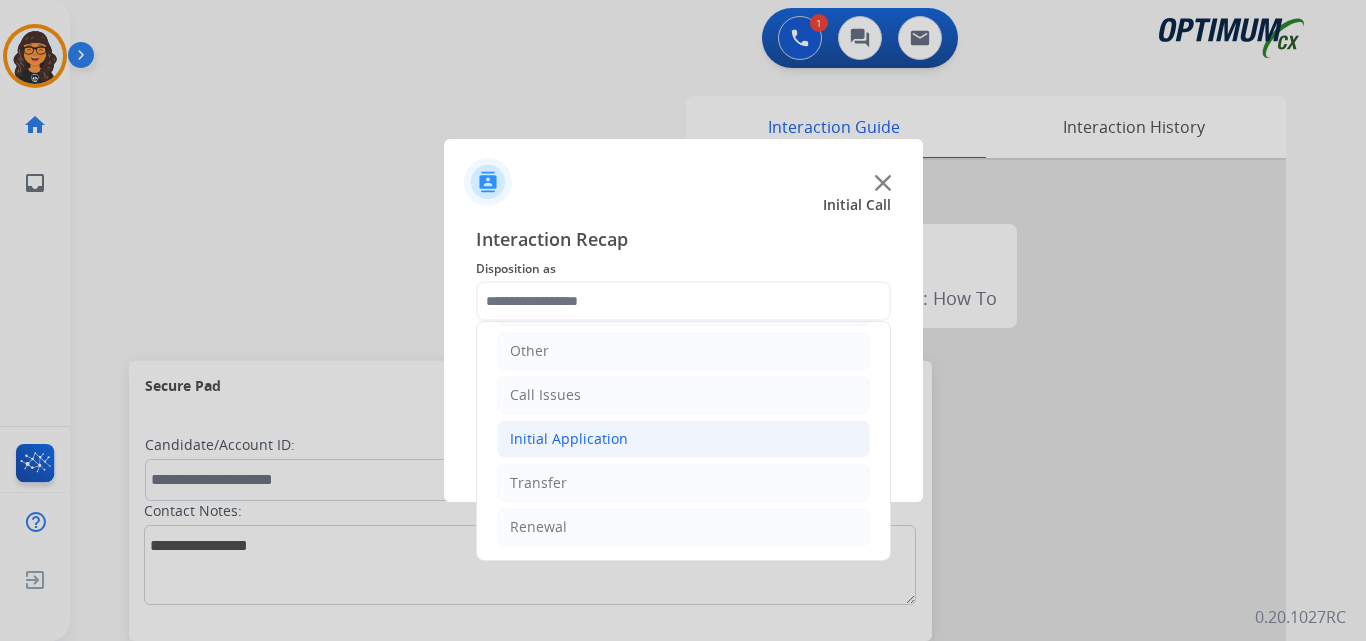 click on "Initial Application" 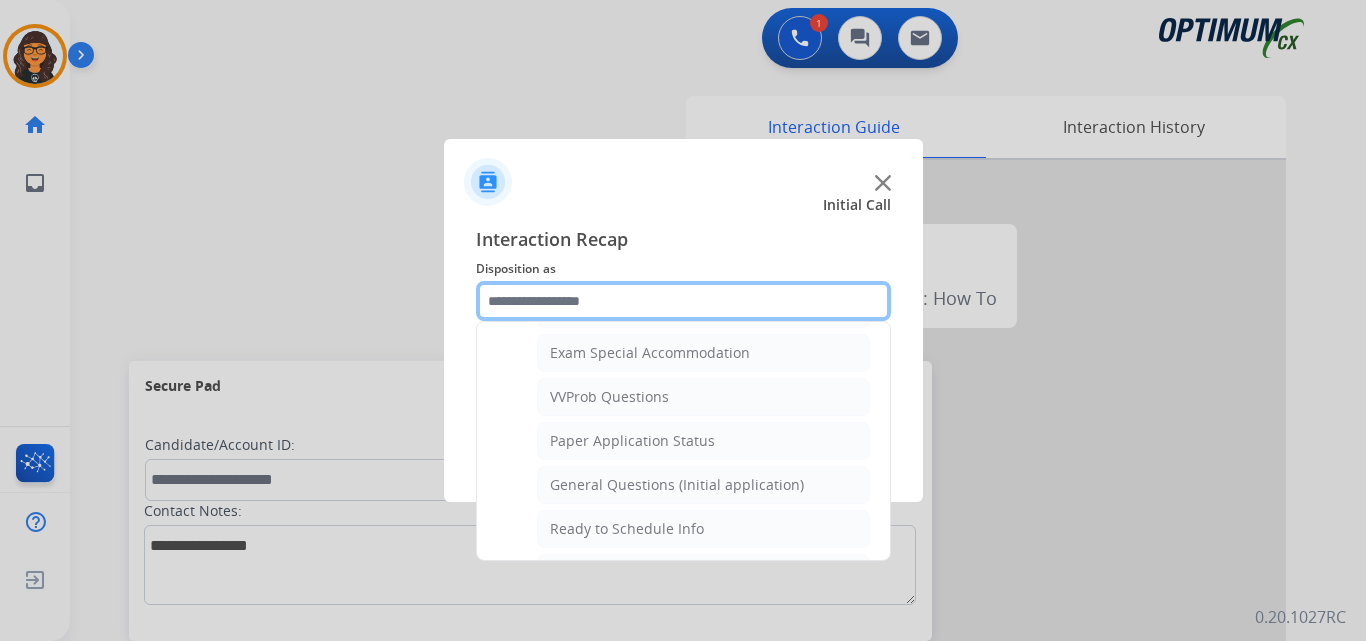 scroll, scrollTop: 1036, scrollLeft: 0, axis: vertical 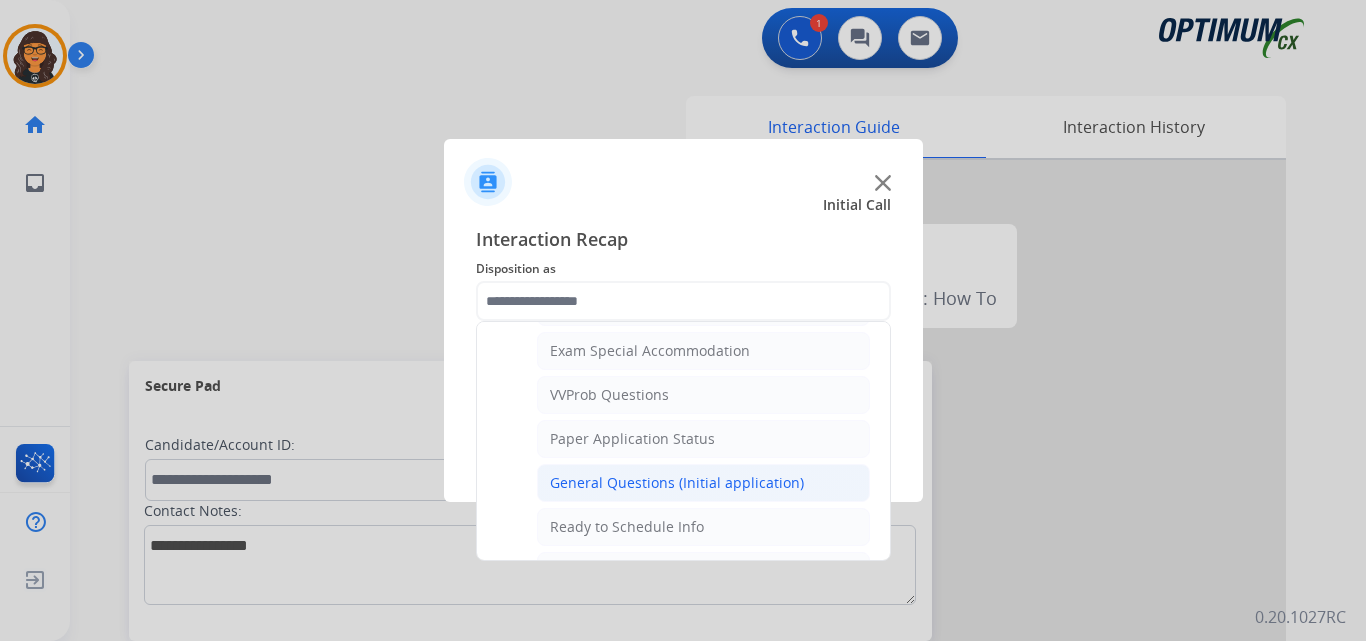 click on "General Questions (Initial application)" 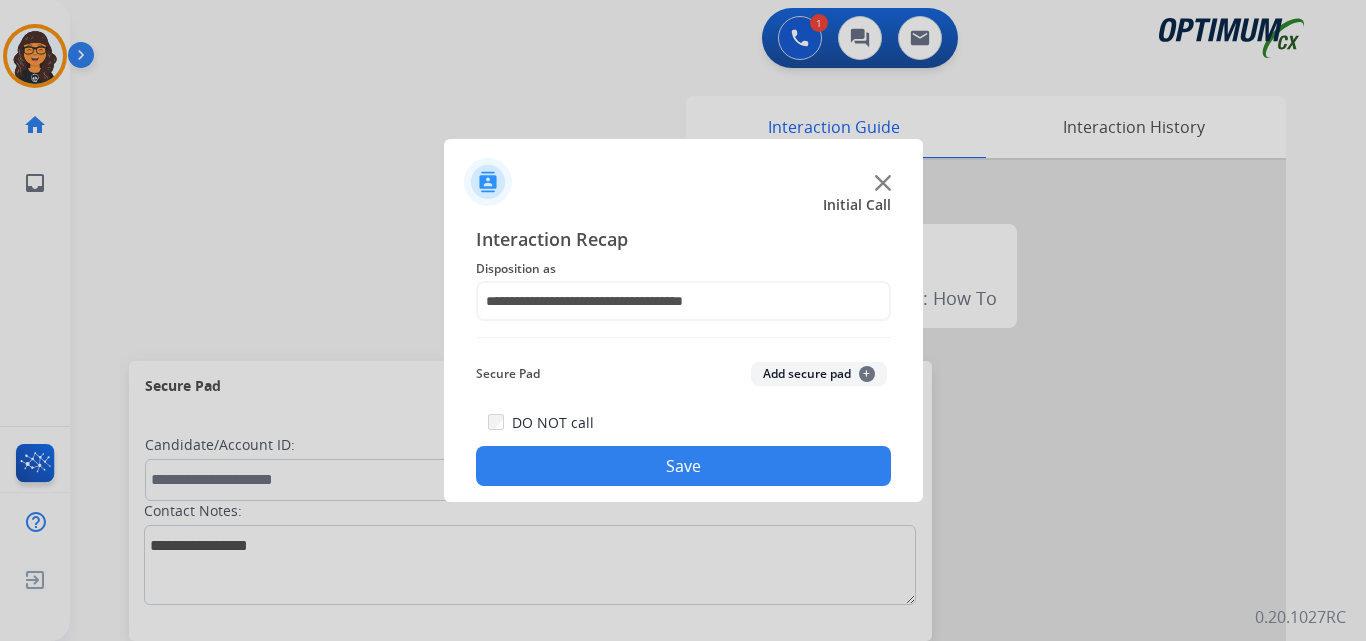 click on "Save" 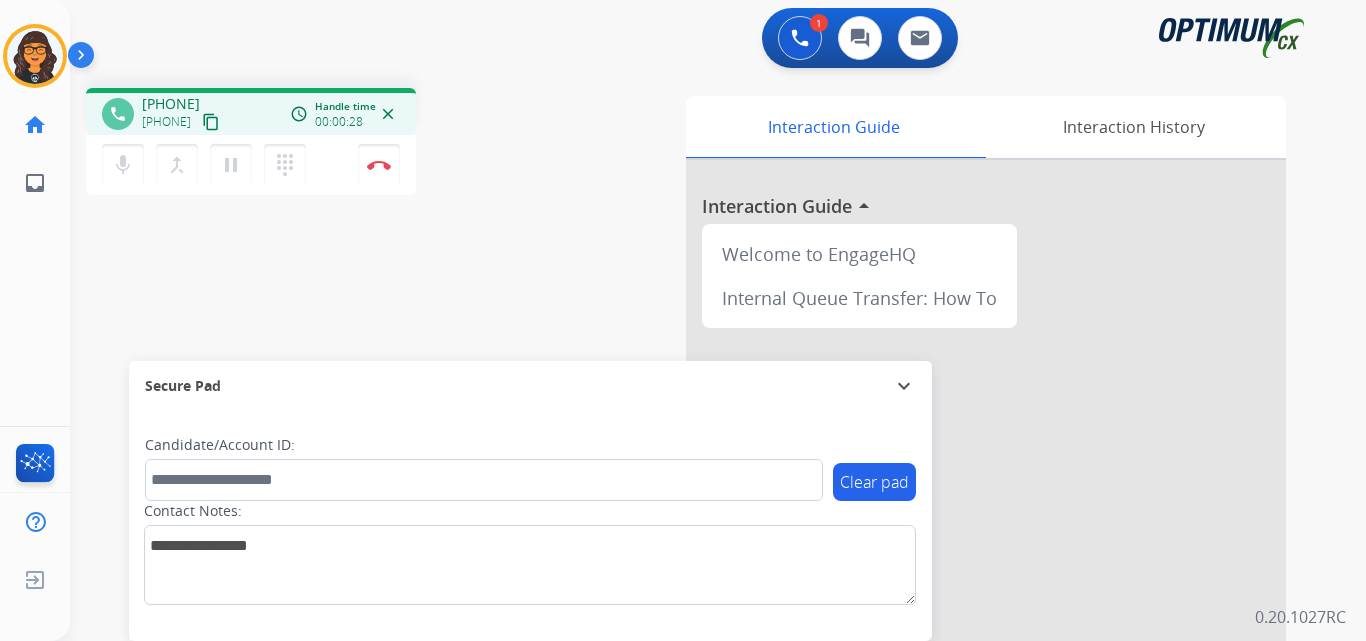 click on "content_copy" at bounding box center (211, 122) 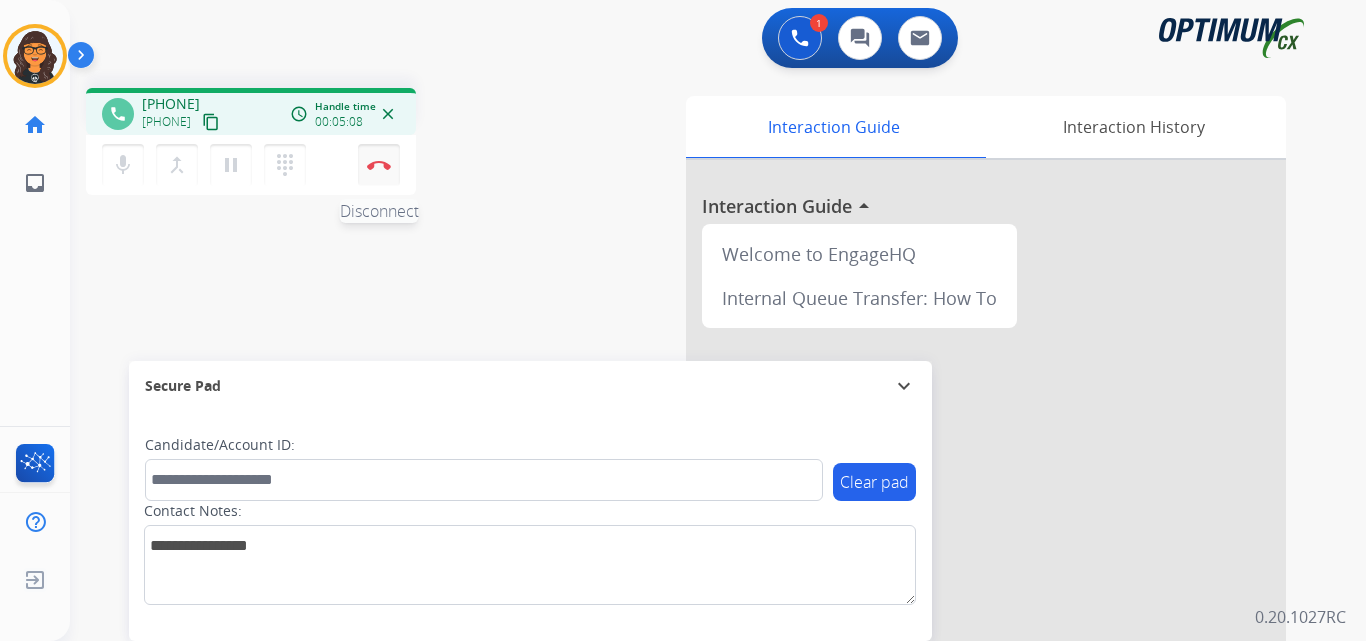click at bounding box center (379, 165) 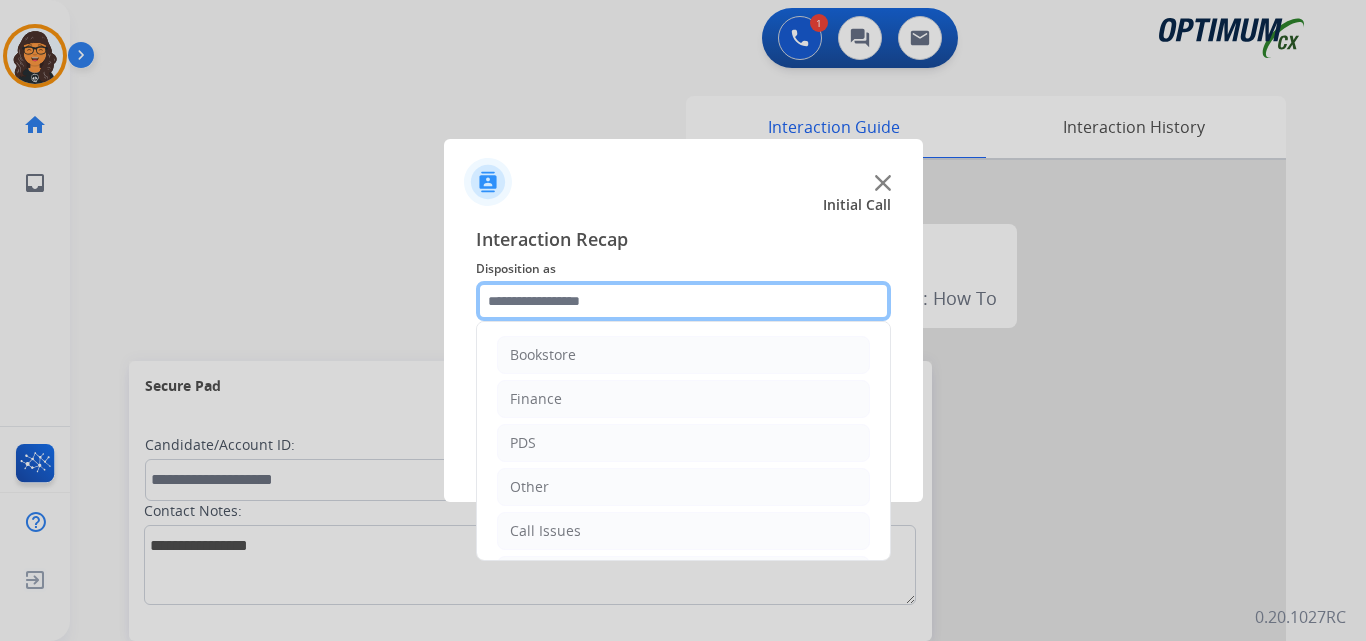 click 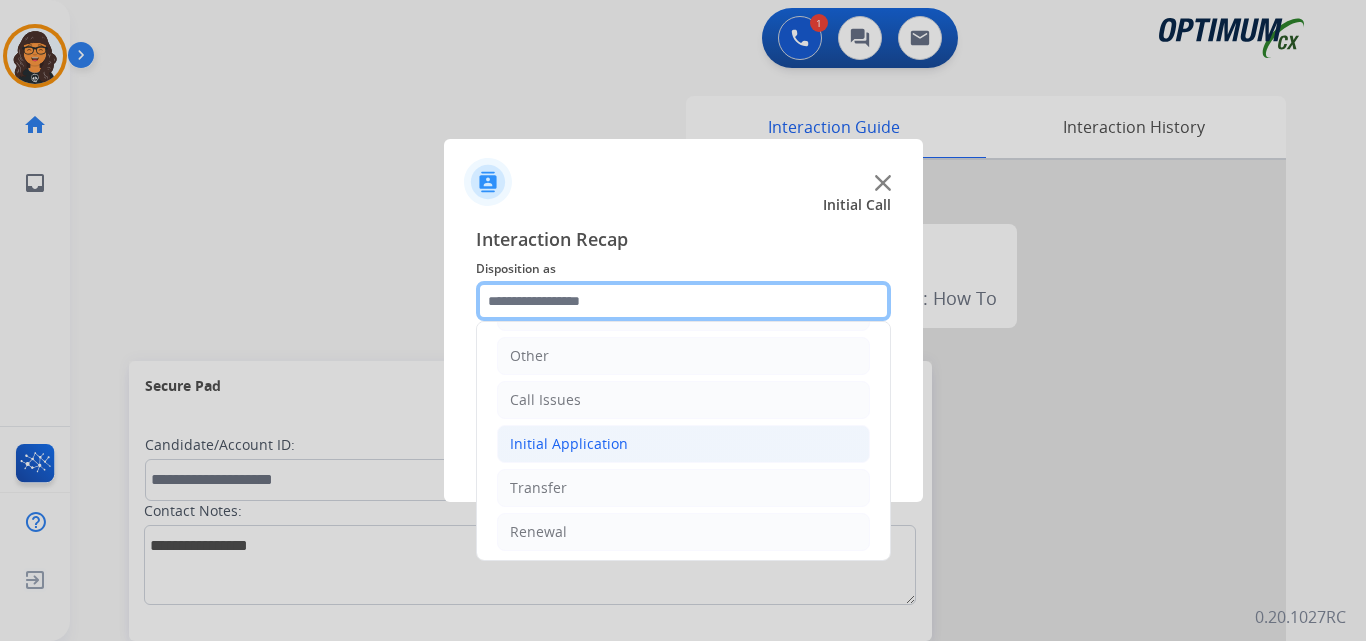 scroll, scrollTop: 136, scrollLeft: 0, axis: vertical 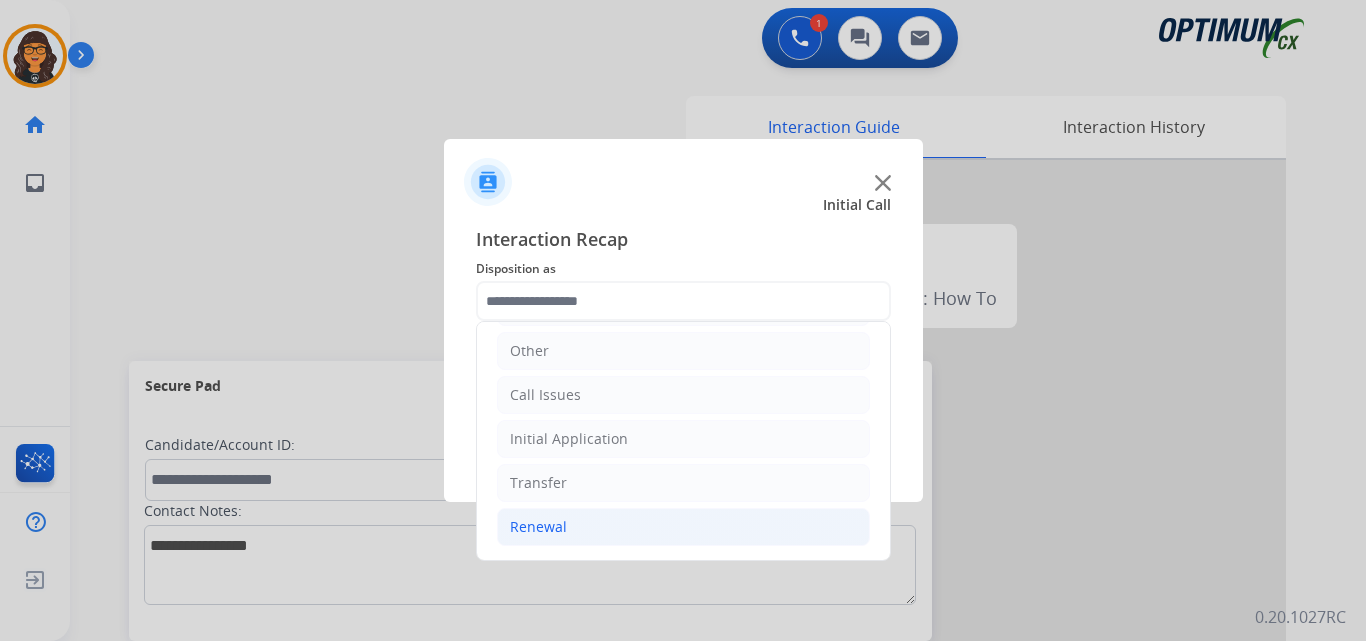 click on "Renewal" 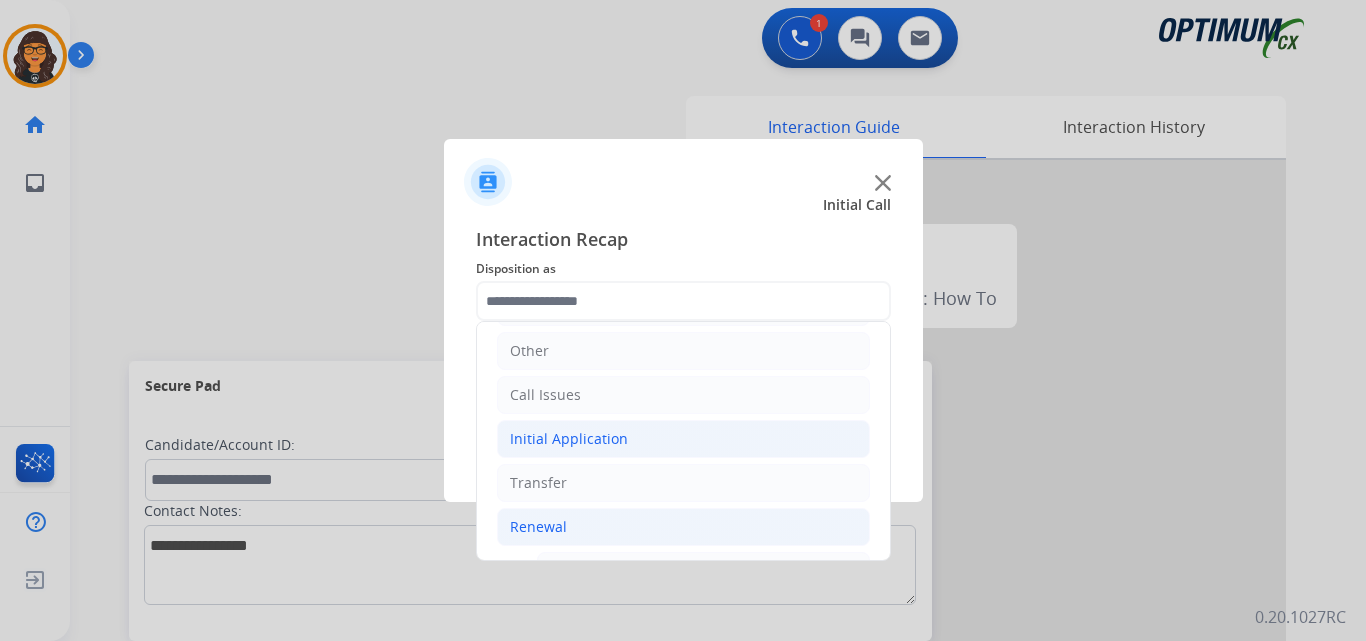 click on "Initial Application" 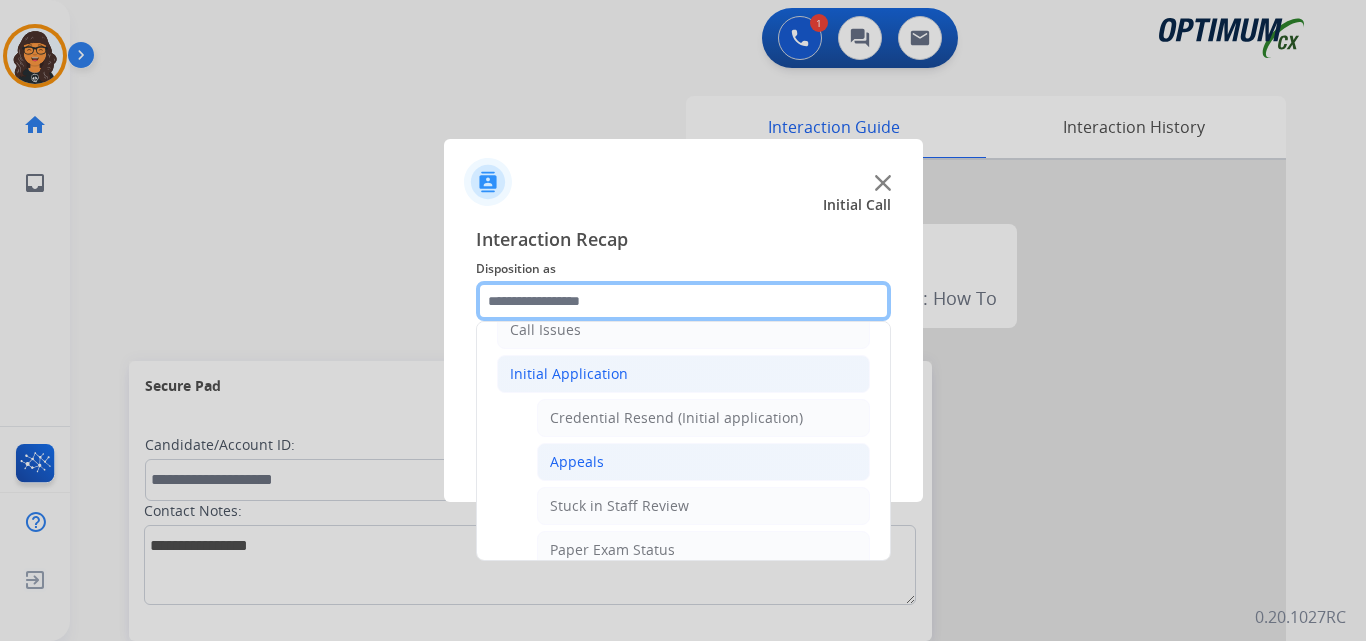 scroll, scrollTop: 236, scrollLeft: 0, axis: vertical 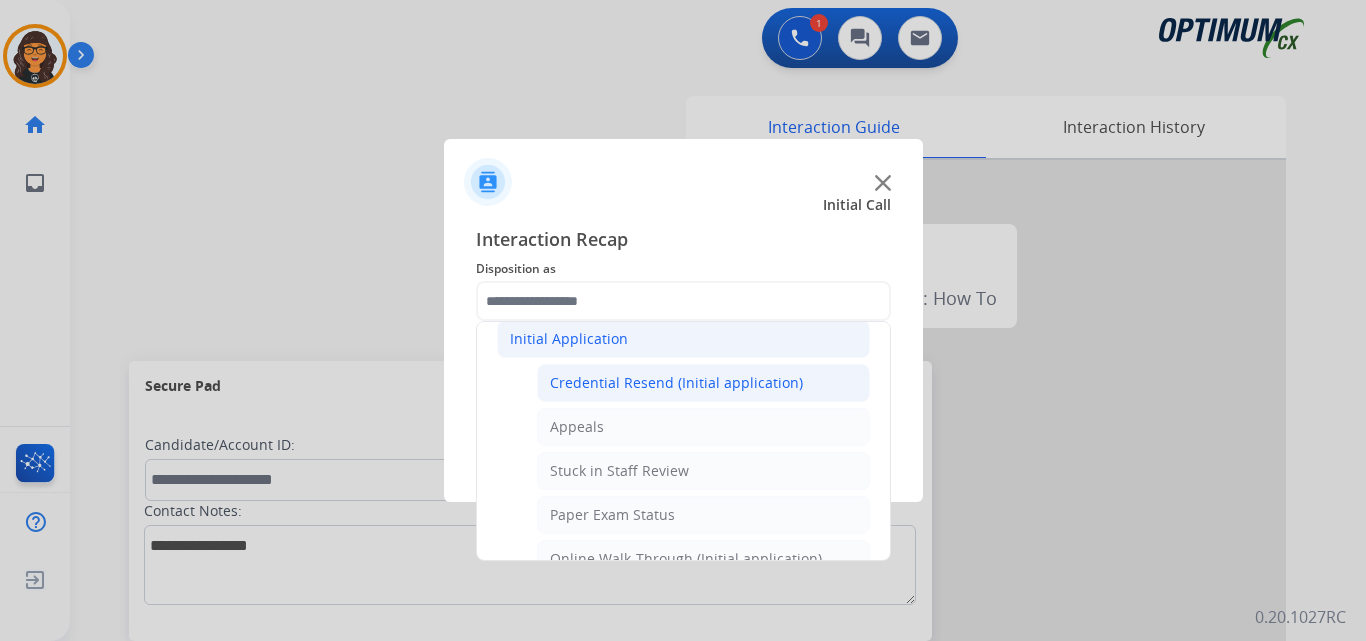 click on "Credential Resend (Initial application)" 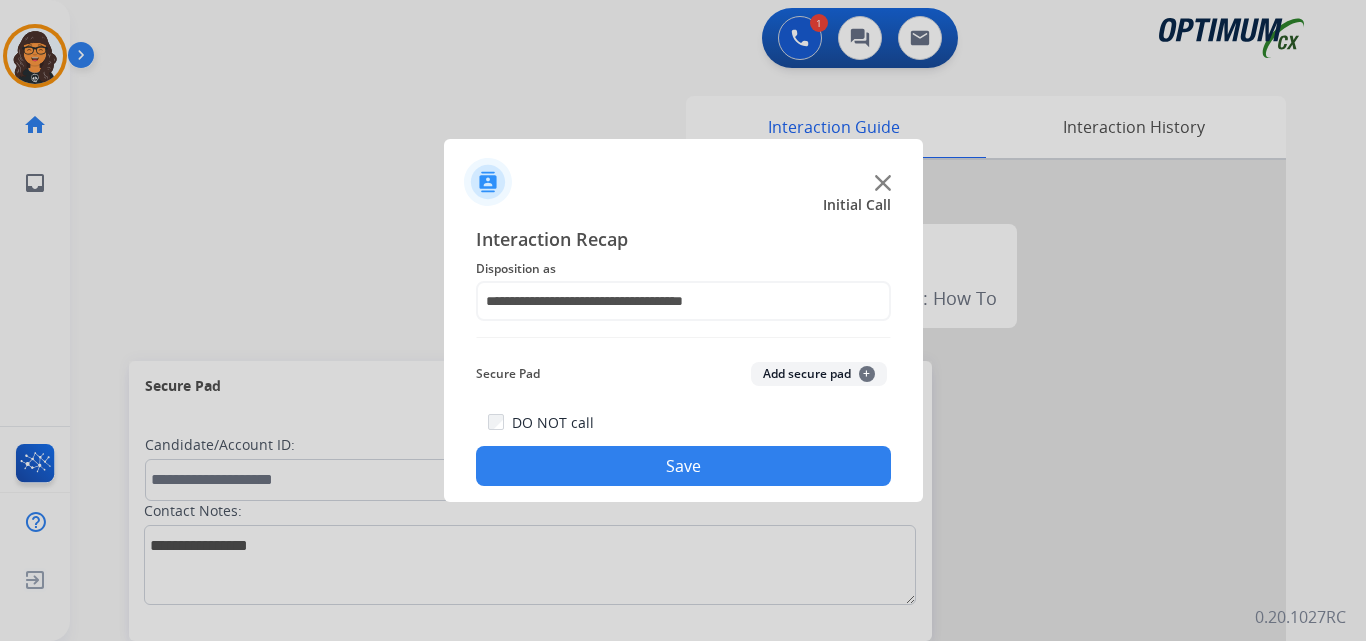drag, startPoint x: 666, startPoint y: 464, endPoint x: 496, endPoint y: 253, distance: 270.9631 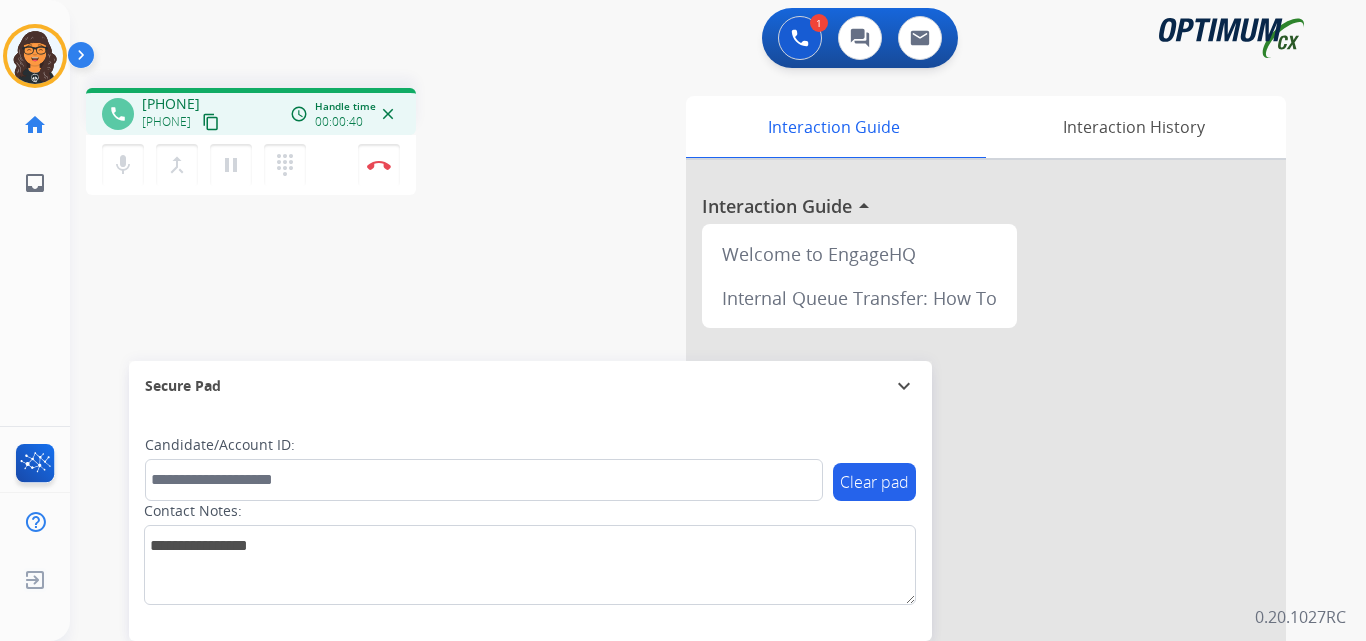 drag, startPoint x: 251, startPoint y: 121, endPoint x: 248, endPoint y: 90, distance: 31.144823 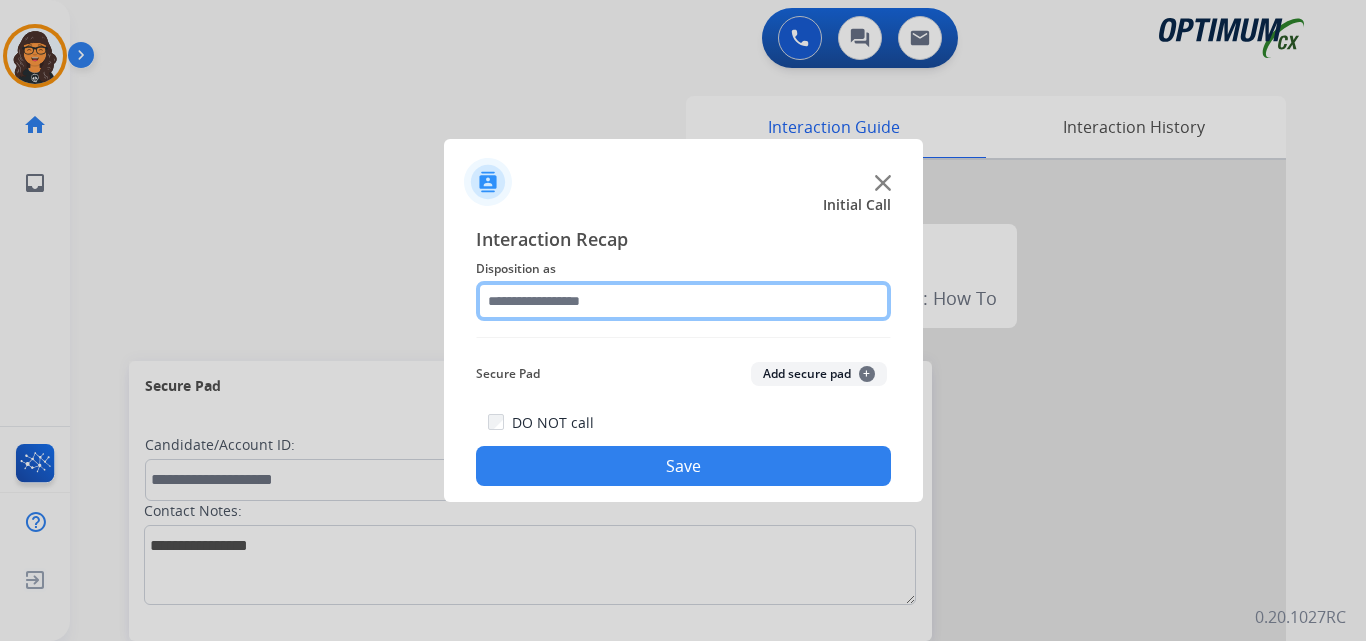 click 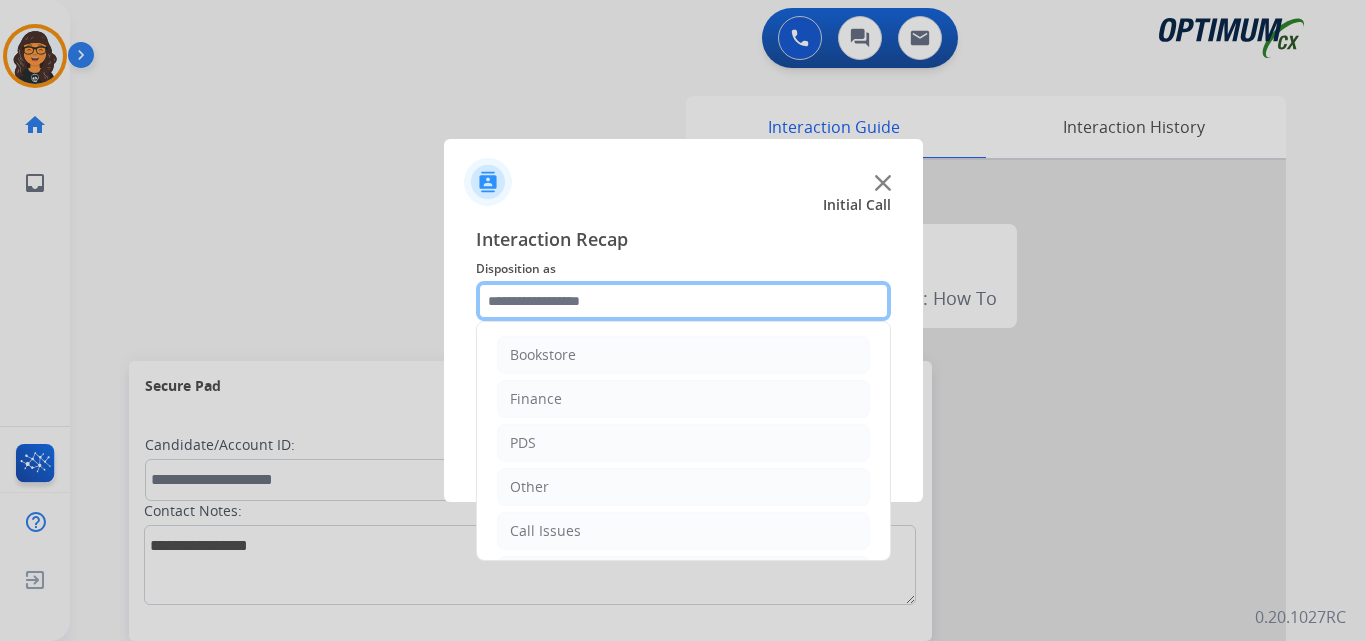 scroll, scrollTop: 136, scrollLeft: 0, axis: vertical 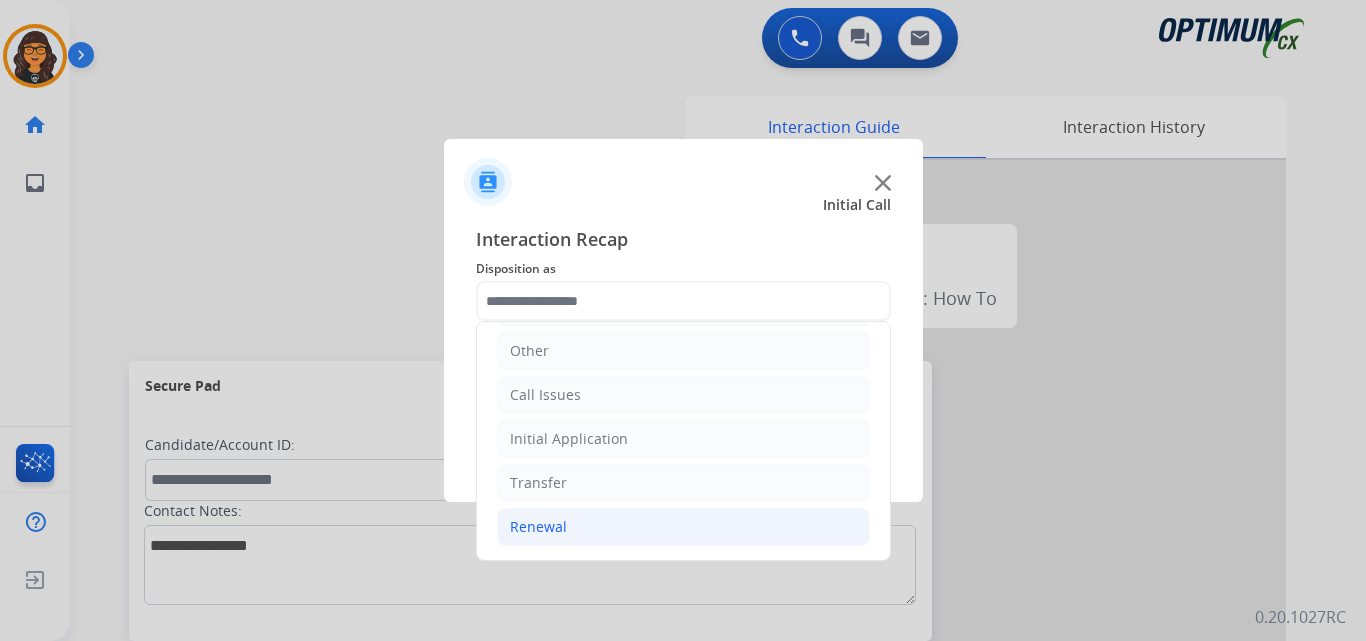 click on "Renewal" 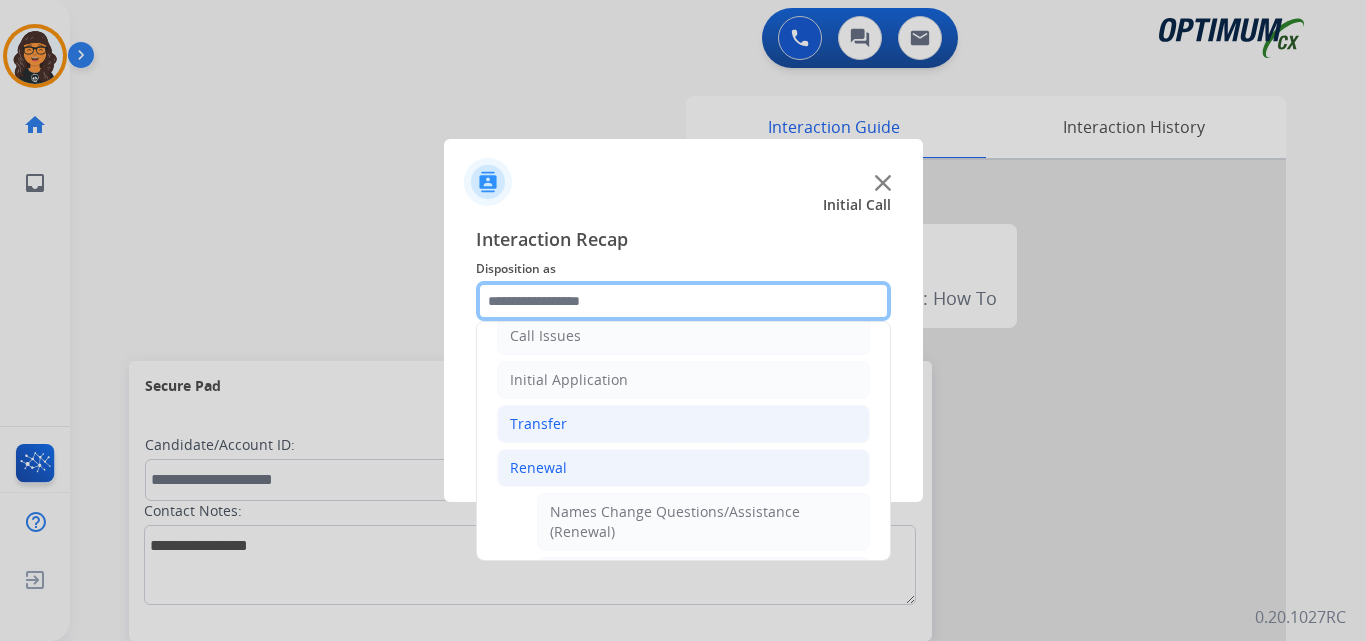 scroll, scrollTop: 200, scrollLeft: 0, axis: vertical 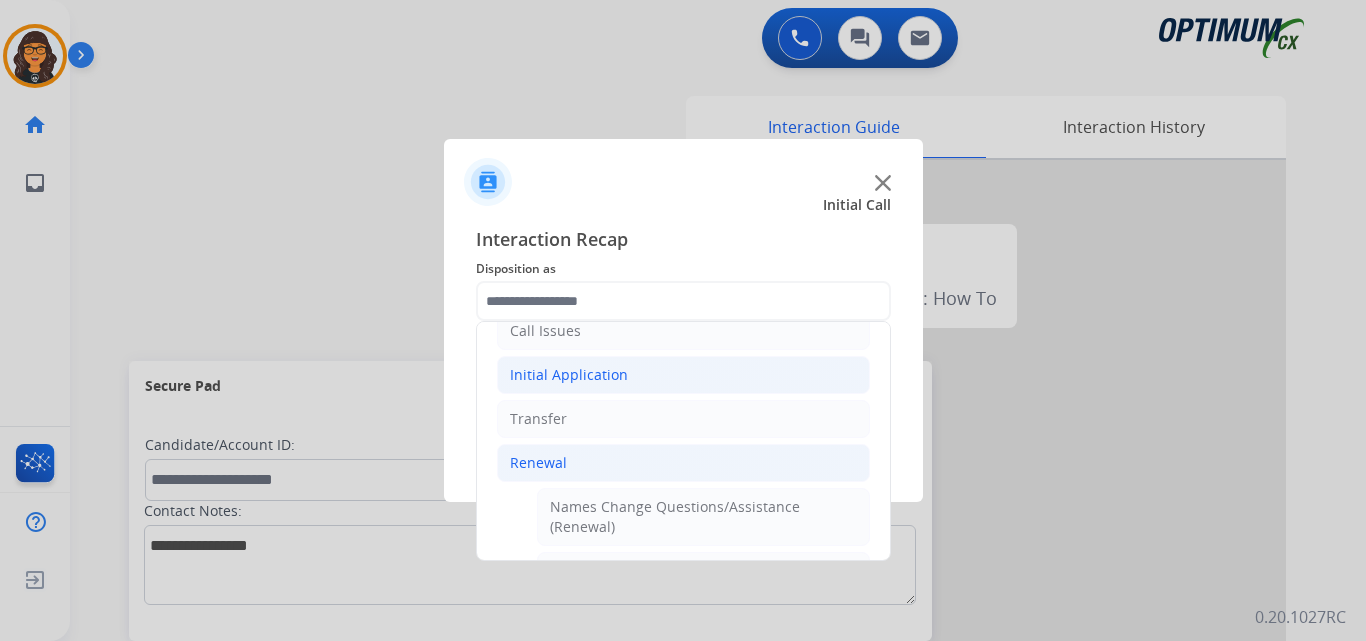 click on "Initial Application" 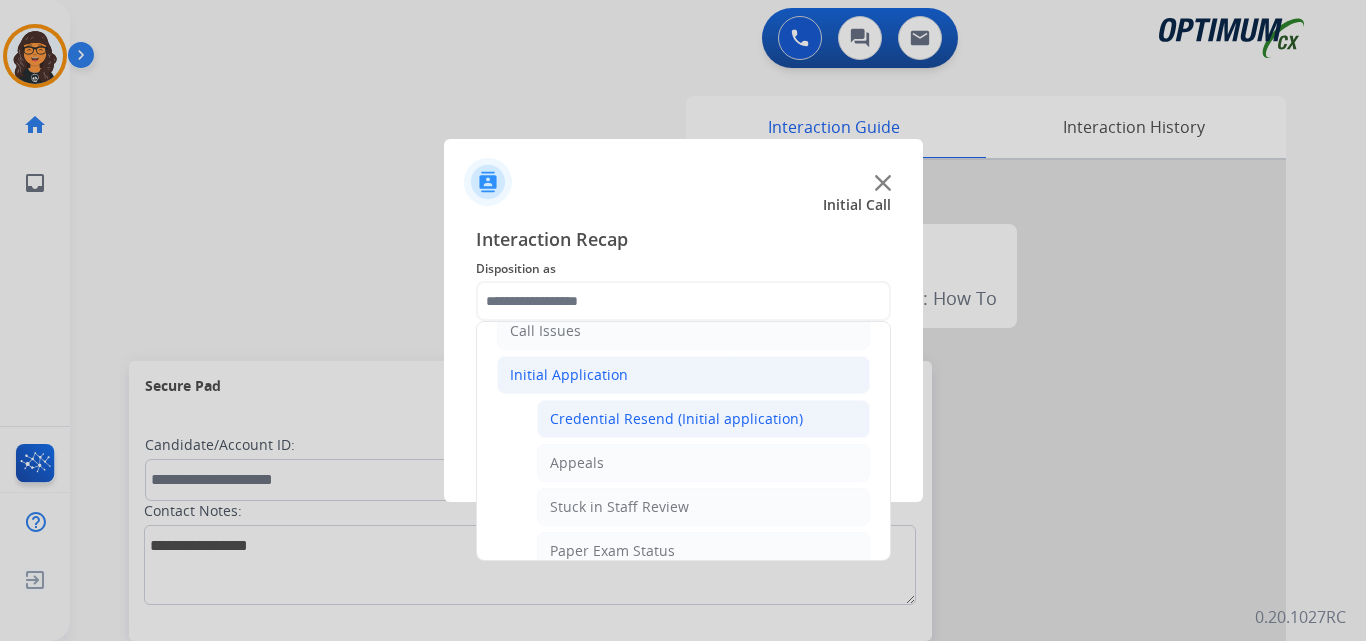 click on "Credential Resend (Initial application)" 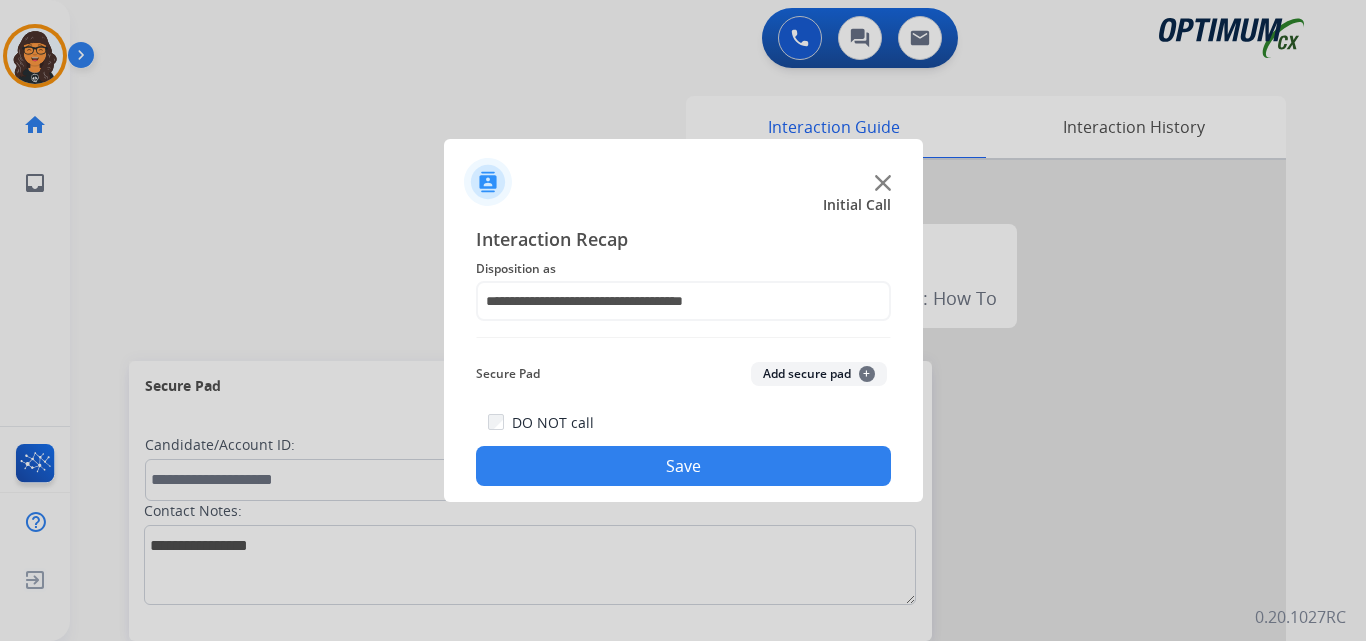 click on "Save" 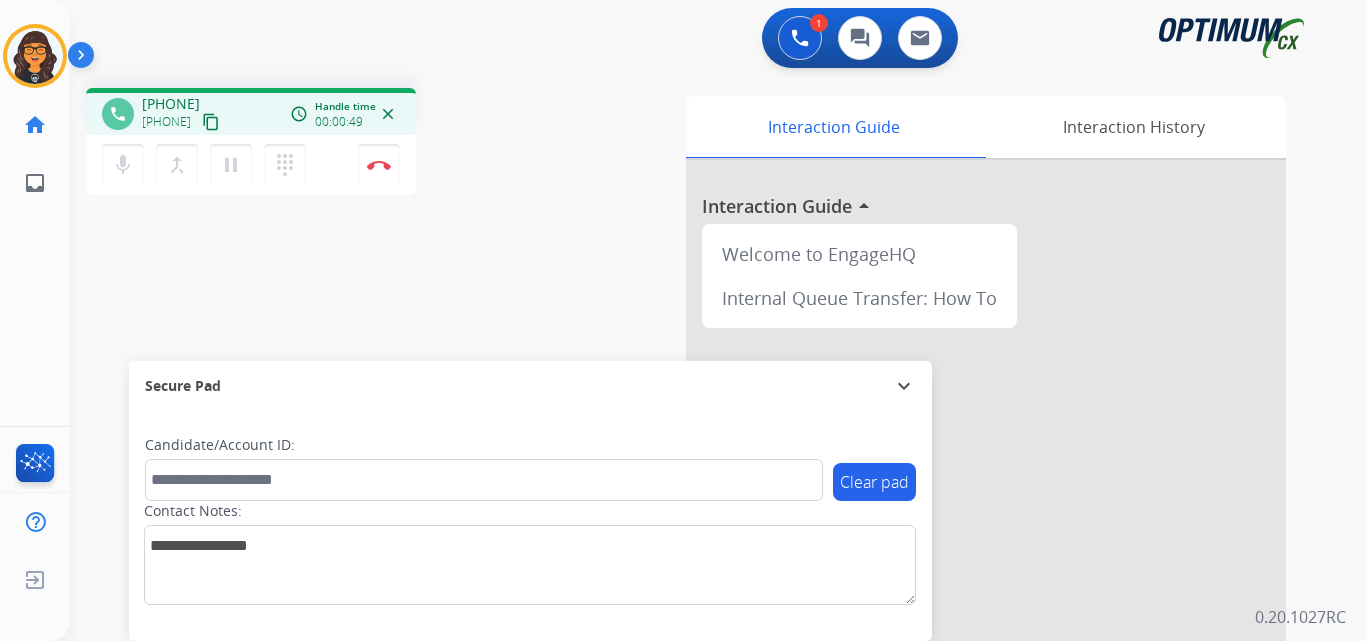 click on "content_copy" at bounding box center (211, 122) 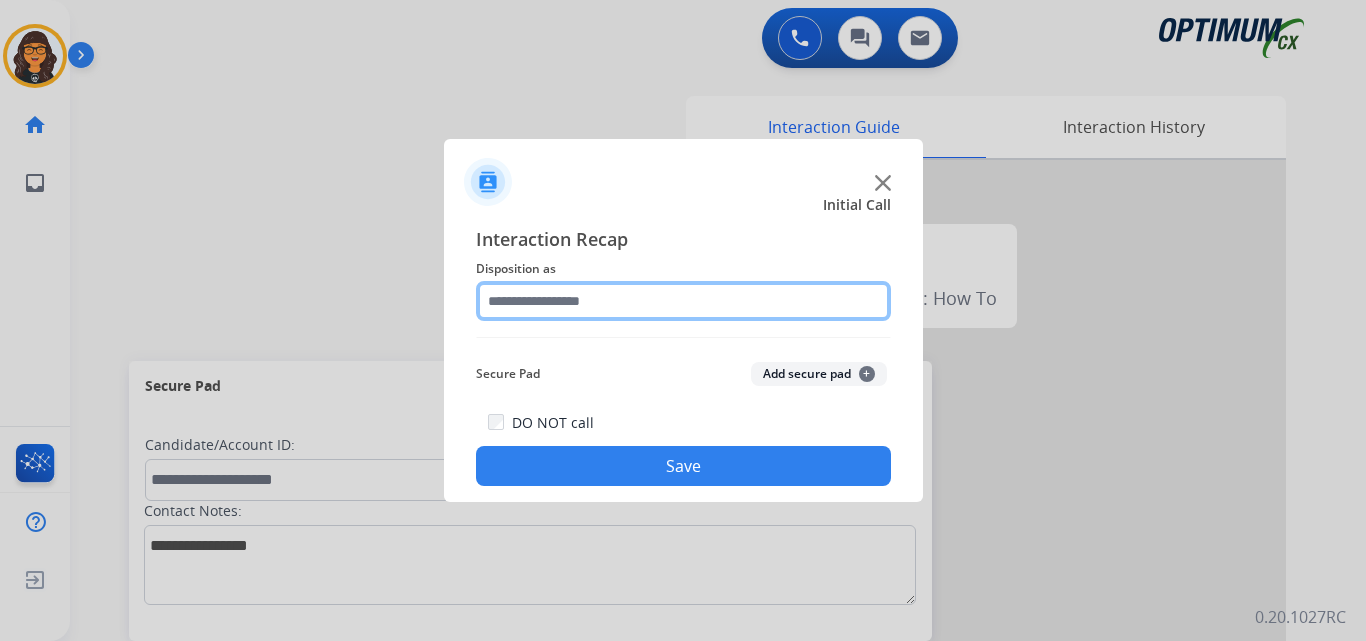 click 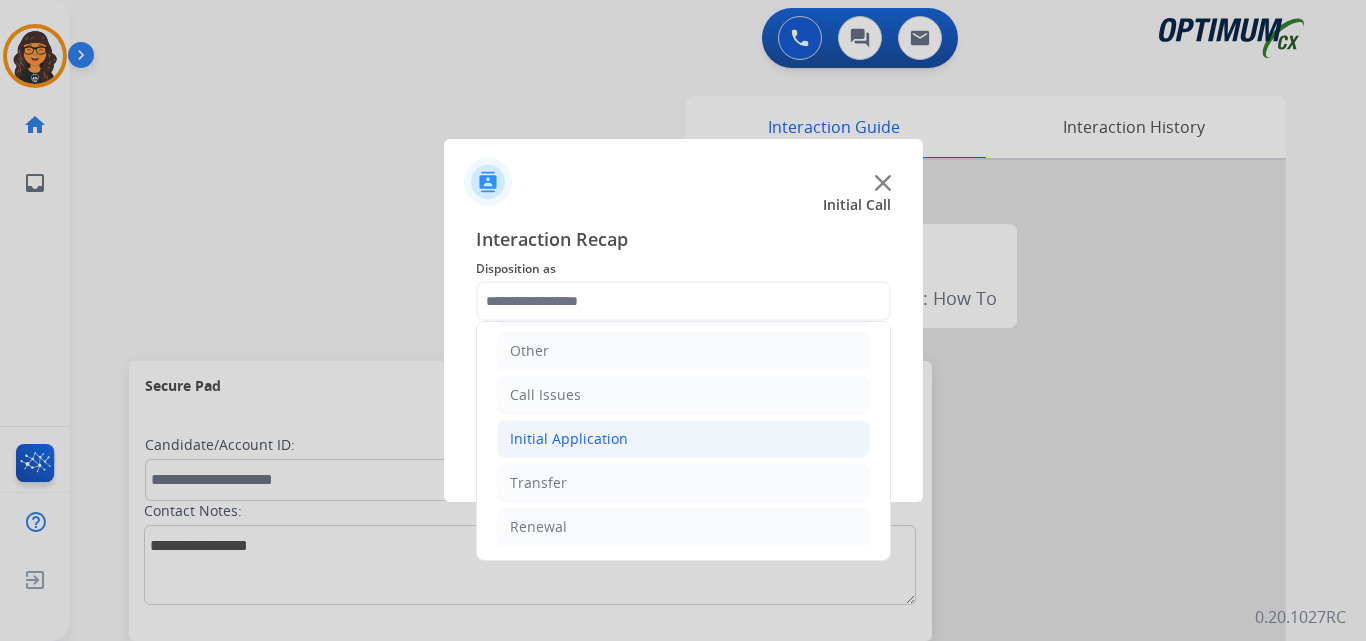 drag, startPoint x: 550, startPoint y: 441, endPoint x: 668, endPoint y: 450, distance: 118.34272 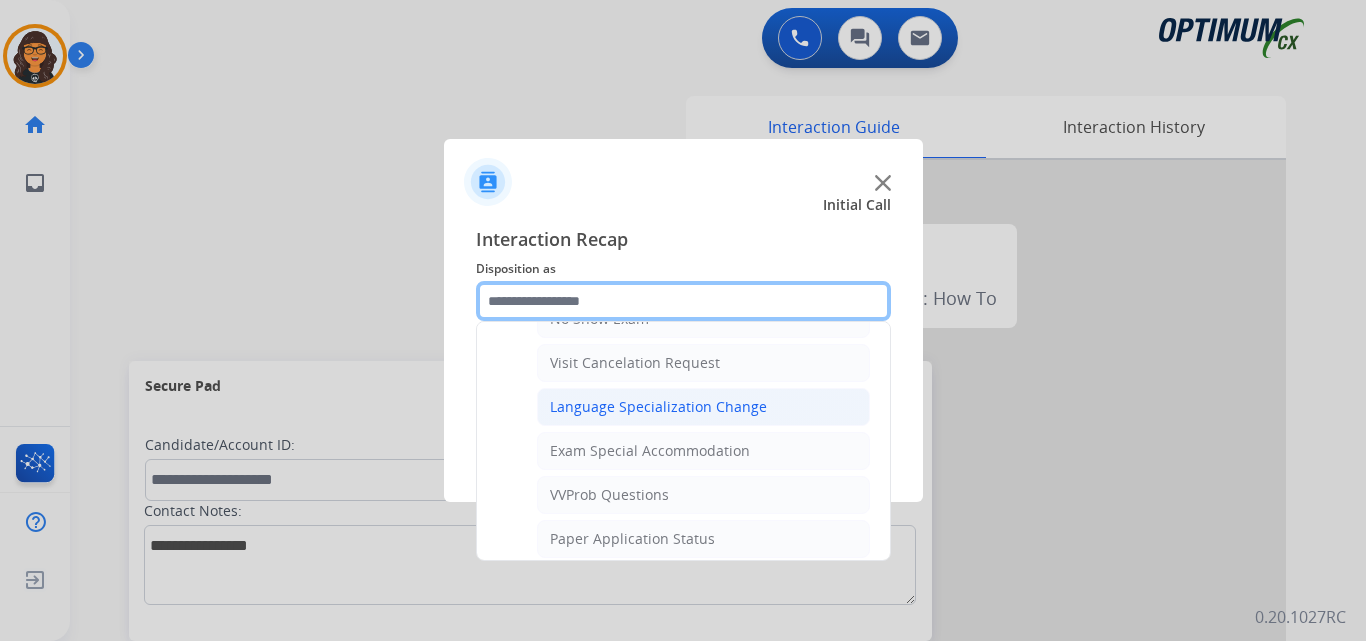scroll, scrollTop: 1036, scrollLeft: 0, axis: vertical 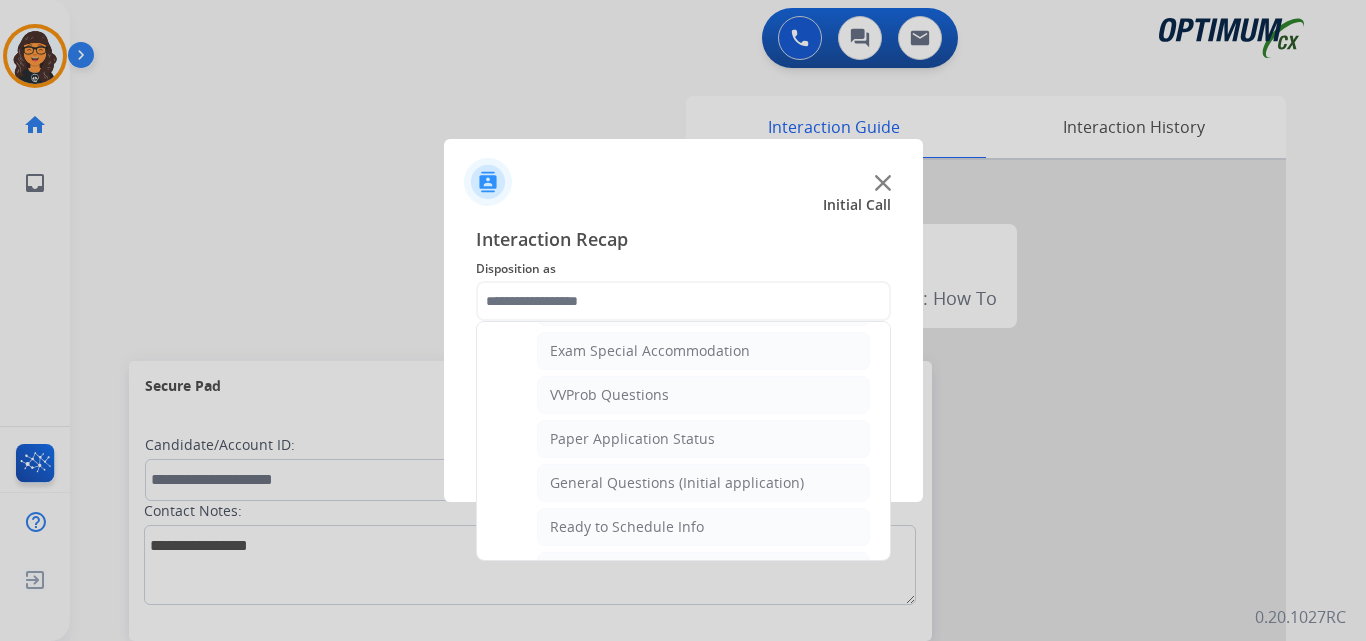 click on "VVProb Questions" 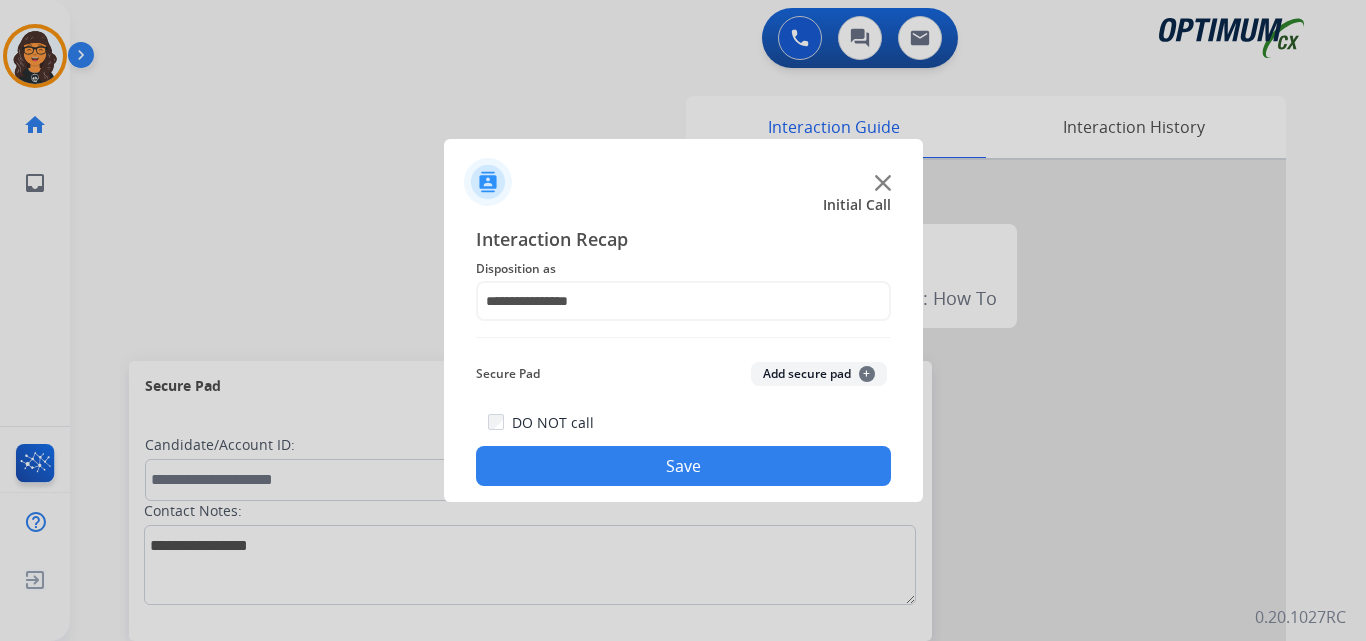 click on "Save" 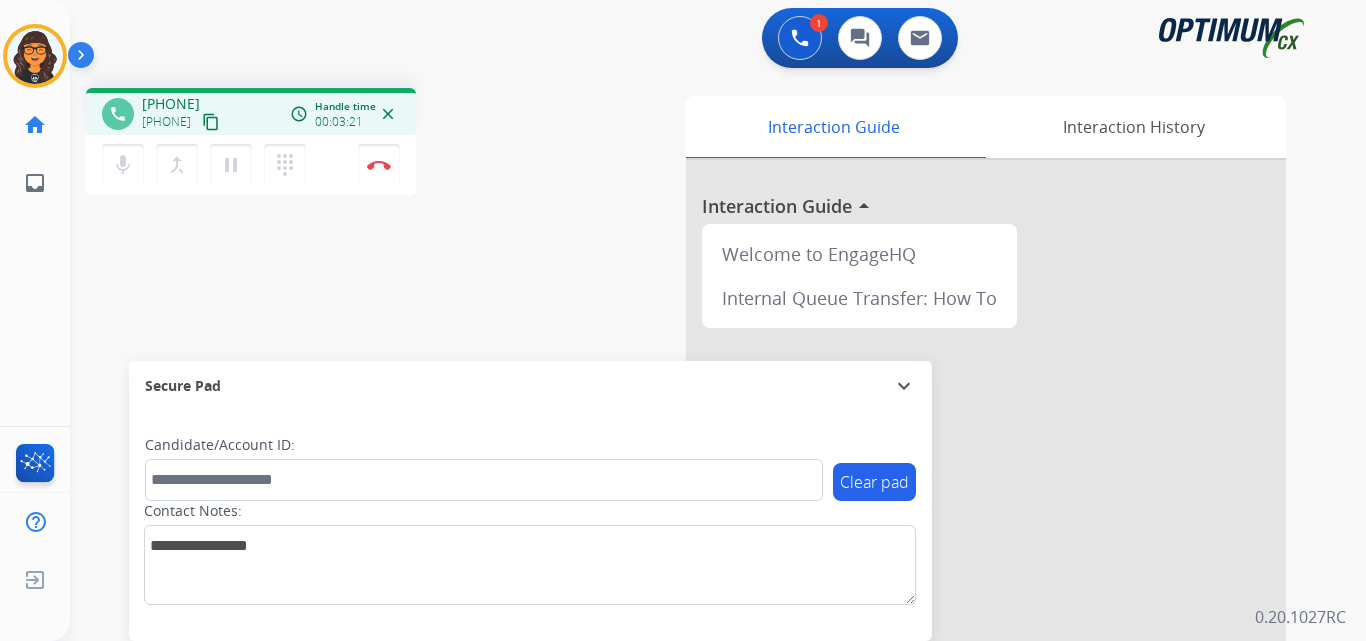 click on "content_copy" at bounding box center [211, 122] 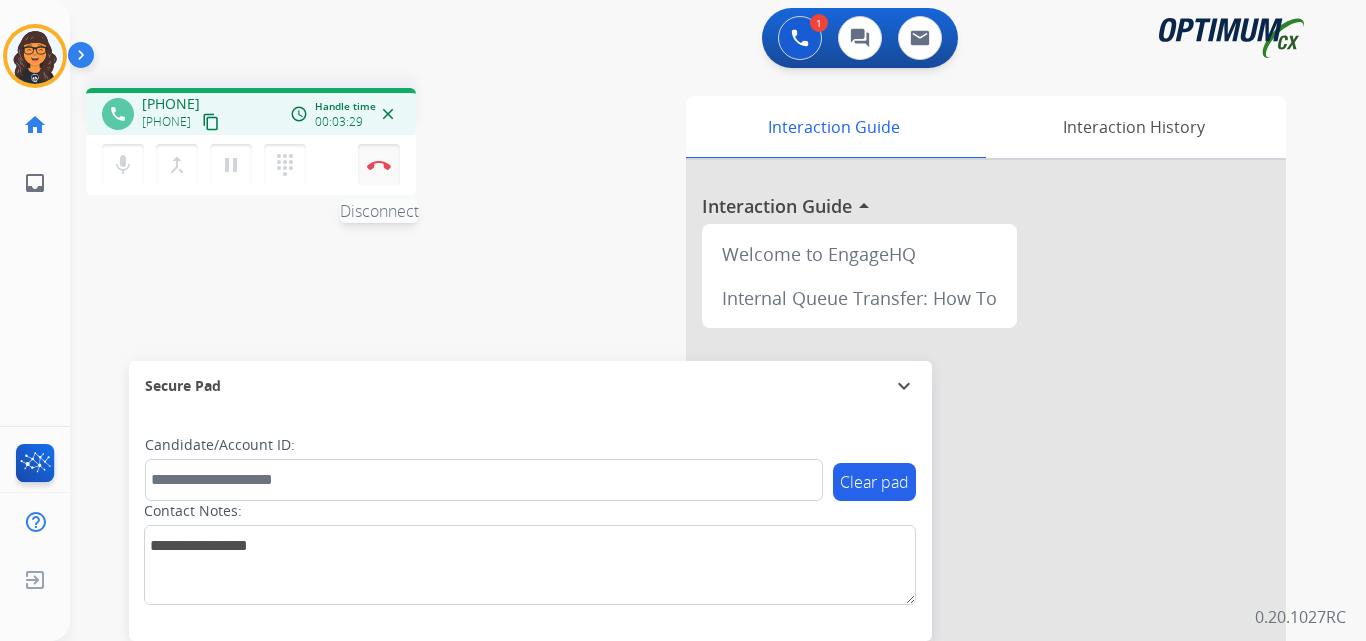 click at bounding box center (379, 165) 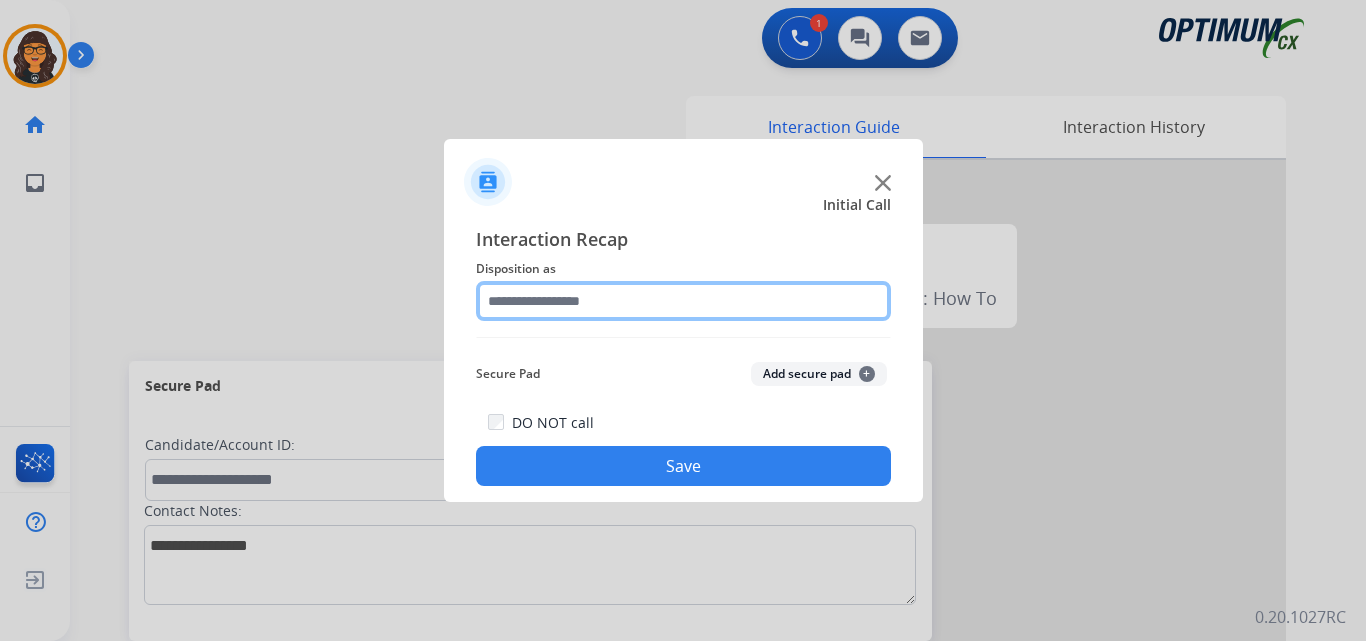 click 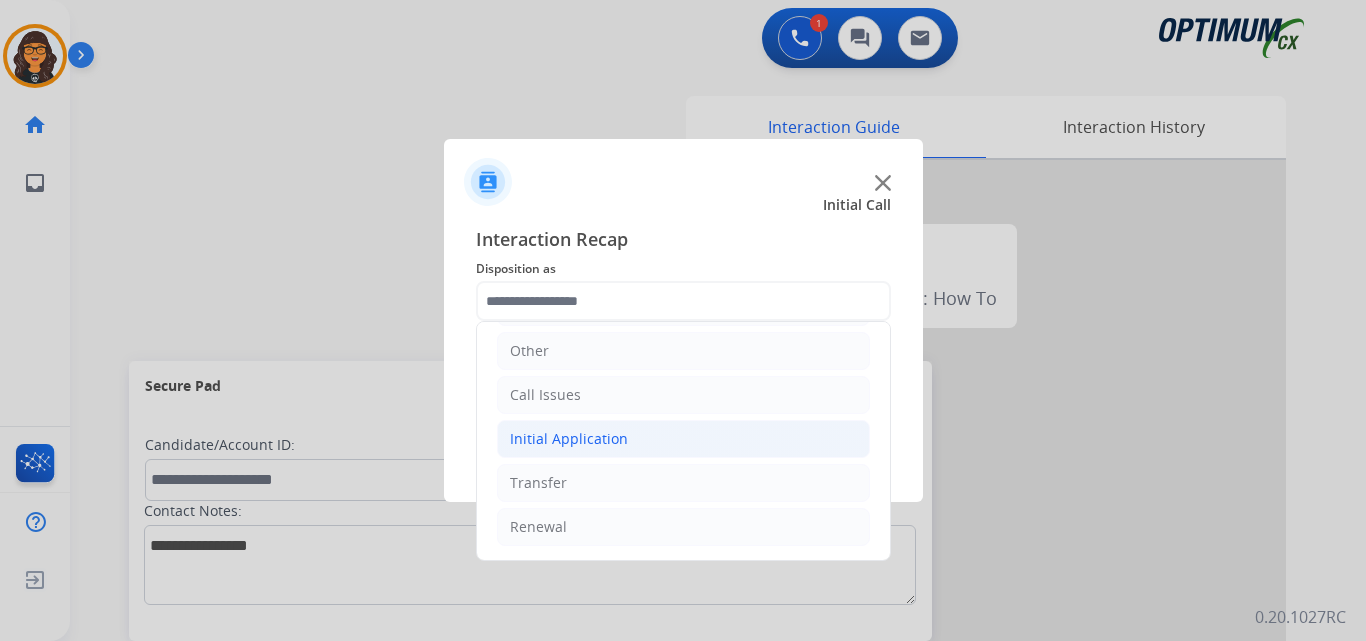 click on "Initial Application" 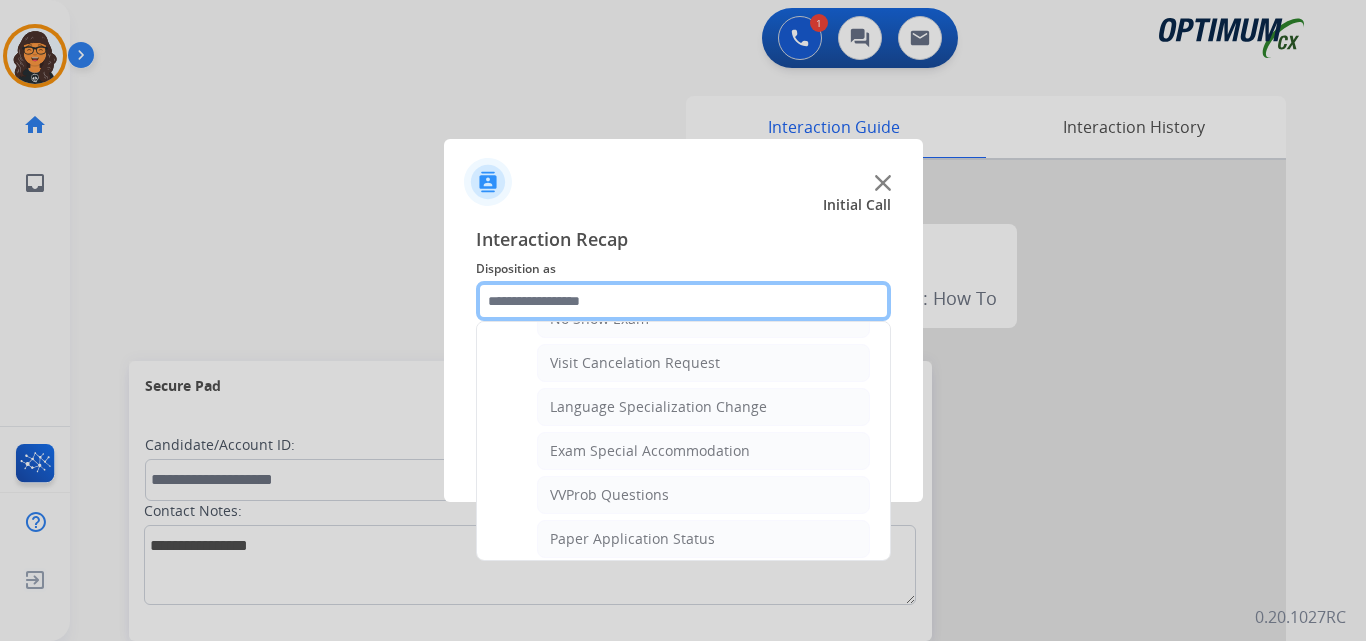 scroll, scrollTop: 1036, scrollLeft: 0, axis: vertical 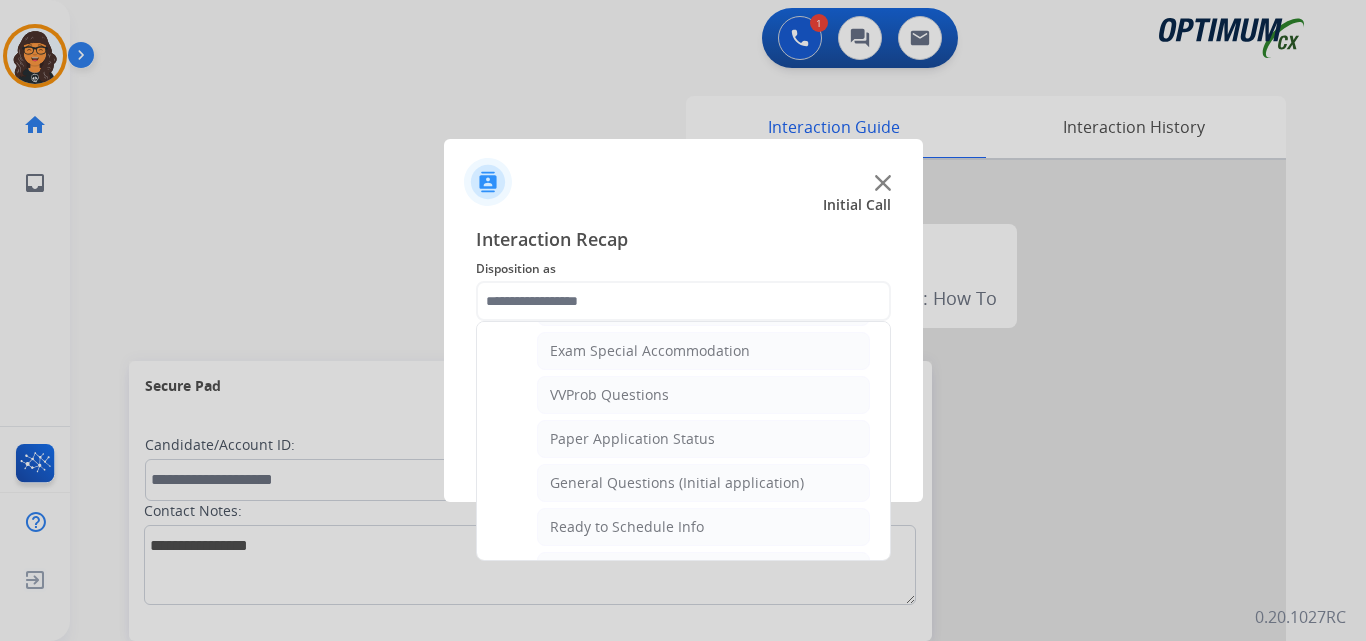 click on "General Questions (Initial application)" 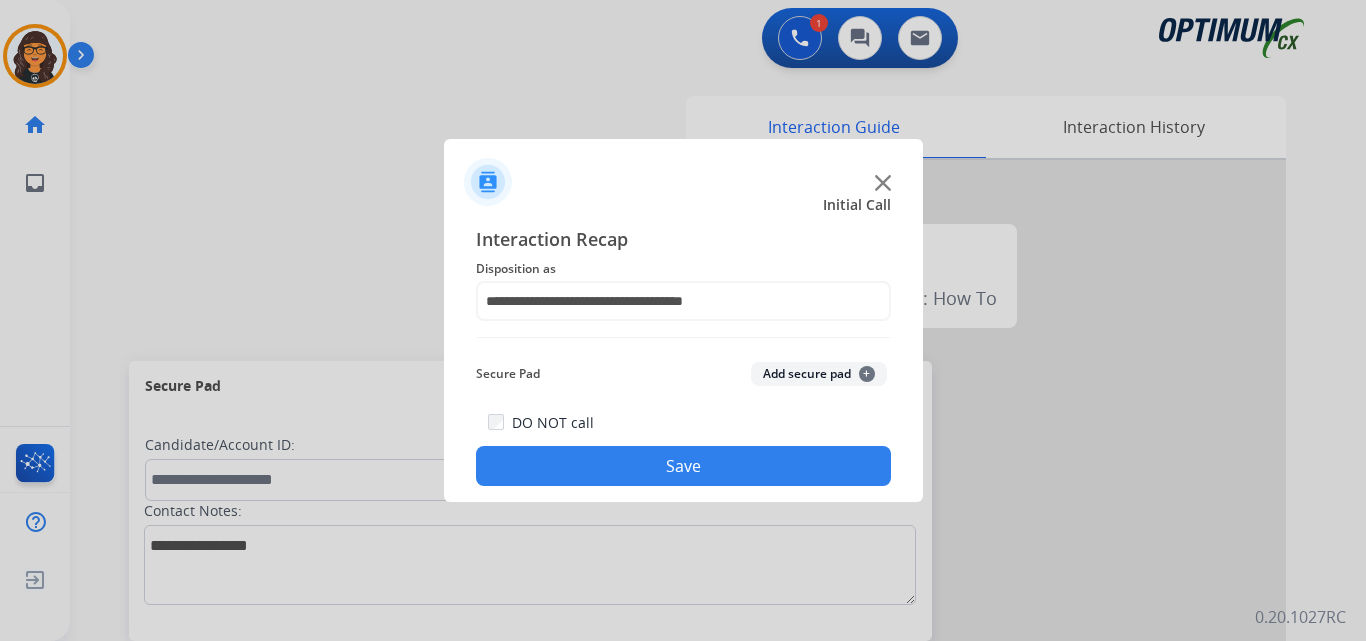 click on "Save" 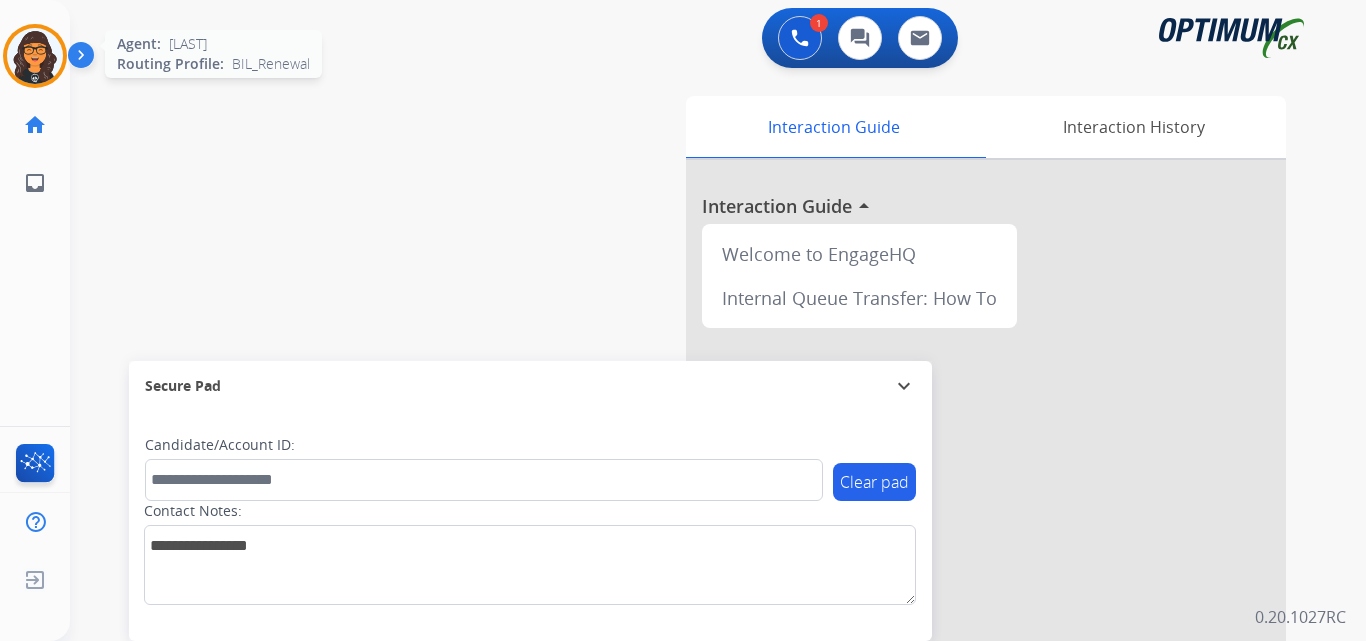 click at bounding box center [35, 56] 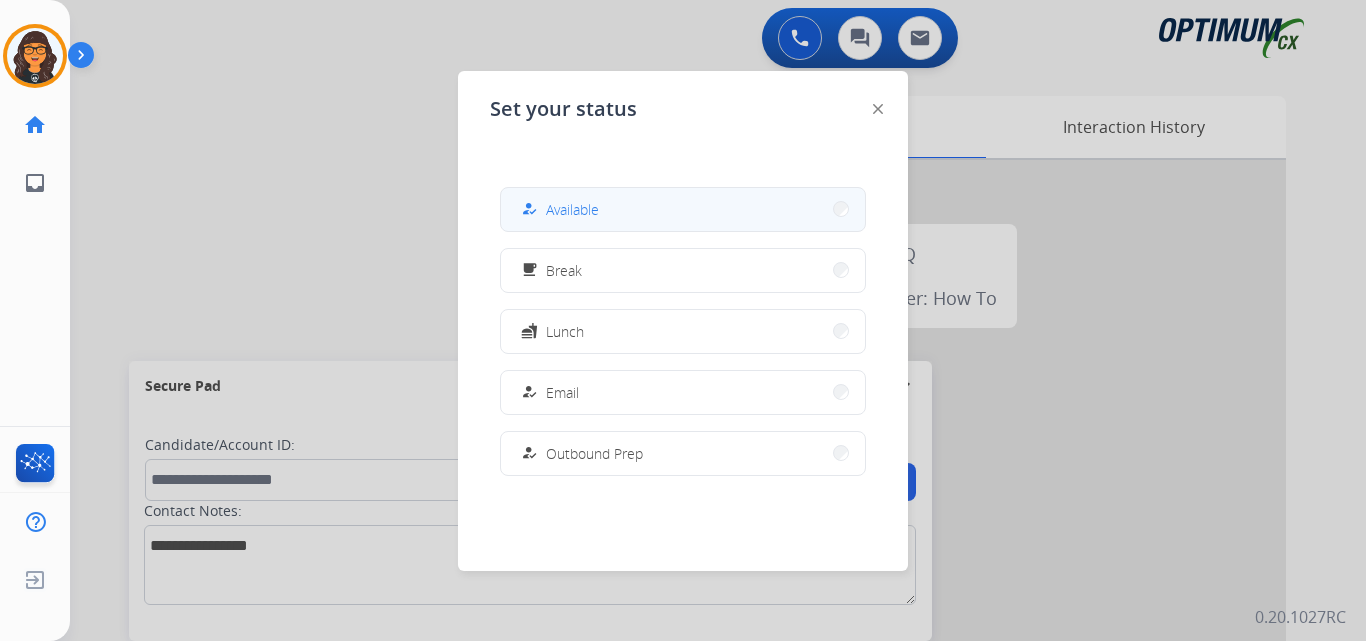 click on "Available" at bounding box center (572, 209) 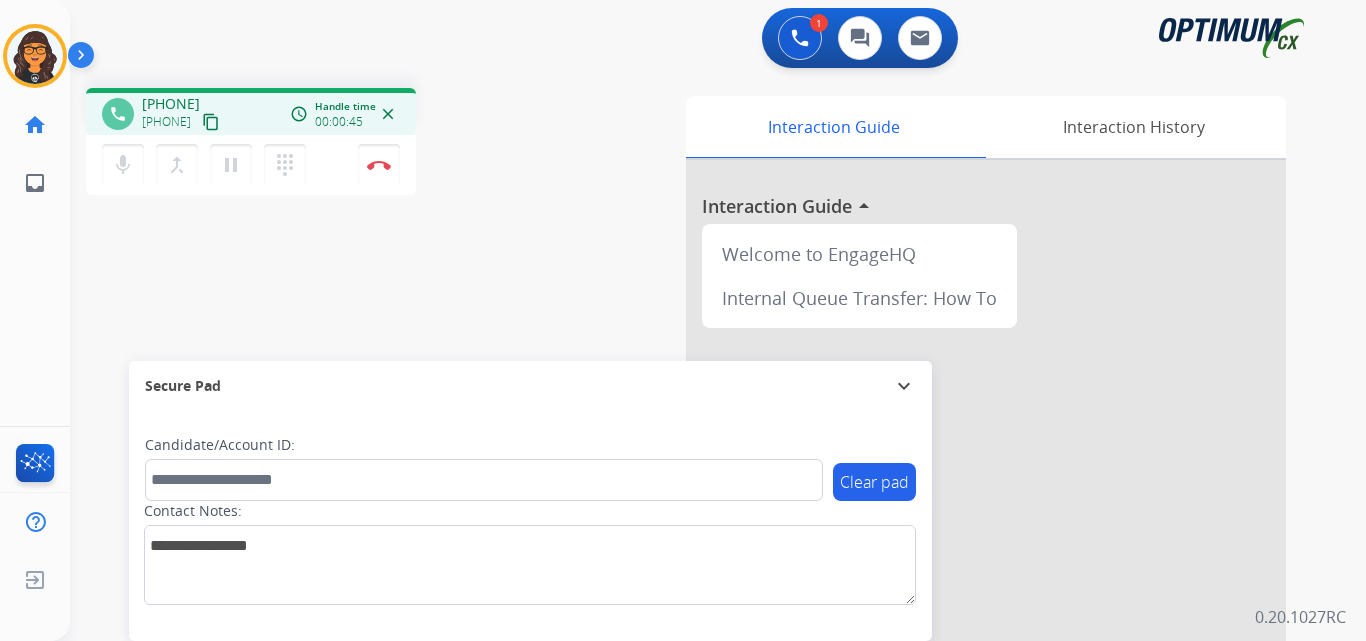 click on "content_copy" at bounding box center (211, 122) 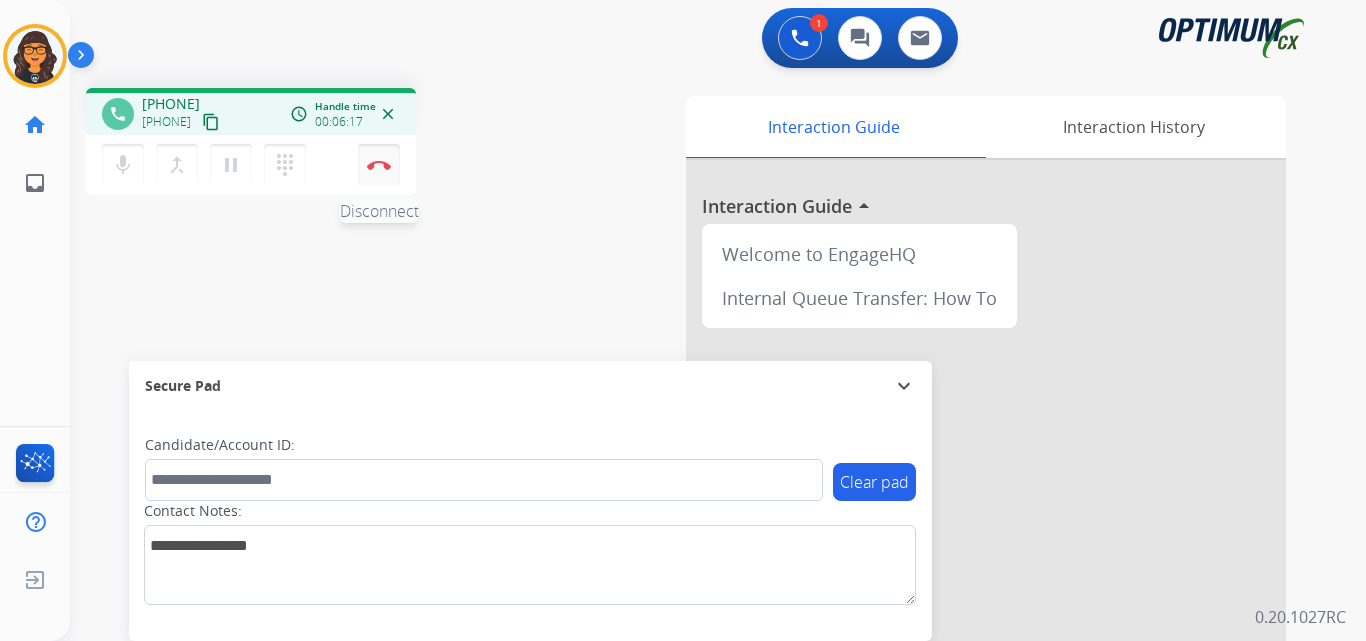 click at bounding box center (379, 165) 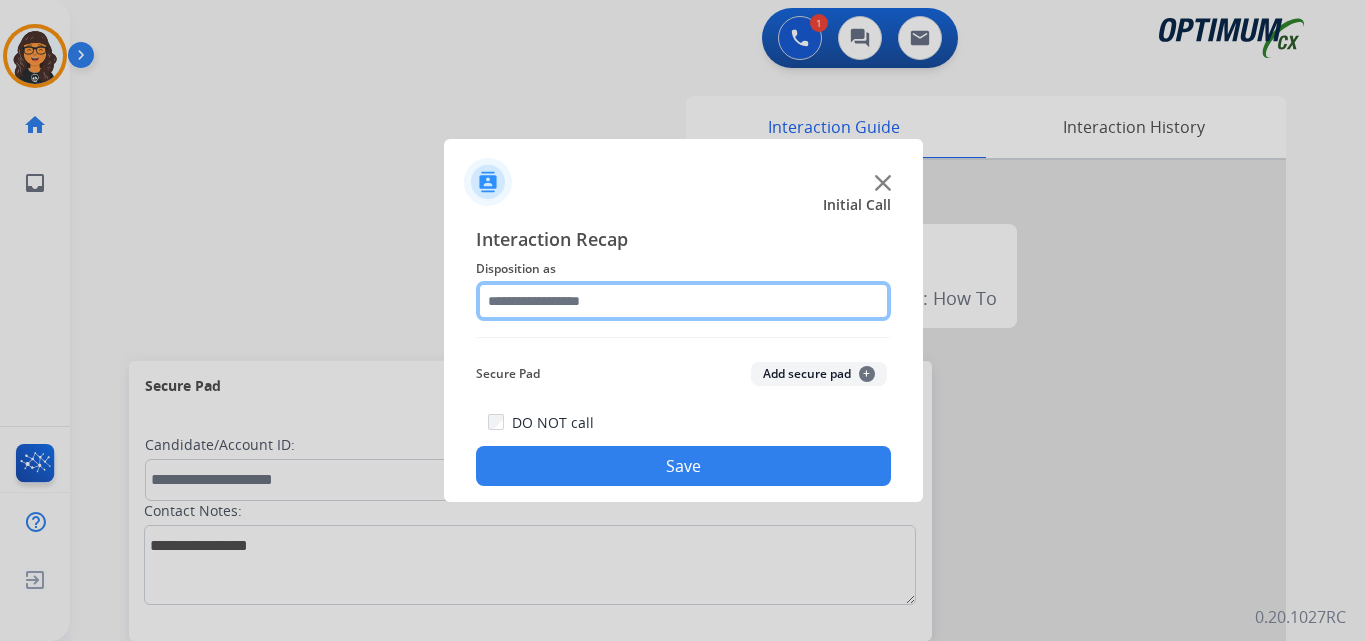 click 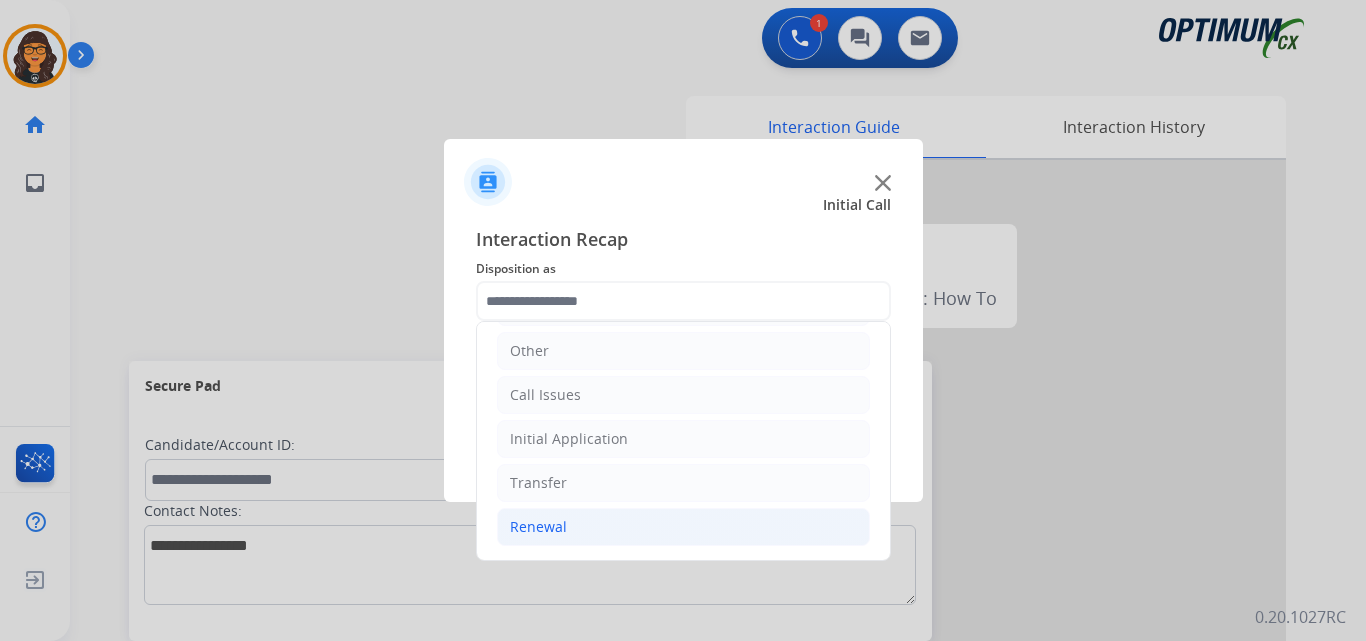 click on "Renewal" 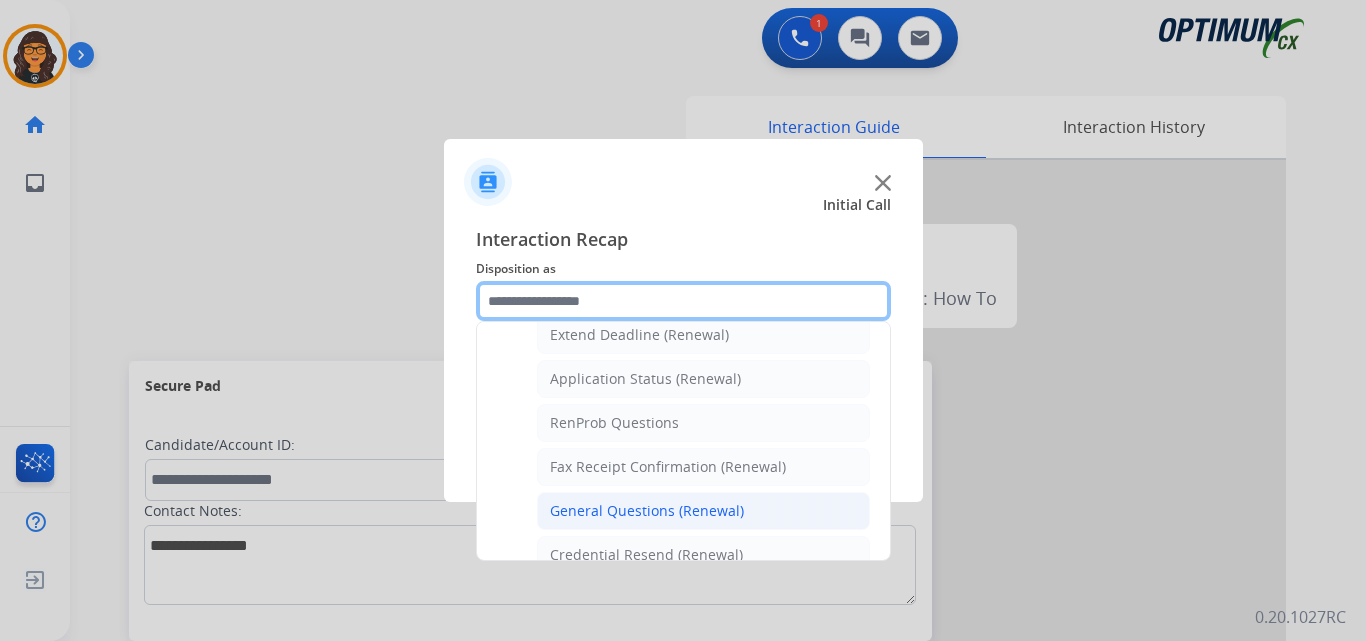 scroll, scrollTop: 536, scrollLeft: 0, axis: vertical 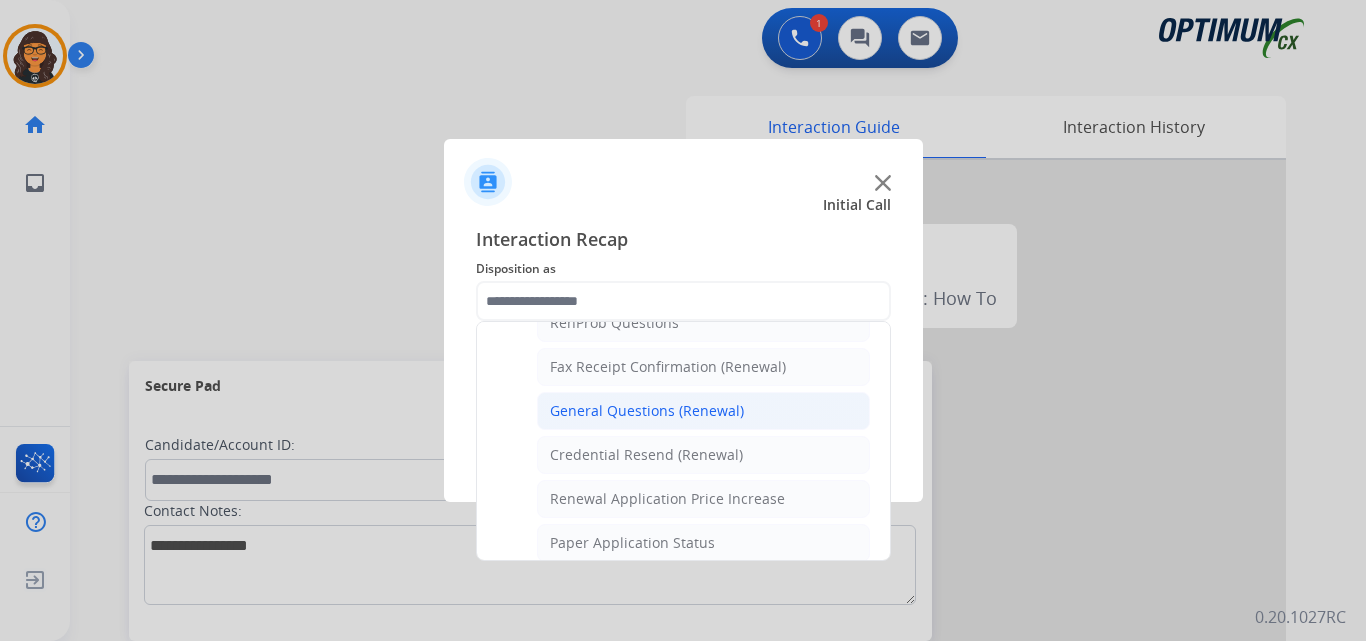 click on "General Questions (Renewal)" 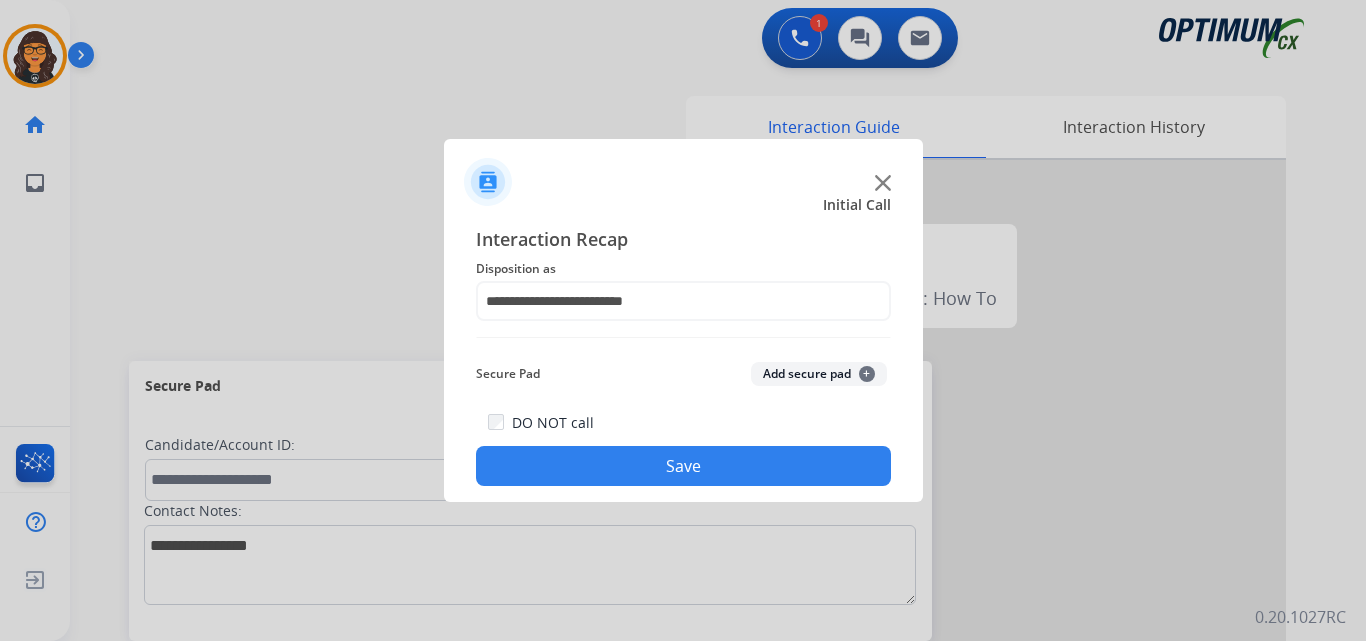 click on "Save" 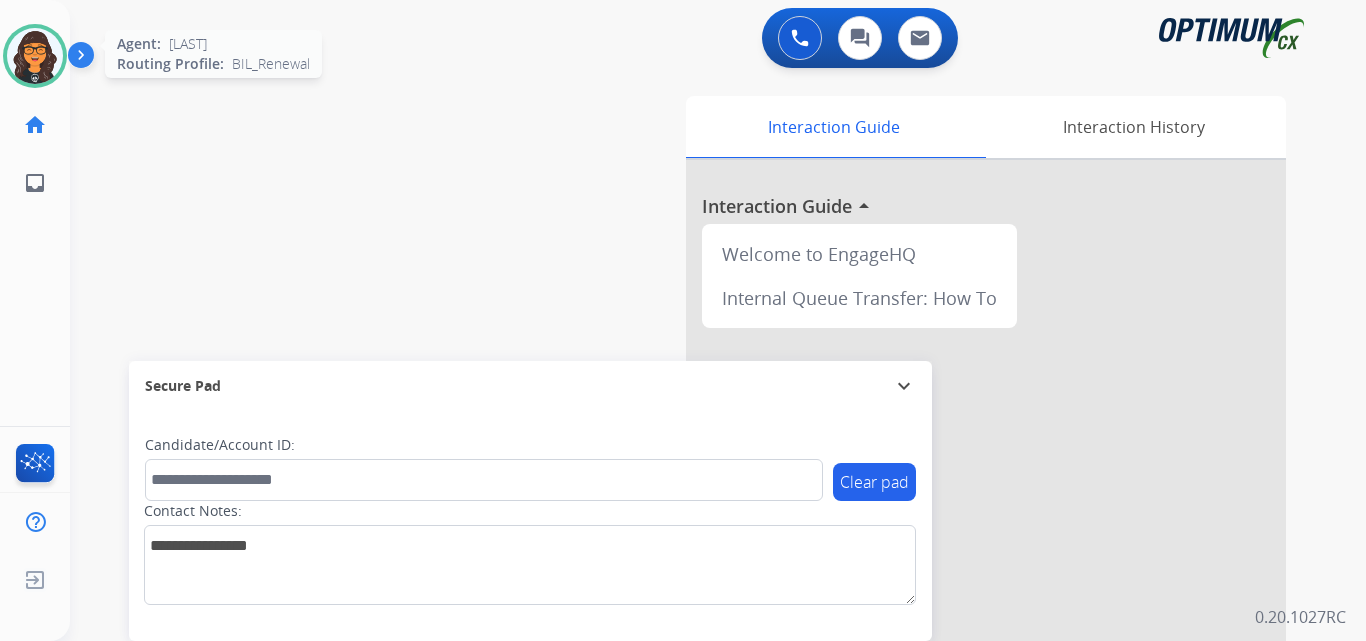 click at bounding box center (35, 56) 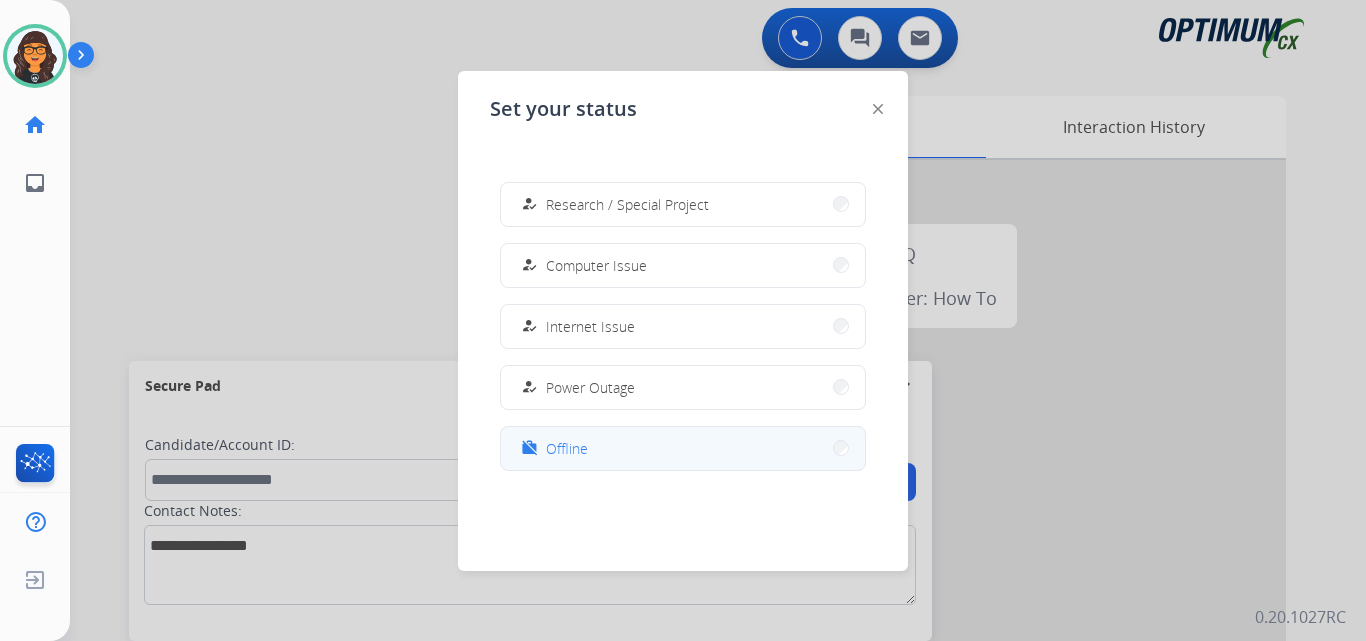 scroll, scrollTop: 499, scrollLeft: 0, axis: vertical 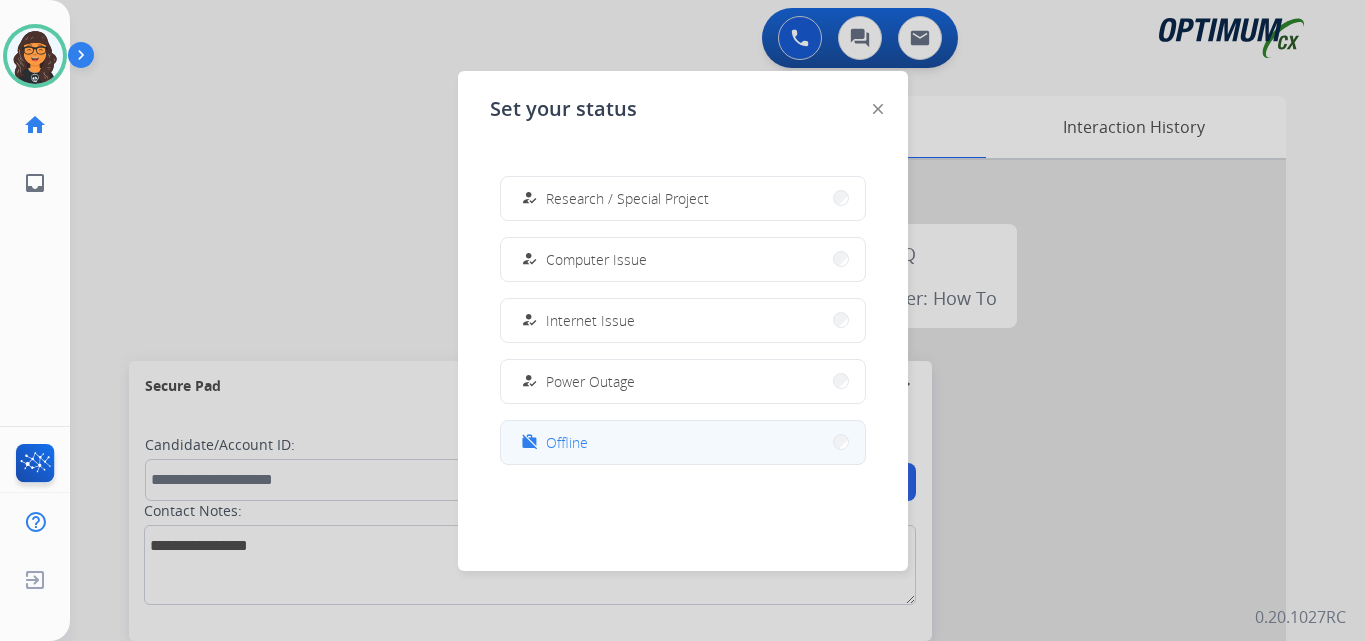 click on "Offline" at bounding box center [567, 442] 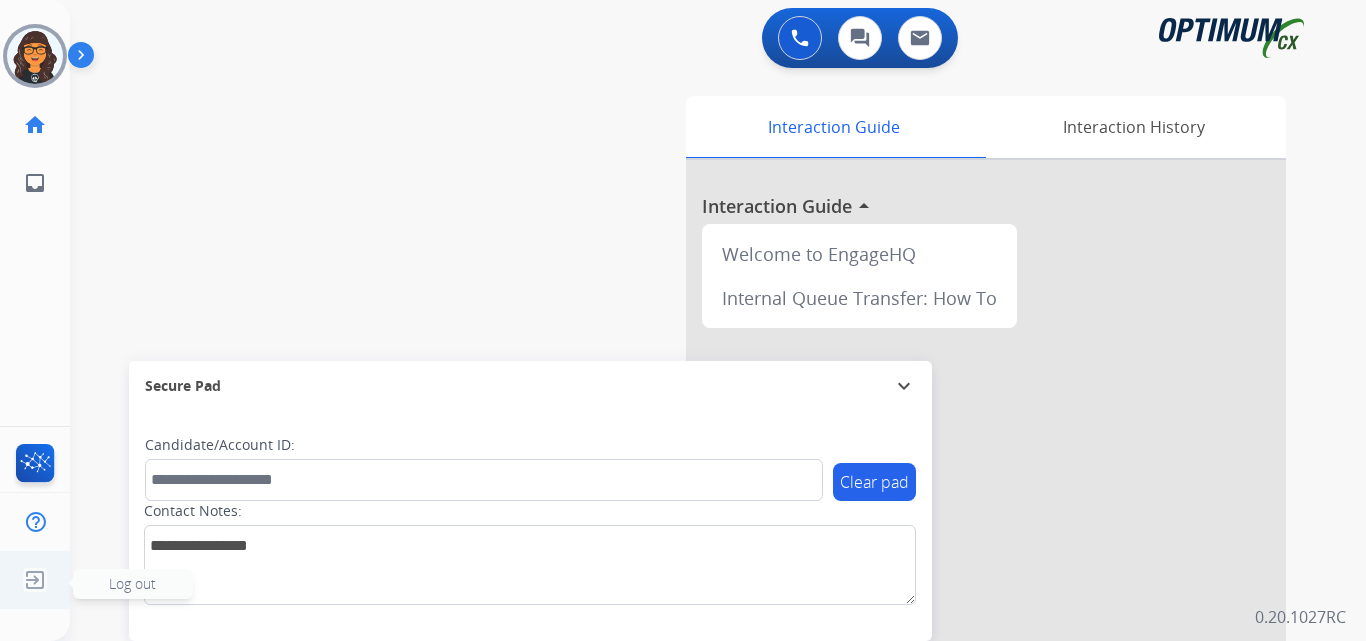 click 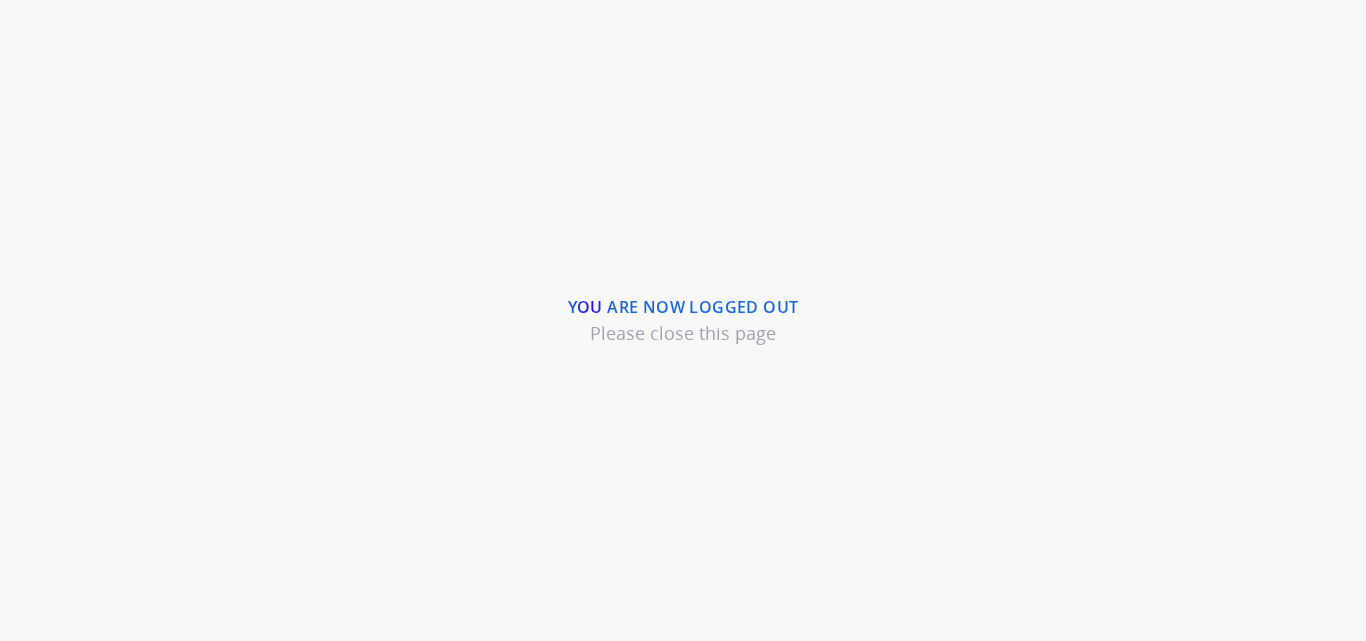 scroll, scrollTop: 0, scrollLeft: 0, axis: both 